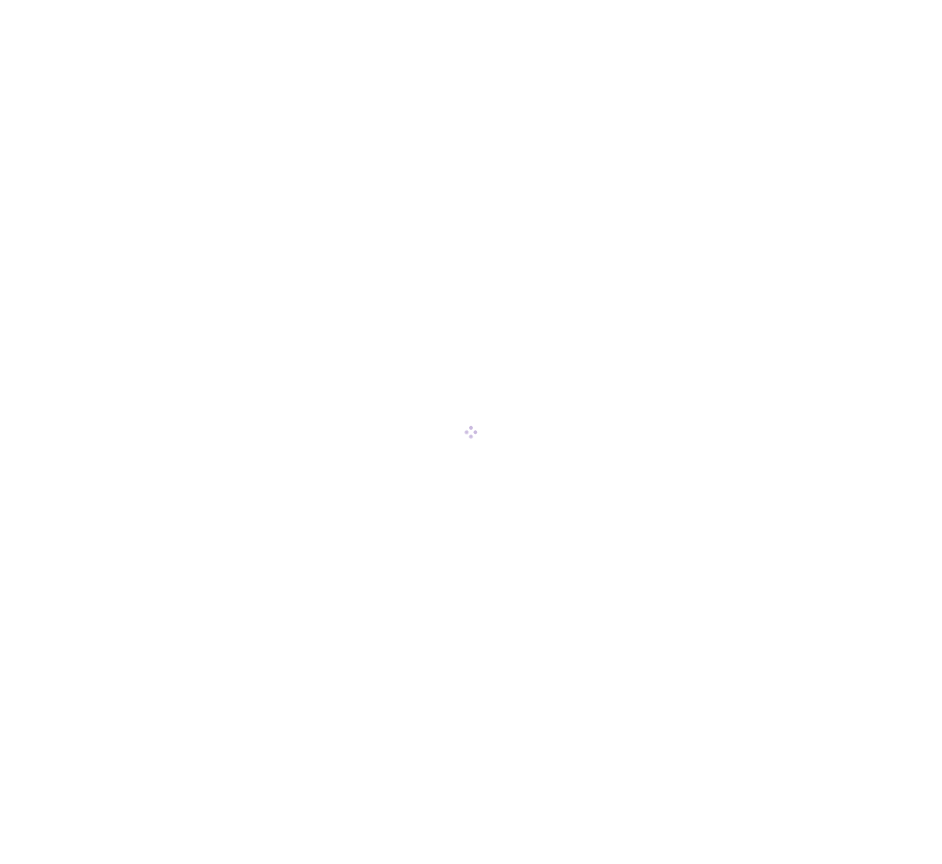 scroll, scrollTop: 0, scrollLeft: 0, axis: both 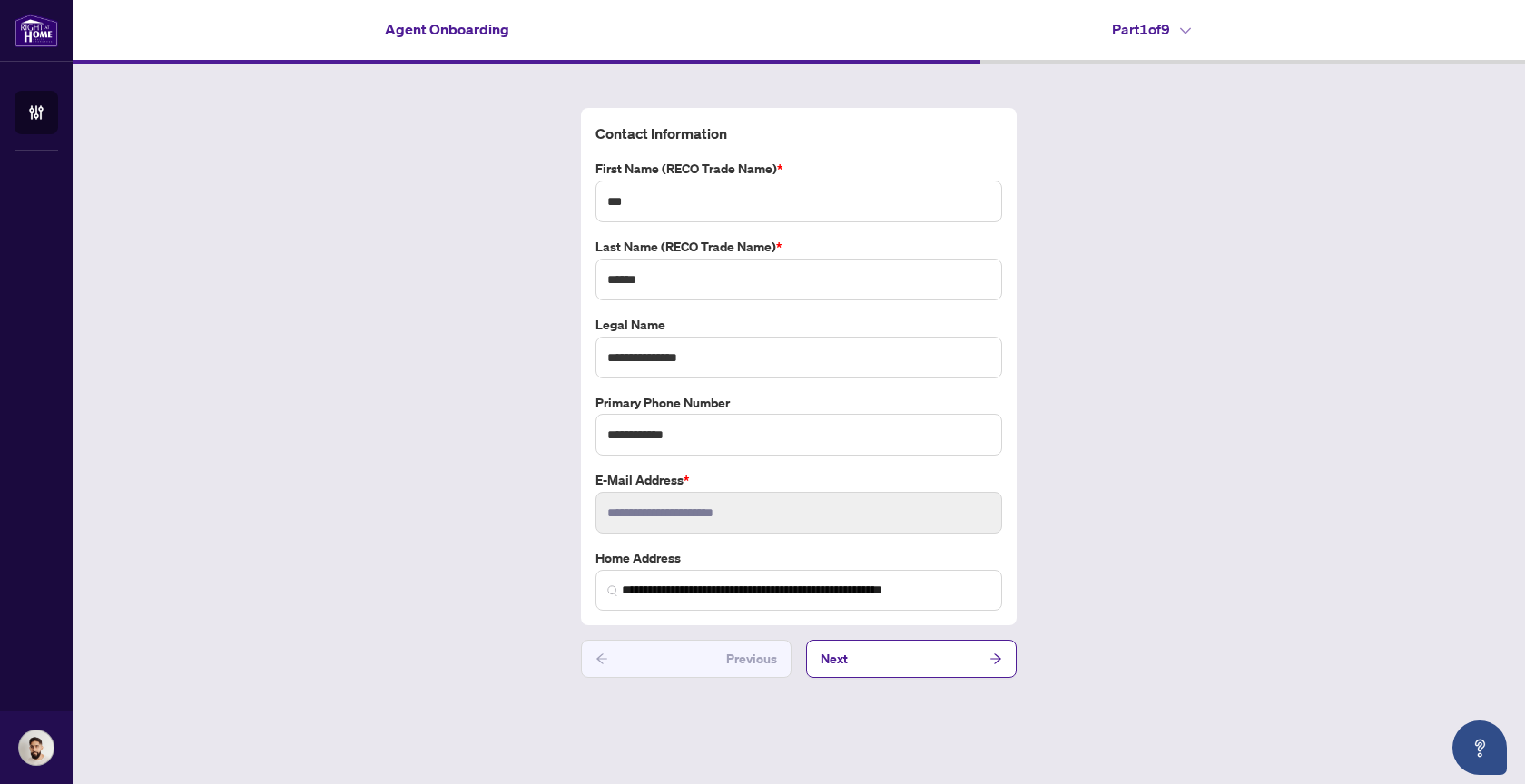 click at bounding box center (613, 590) 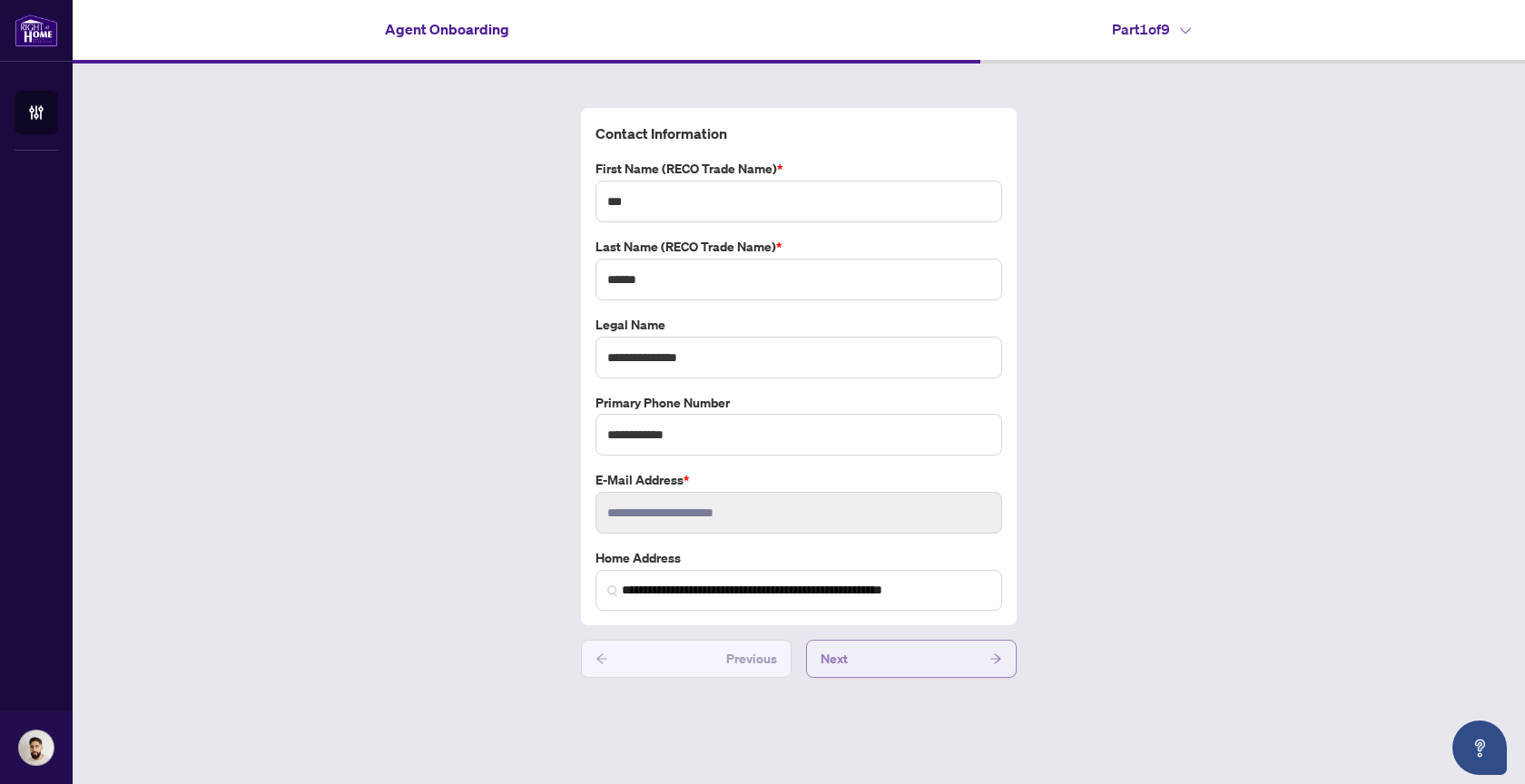 click on "Next" at bounding box center [911, 659] 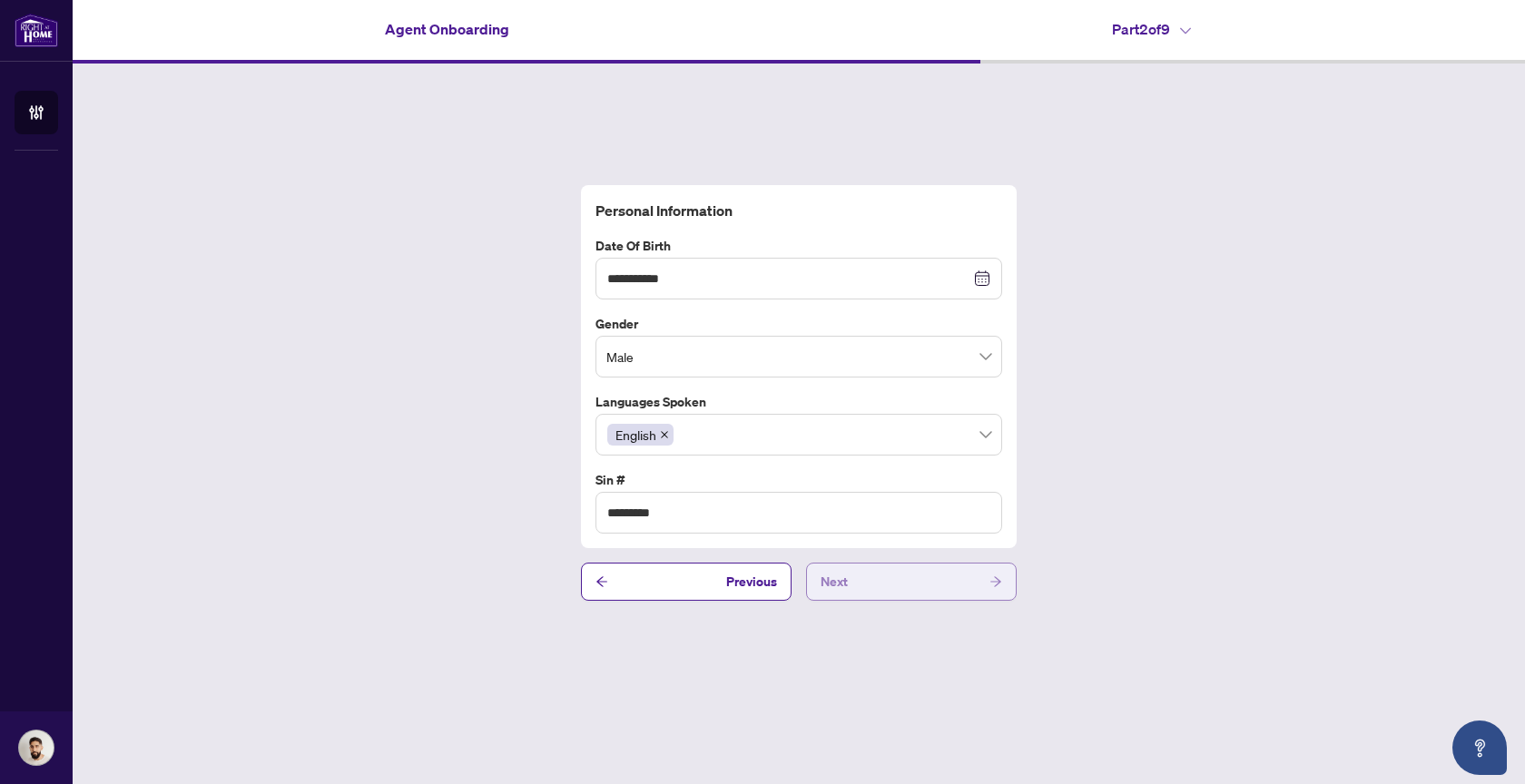 click on "Next" at bounding box center [911, 582] 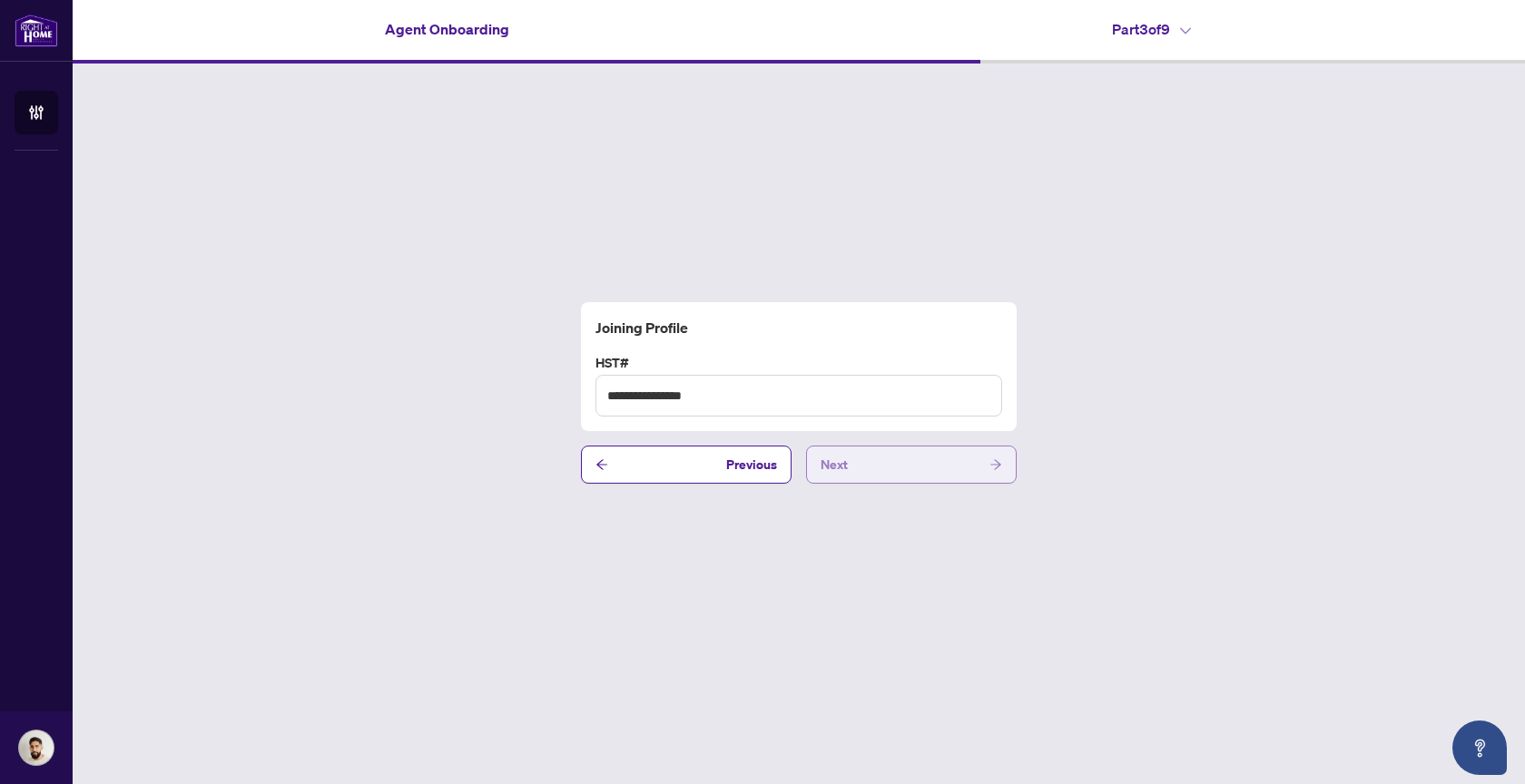 click on "Next" at bounding box center [911, 465] 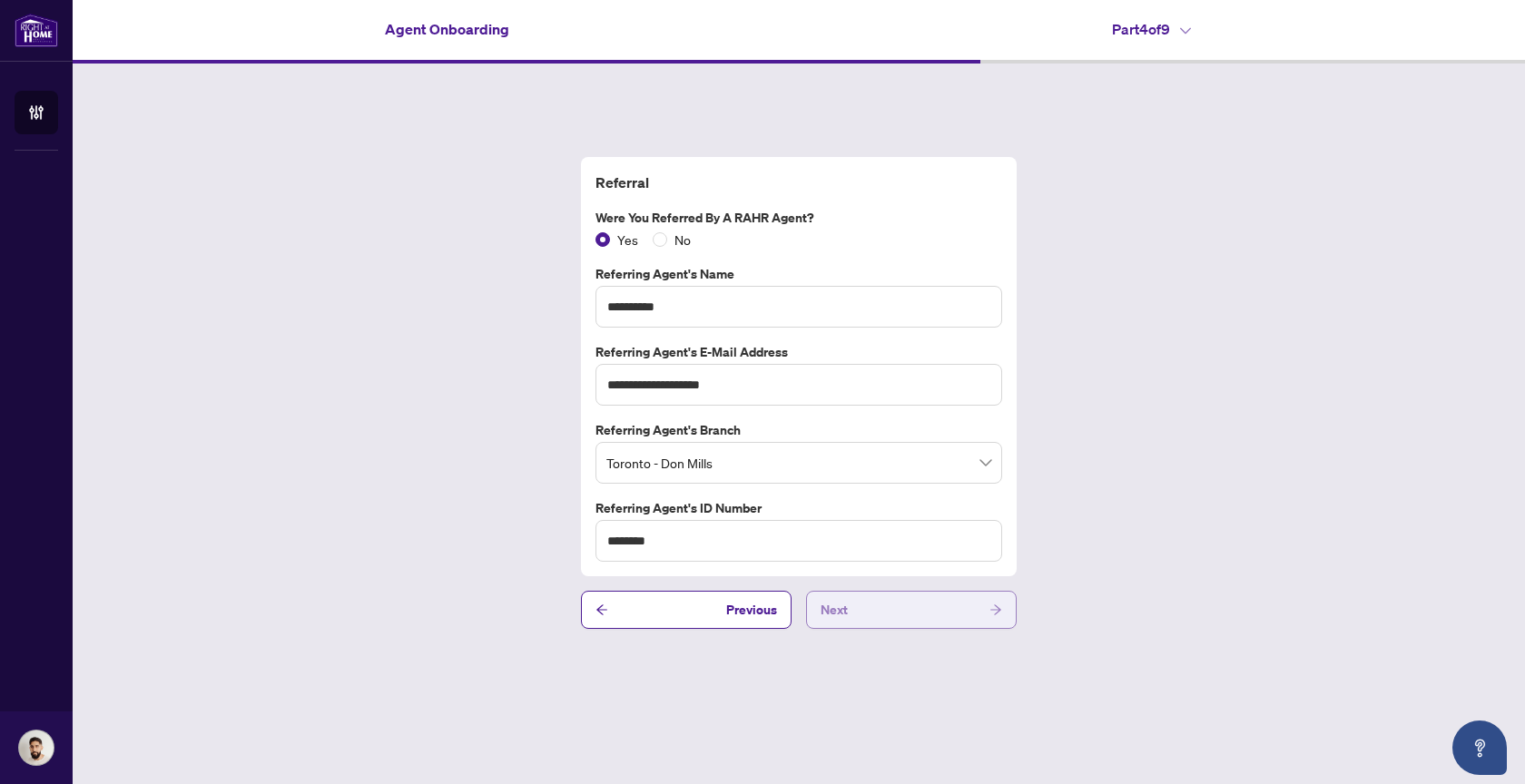 click on "Next" at bounding box center (911, 610) 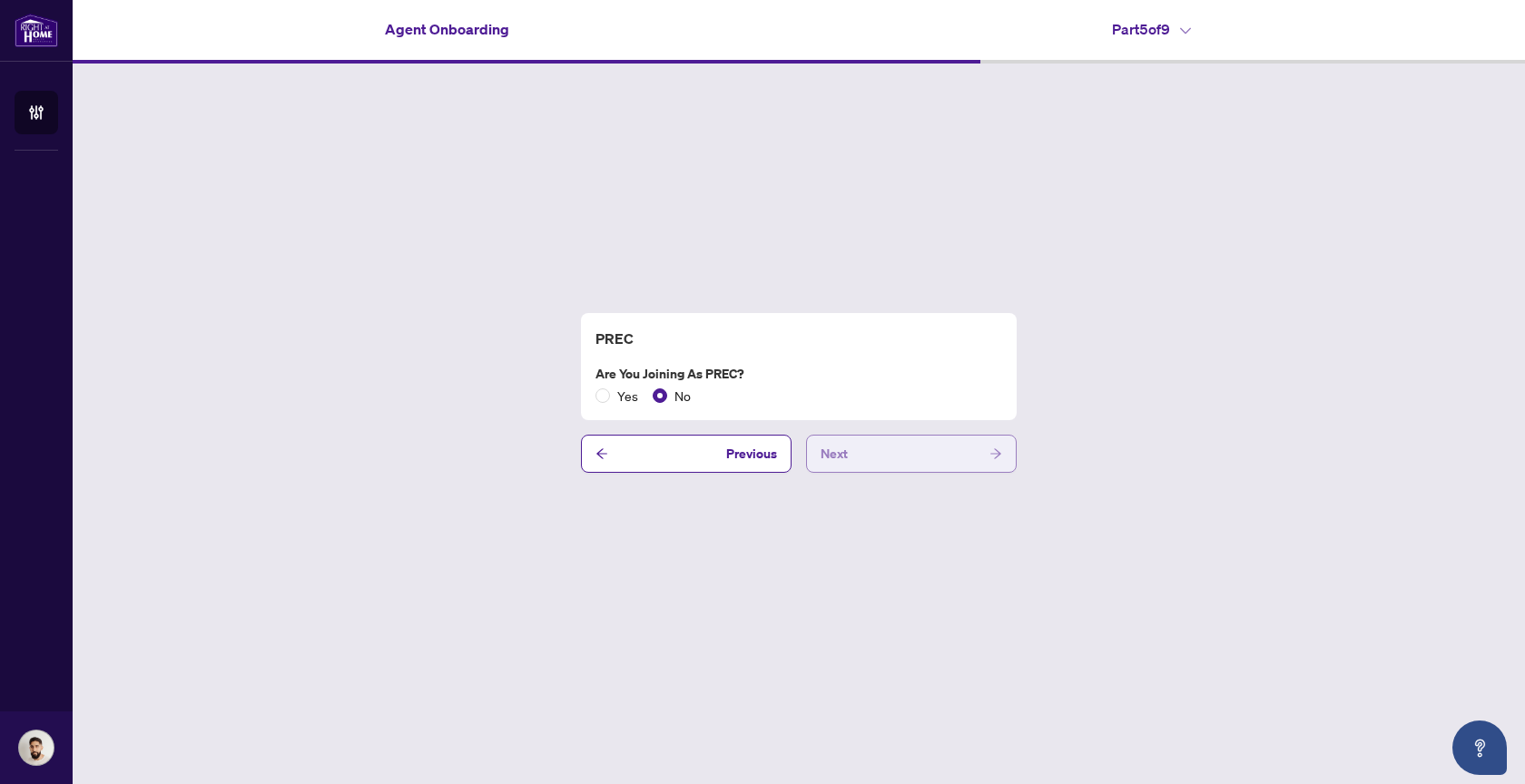 click on "Next" at bounding box center (911, 454) 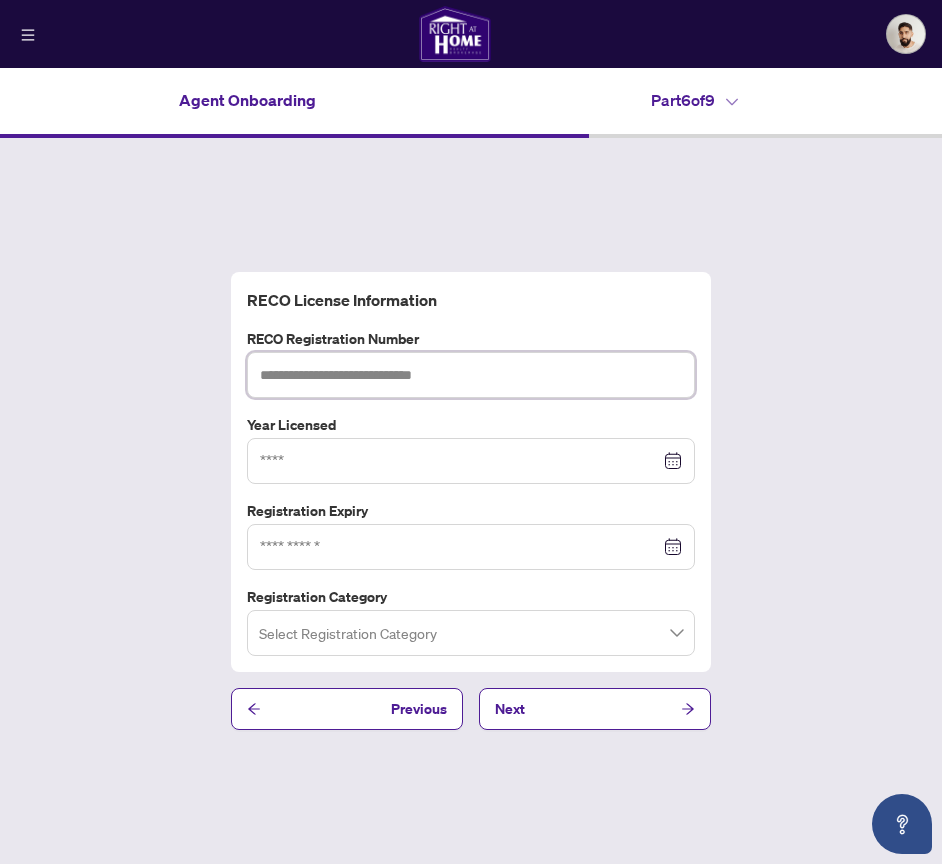 click at bounding box center (471, 375) 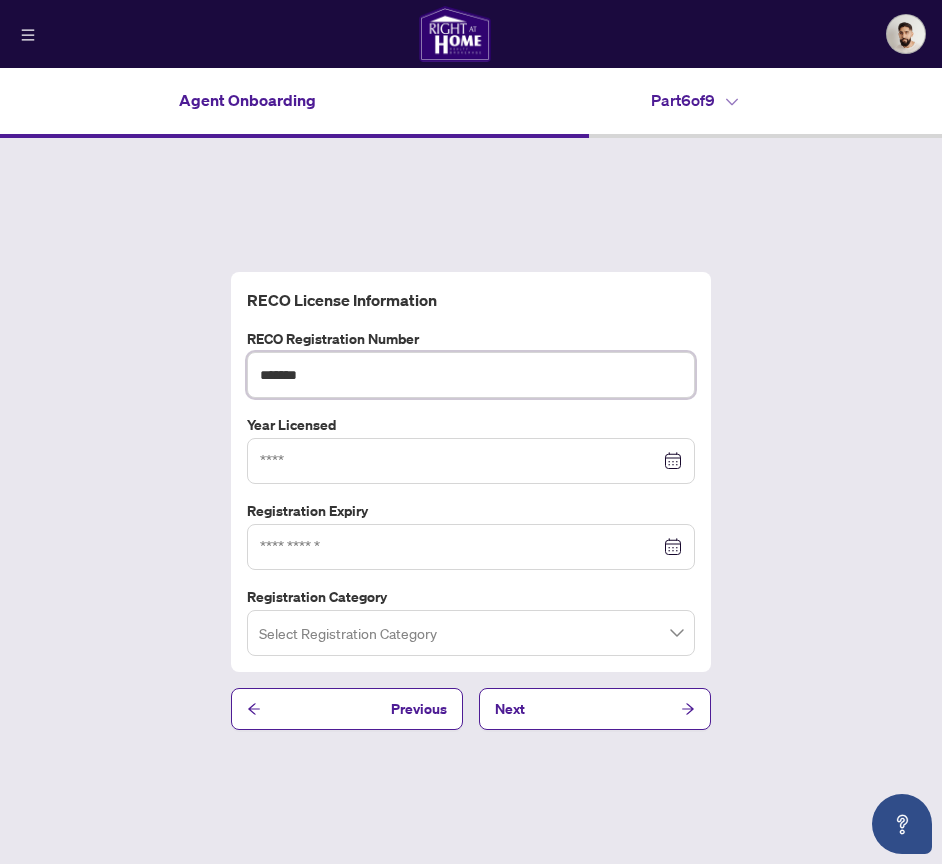 type on "*******" 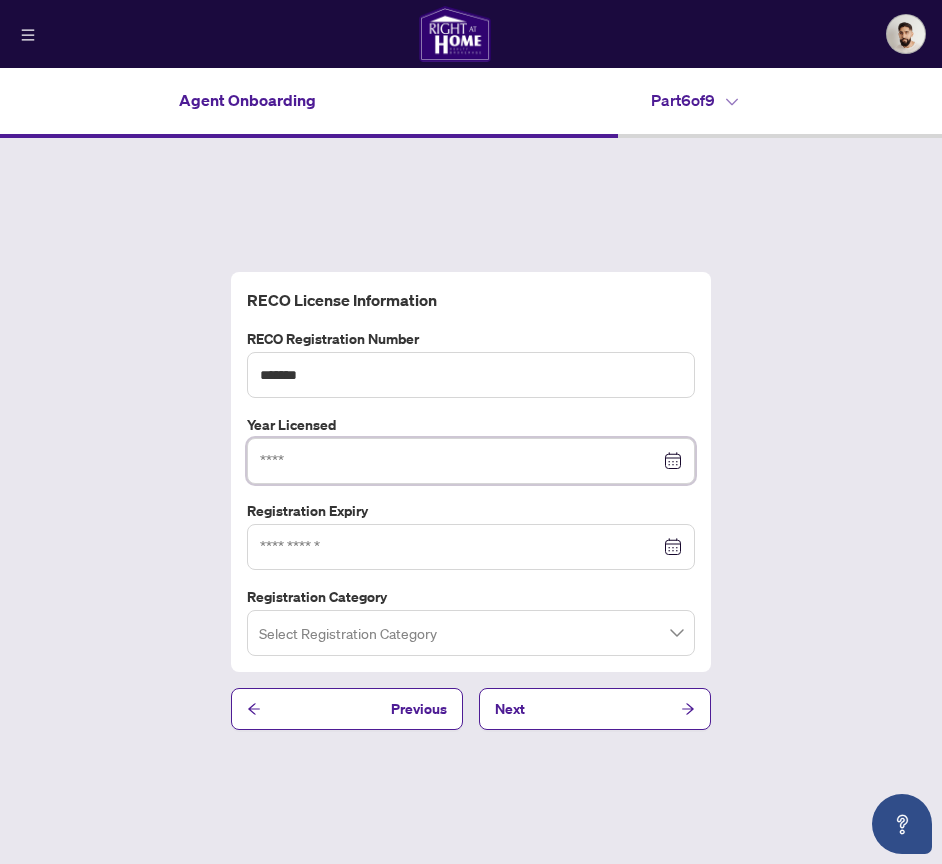 click at bounding box center (460, 461) 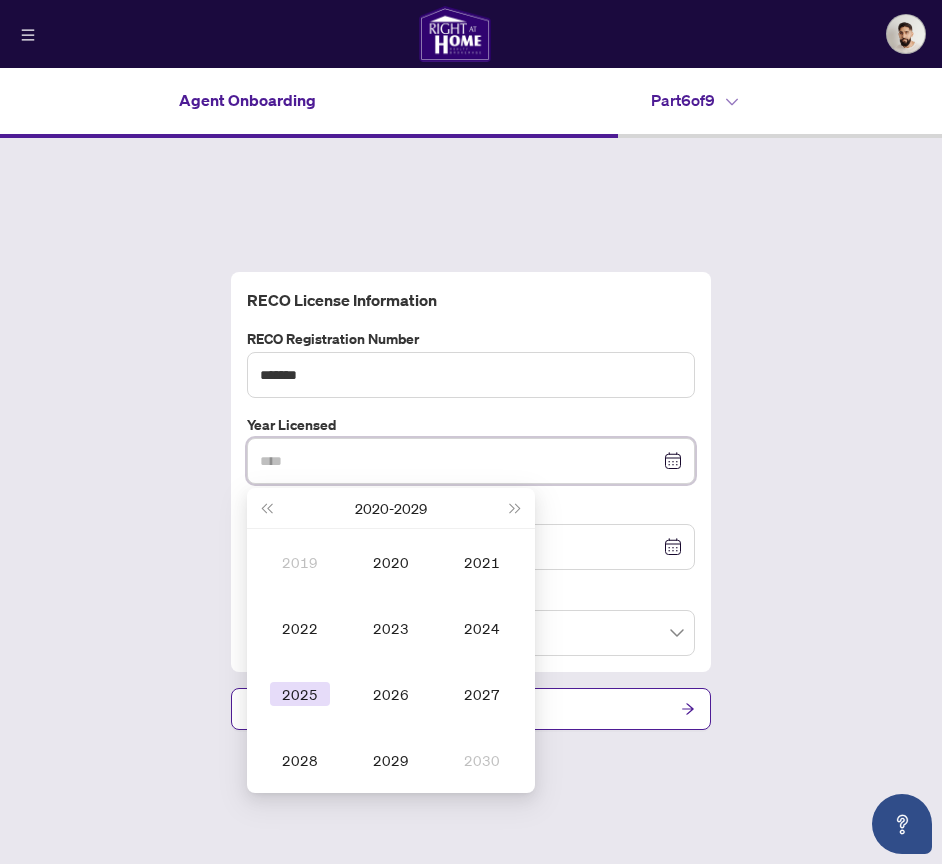 type on "****" 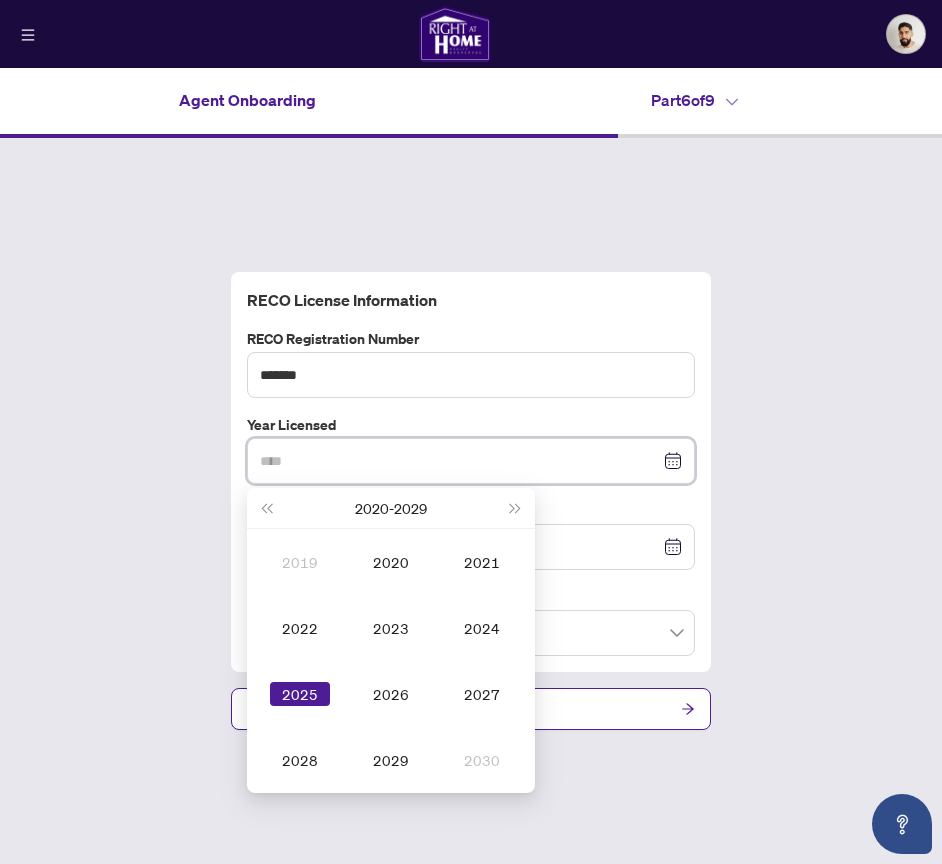type on "****" 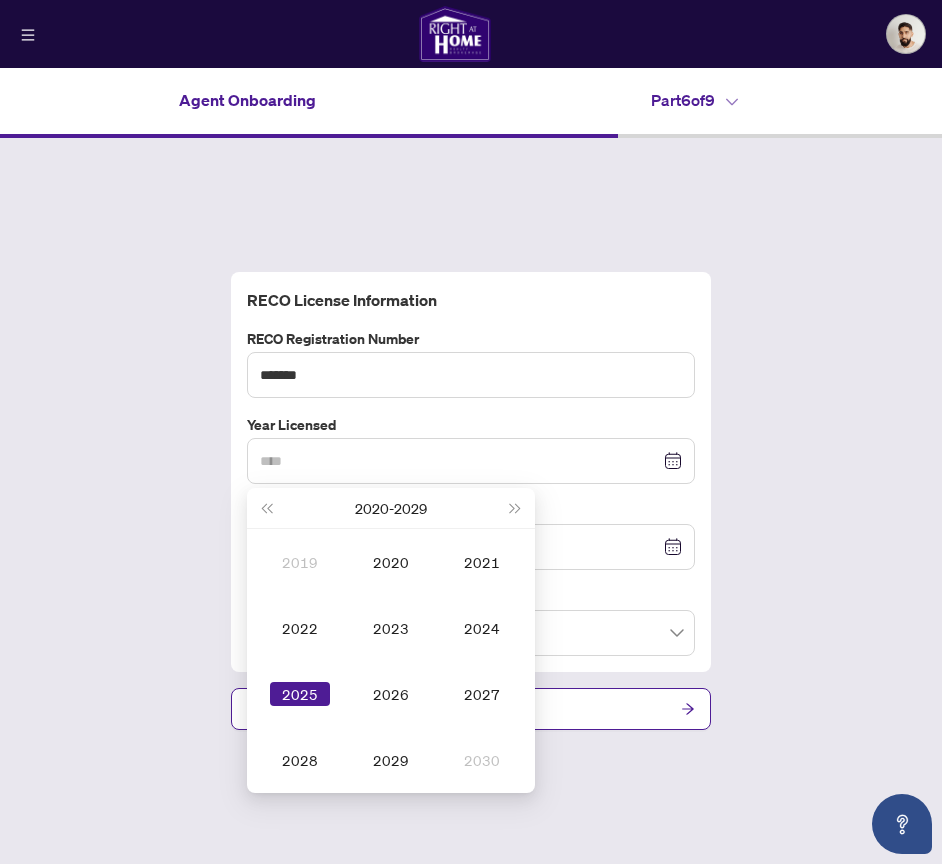 click on "2025" at bounding box center [300, 694] 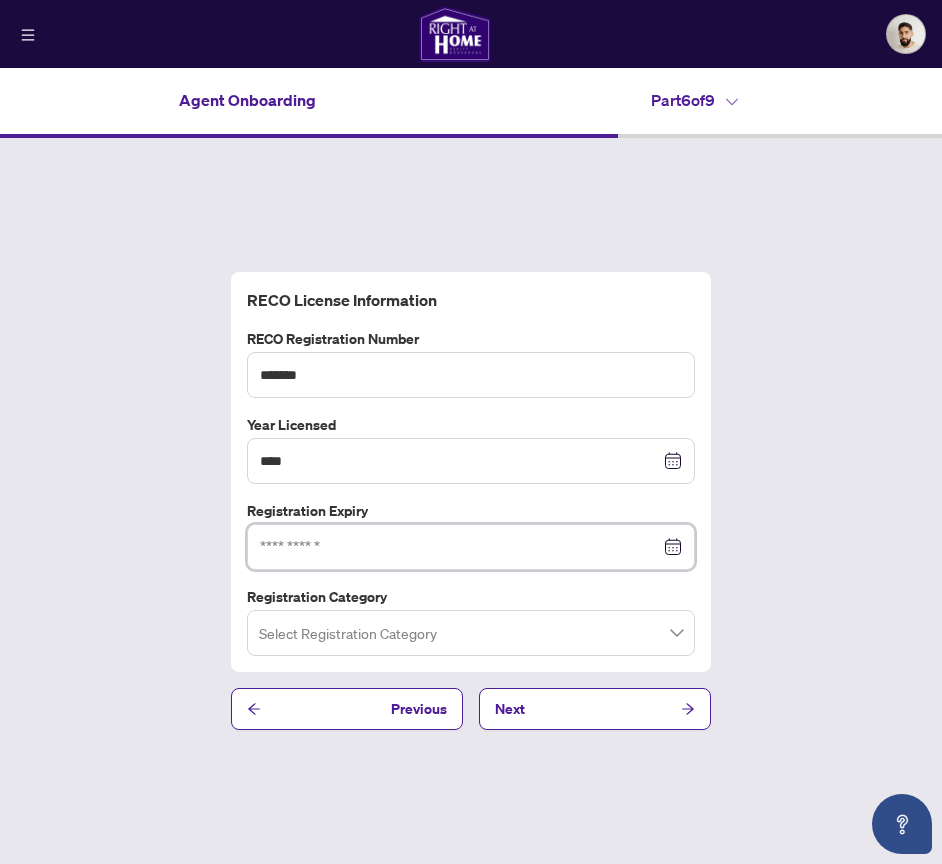 click at bounding box center [460, 547] 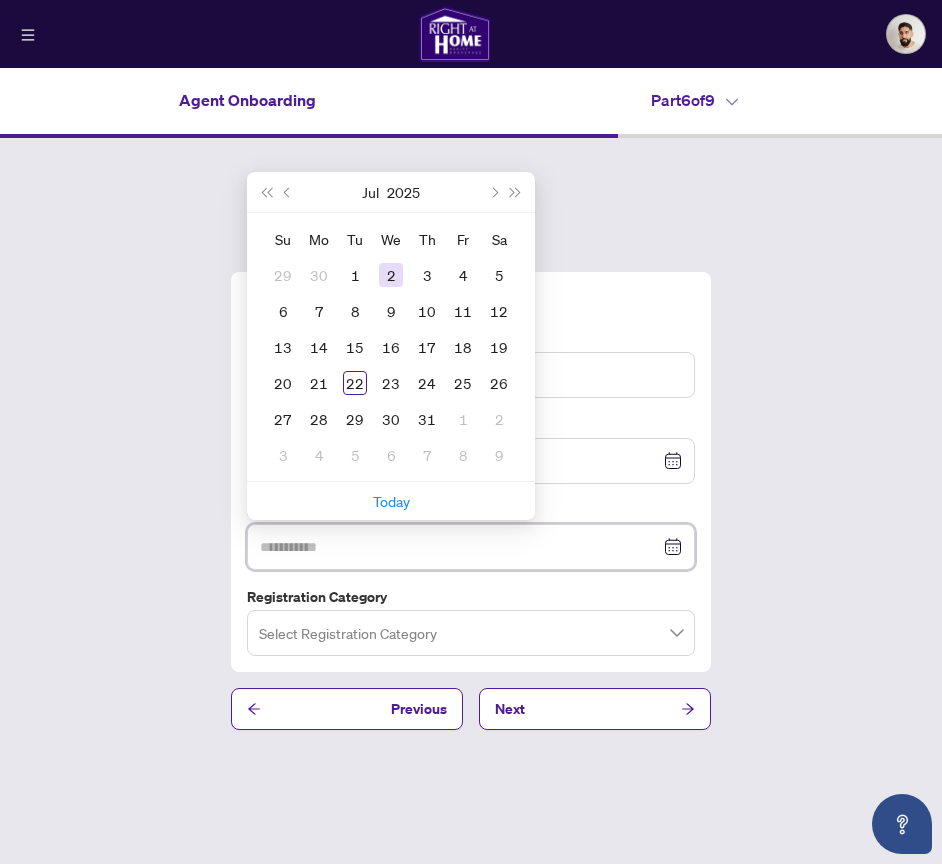 type on "**********" 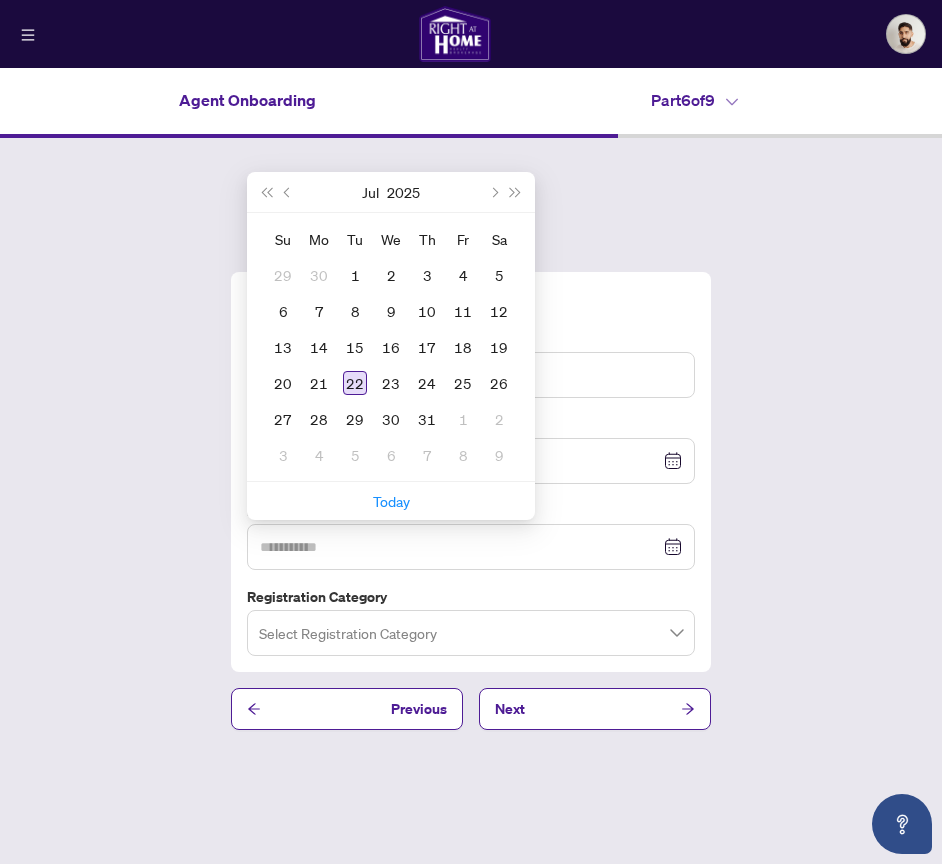 click on "22" at bounding box center [355, 383] 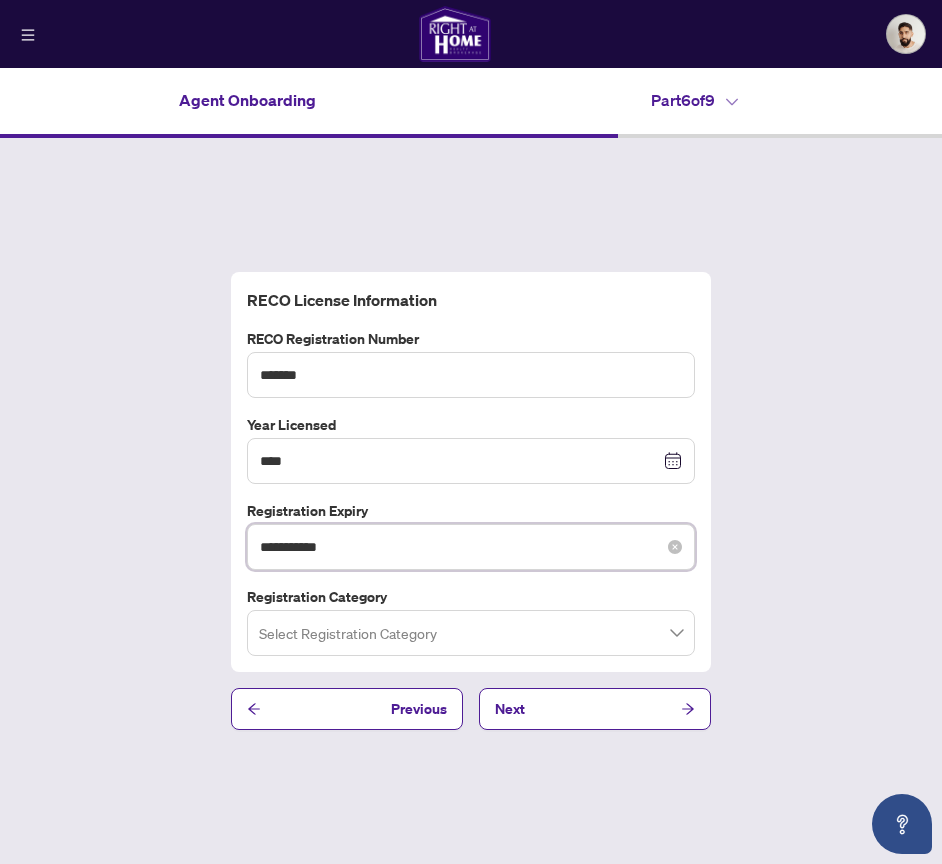 click on "**********" at bounding box center (460, 547) 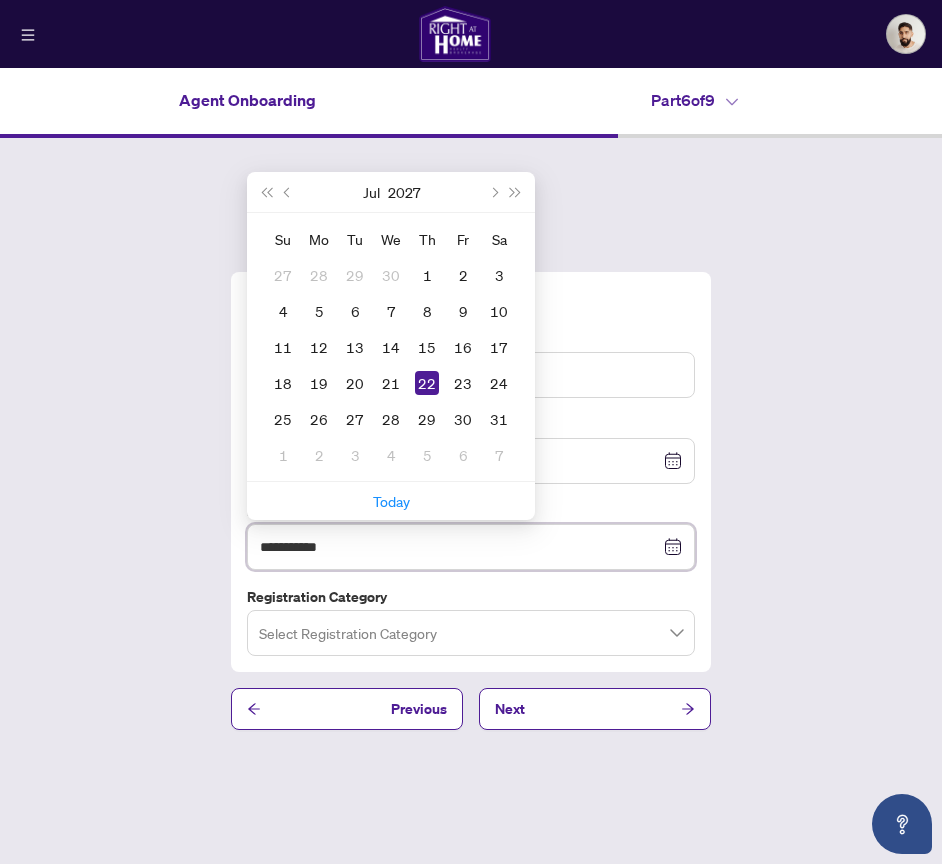 type on "**********" 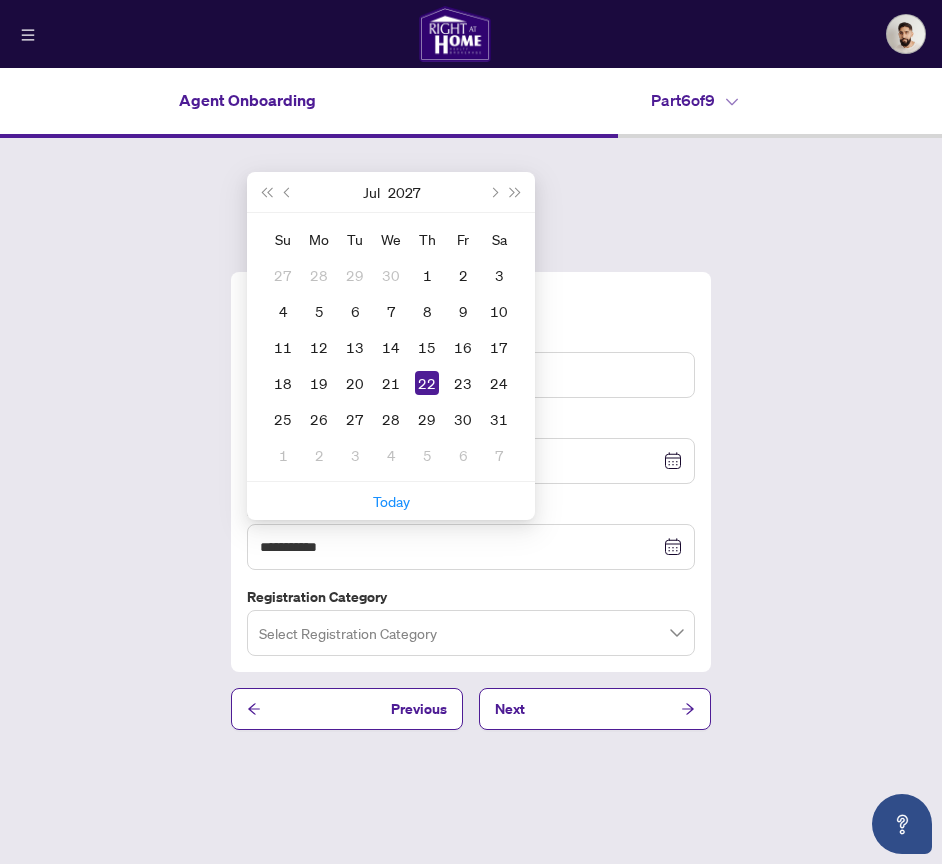 click on "**********" at bounding box center (471, 501) 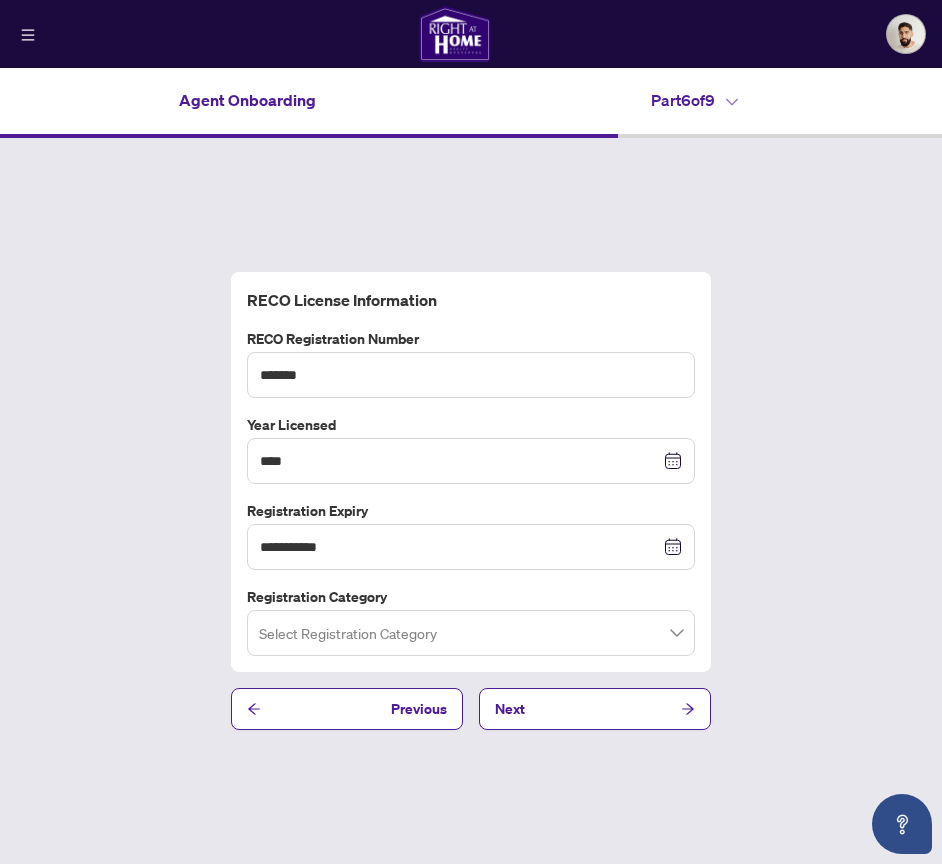 click at bounding box center (471, 633) 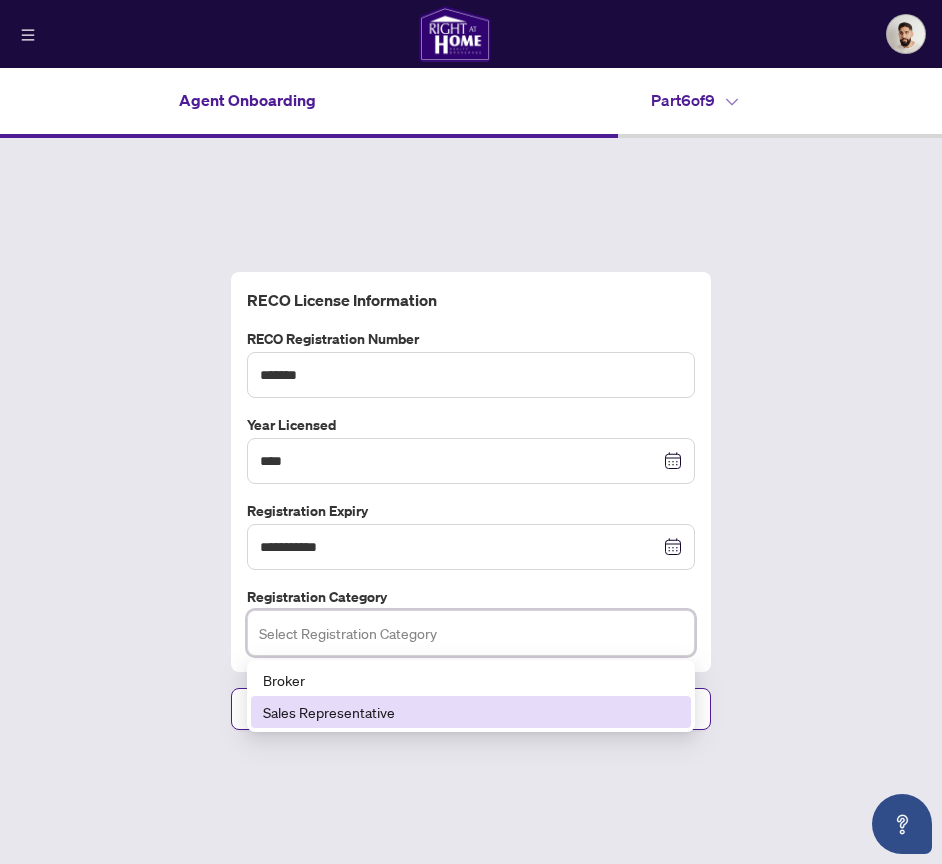 click on "Sales Representative" at bounding box center [471, 712] 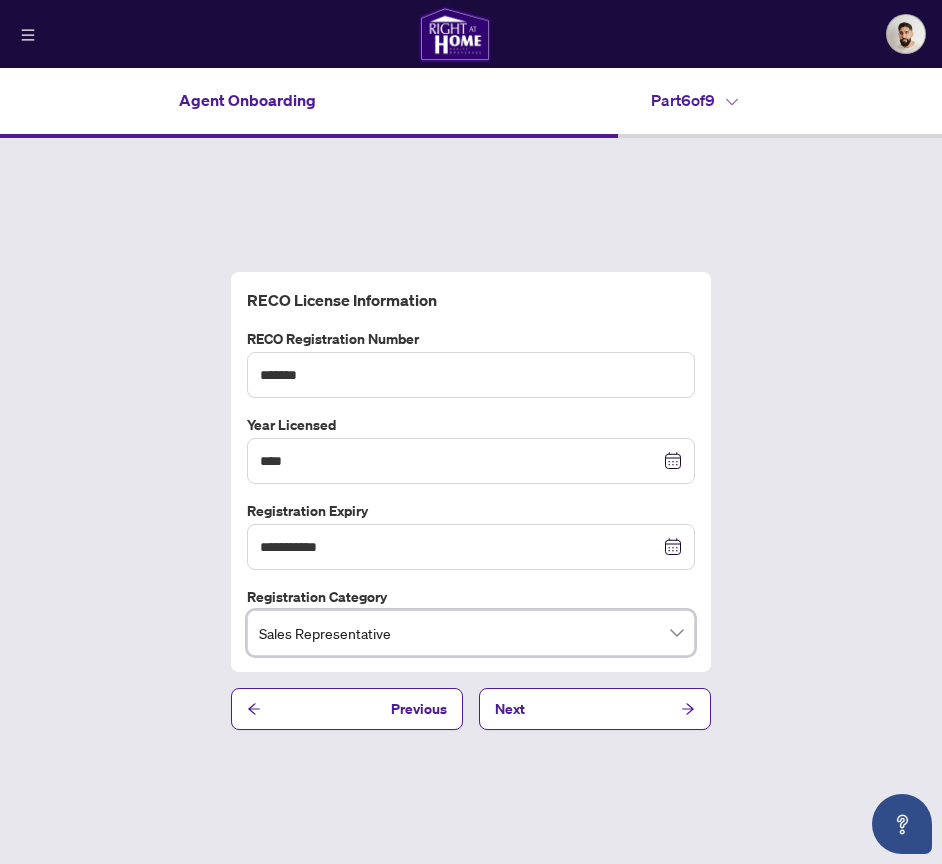 click on "**********" at bounding box center [471, 501] 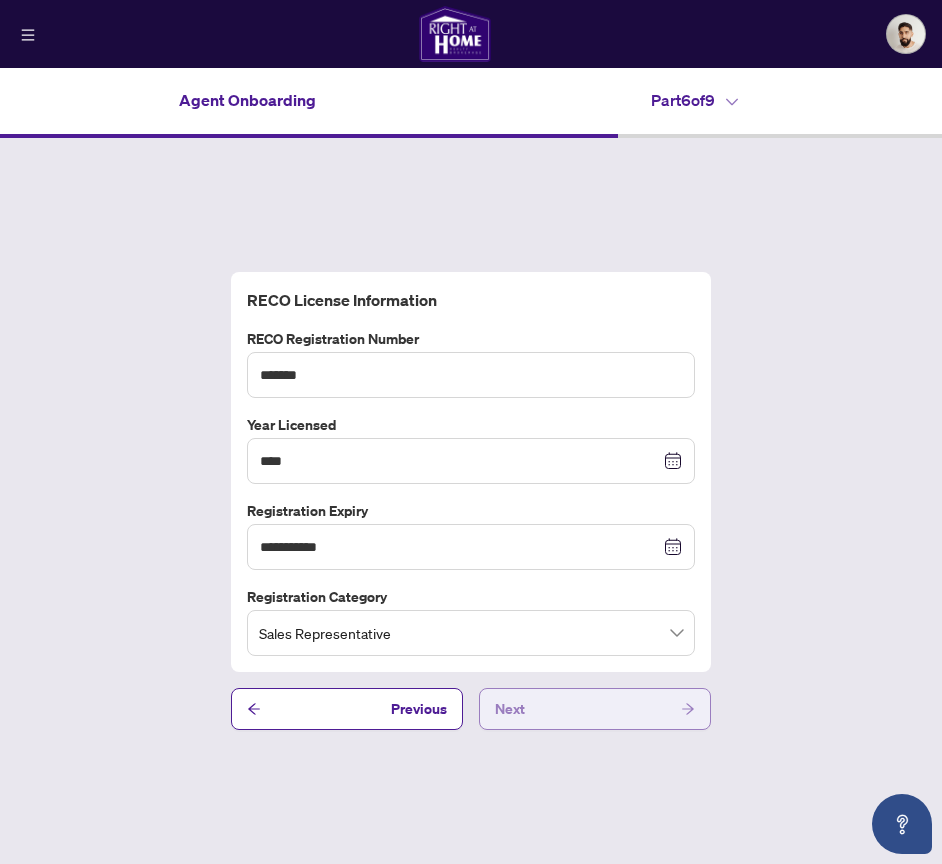 click on "Next" at bounding box center [595, 709] 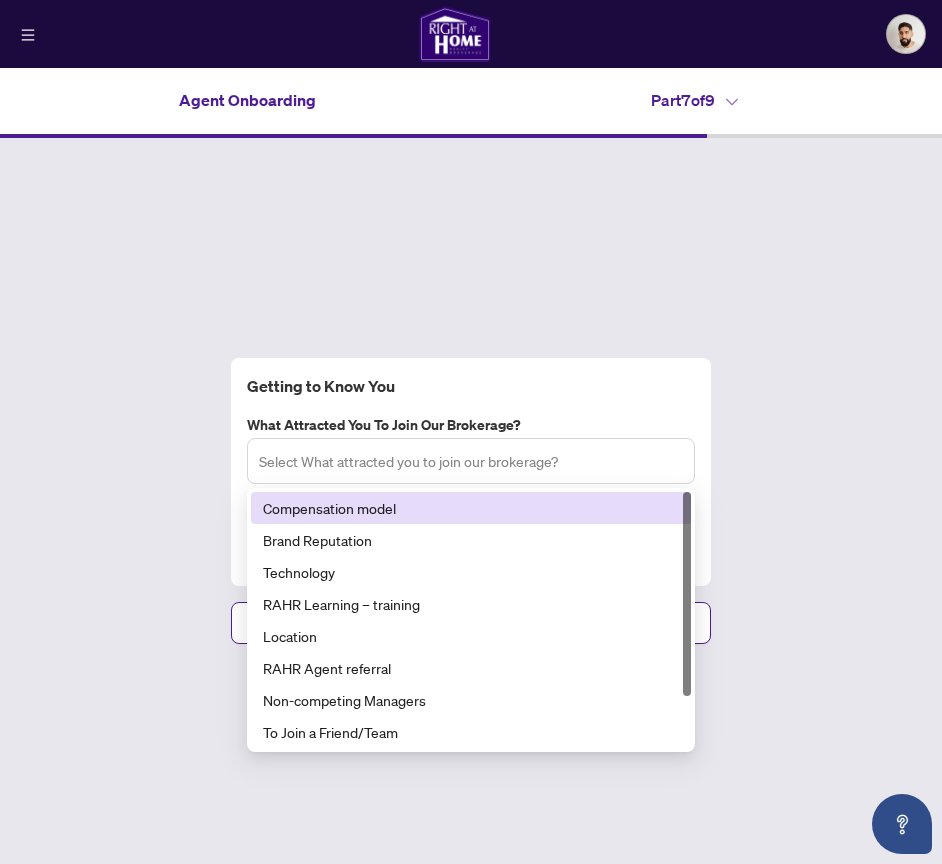 click at bounding box center (471, 461) 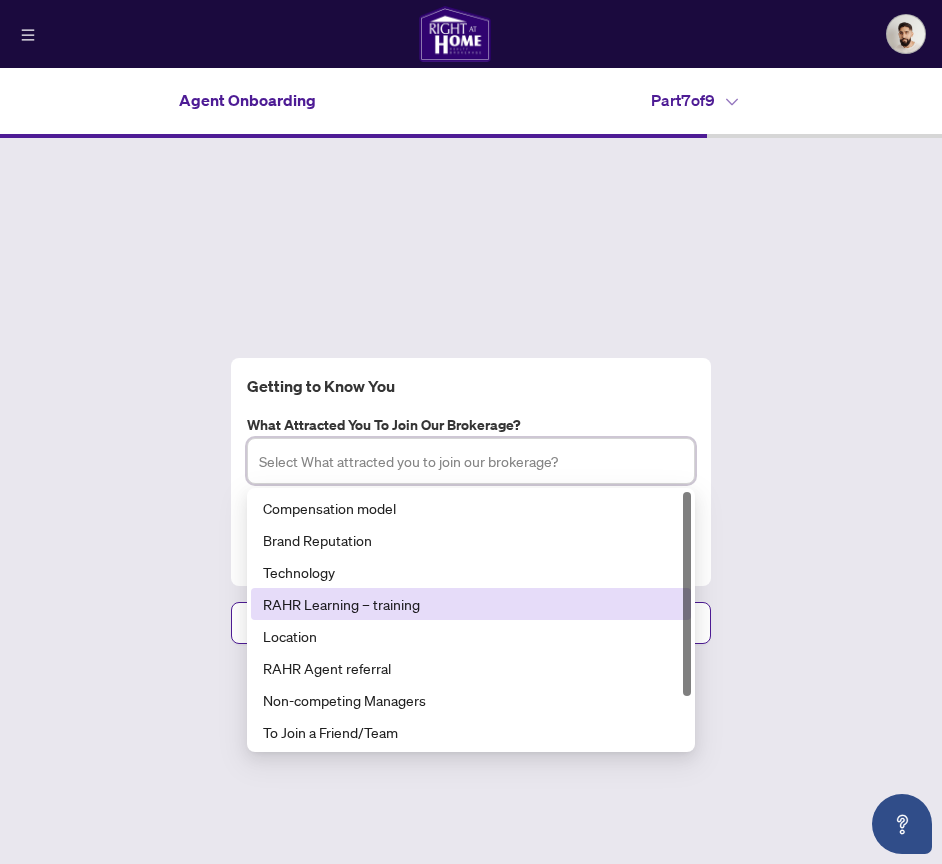 click on "RAHR Learning – training" at bounding box center [471, 604] 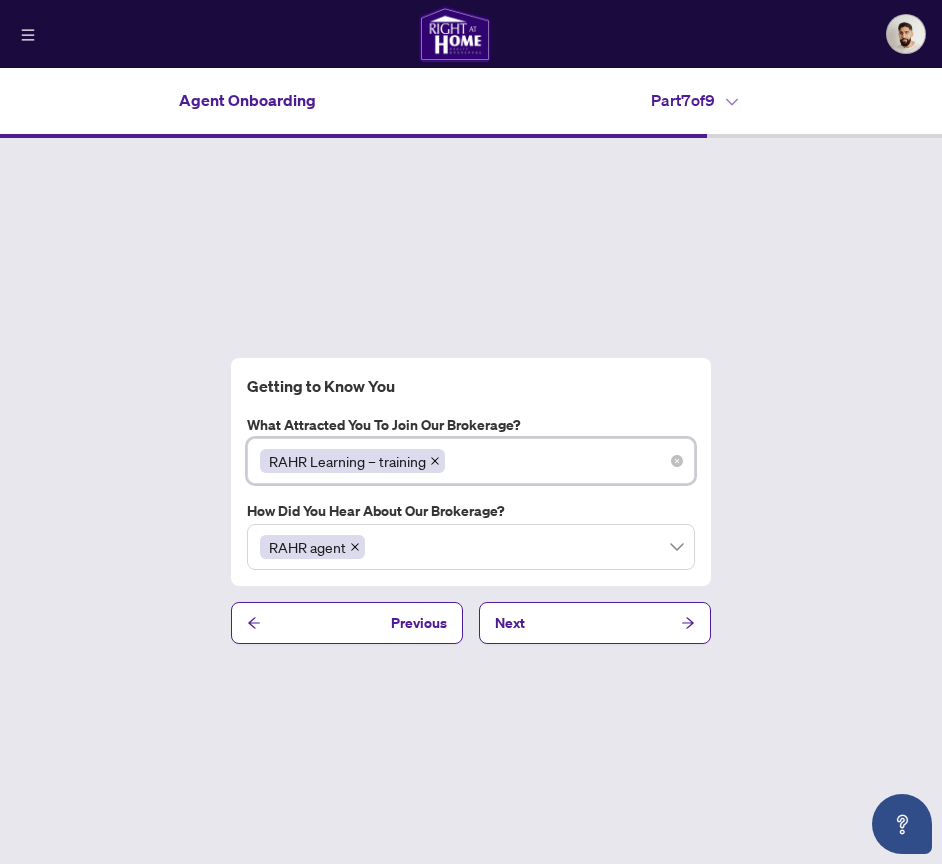 click on "RAHR Learning – training" at bounding box center [471, 461] 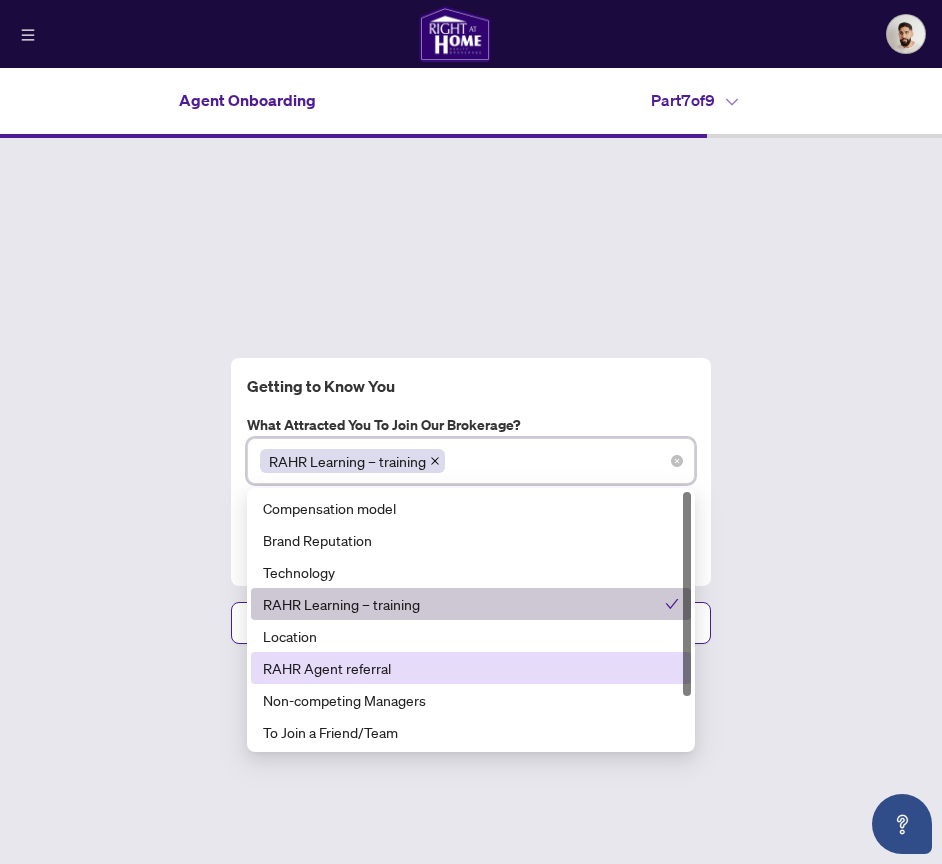 click on "RAHR Agent referral" at bounding box center (471, 668) 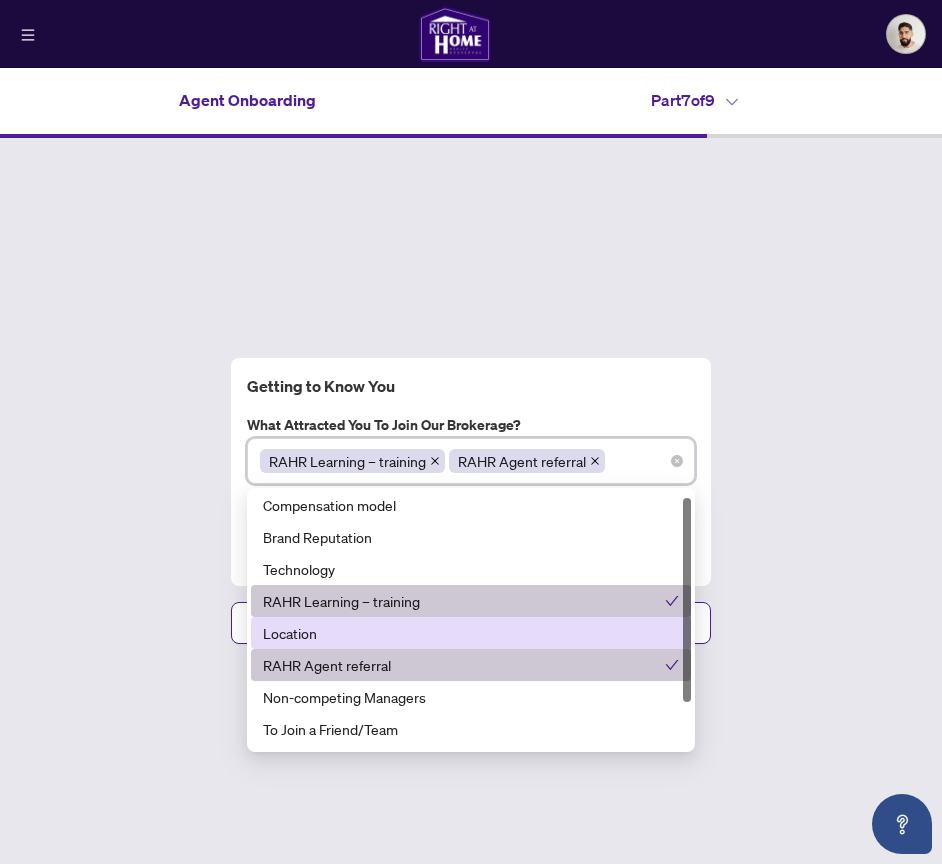 scroll, scrollTop: 0, scrollLeft: 0, axis: both 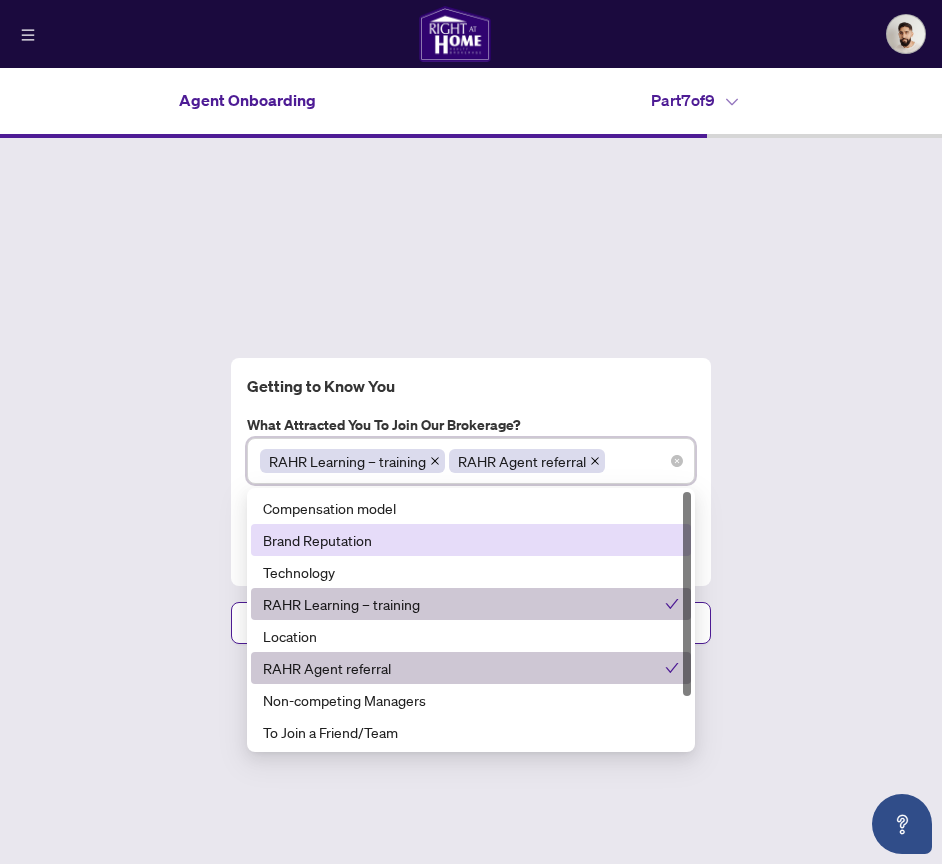 click on "Brand Reputation" at bounding box center [471, 540] 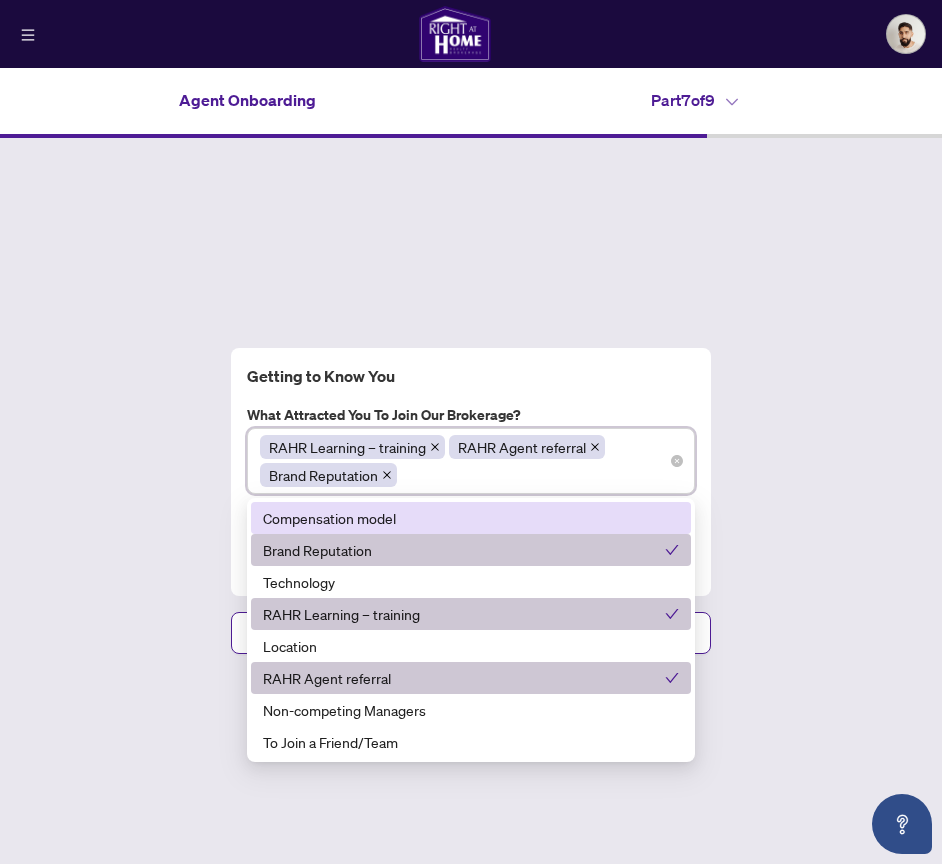 click on "Compensation model" at bounding box center (471, 518) 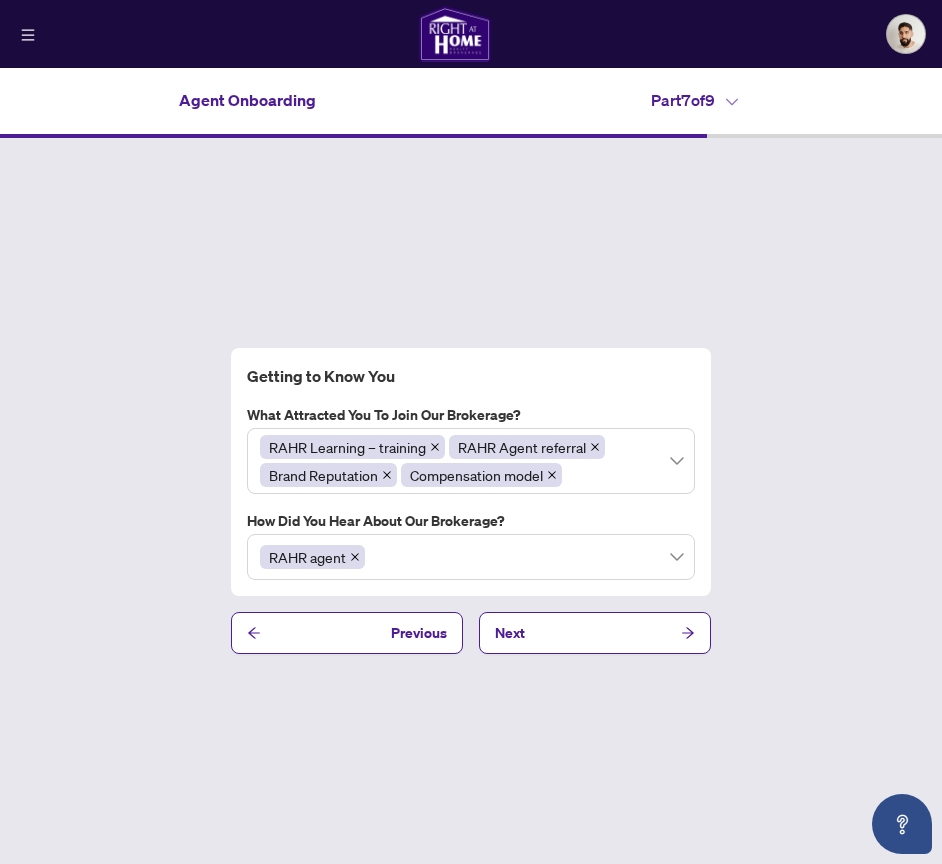 click on "Getting to Know You What attracted you to join our brokerage? RAHR Learning – training RAHR Agent referral Brand Reputation Compensation model   763 764 765 Compensation model Brand Reputation Technology RAHR Learning – training Location RAHR Agent referral Non-competing Managers To Join a Friend/Team Other (please specify) Admin Support How did you hear about our brokerage? RAHR agent   Previous Next" at bounding box center (471, 501) 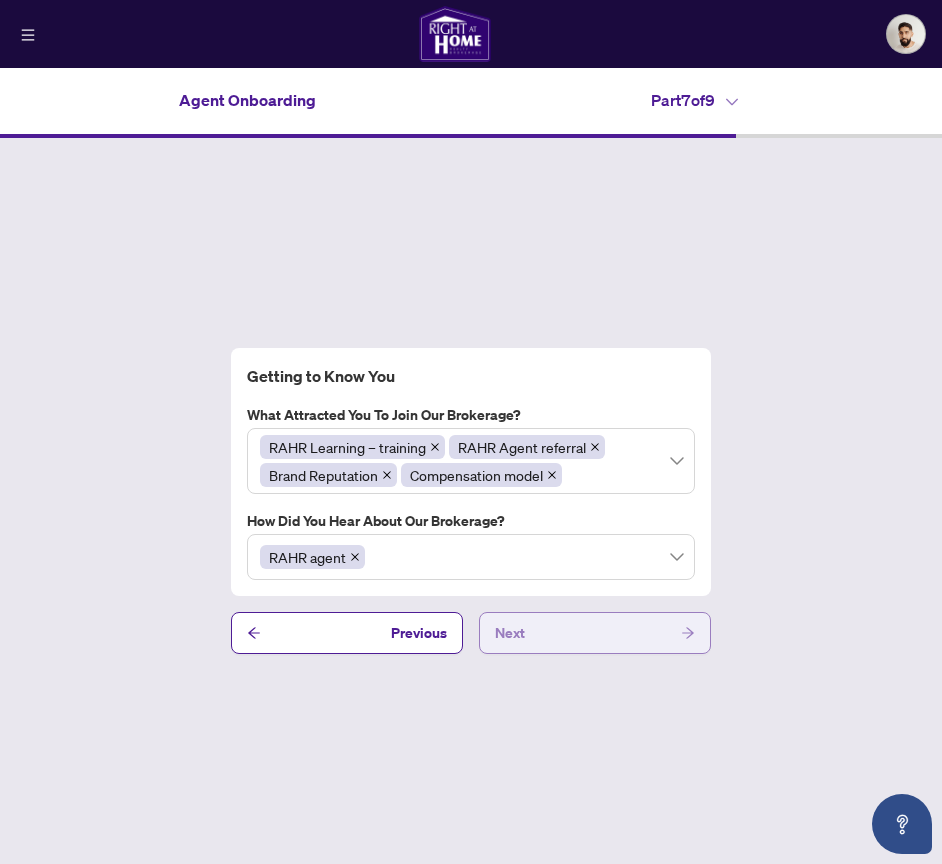 click on "Next" at bounding box center (595, 633) 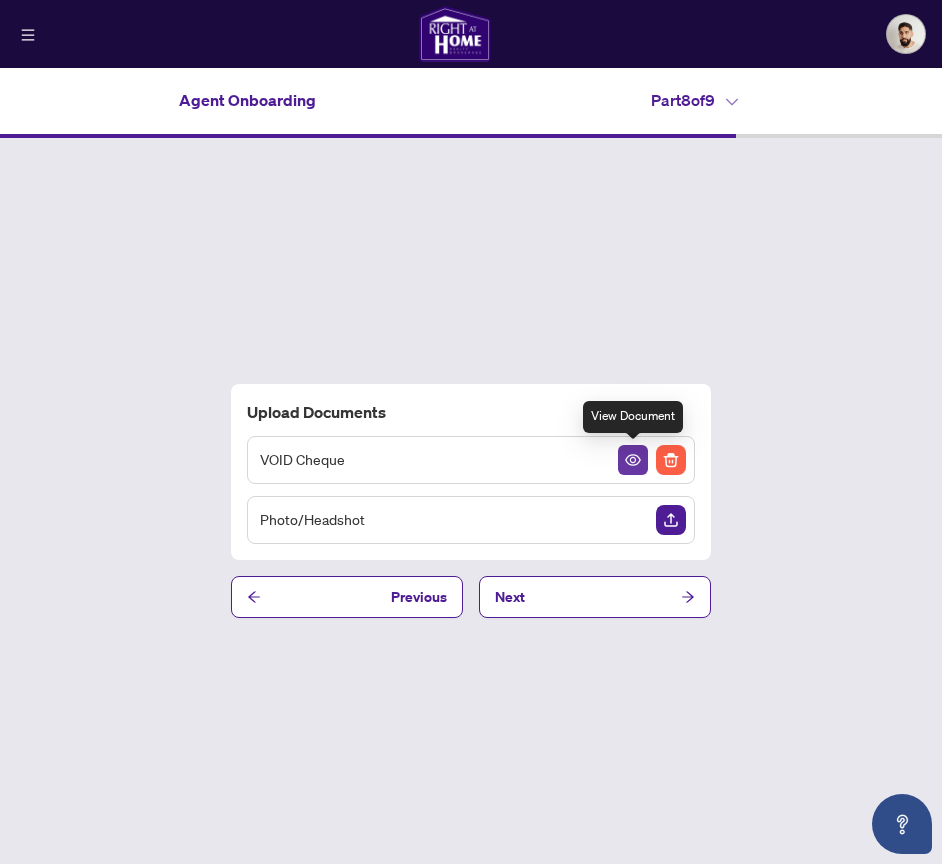 click 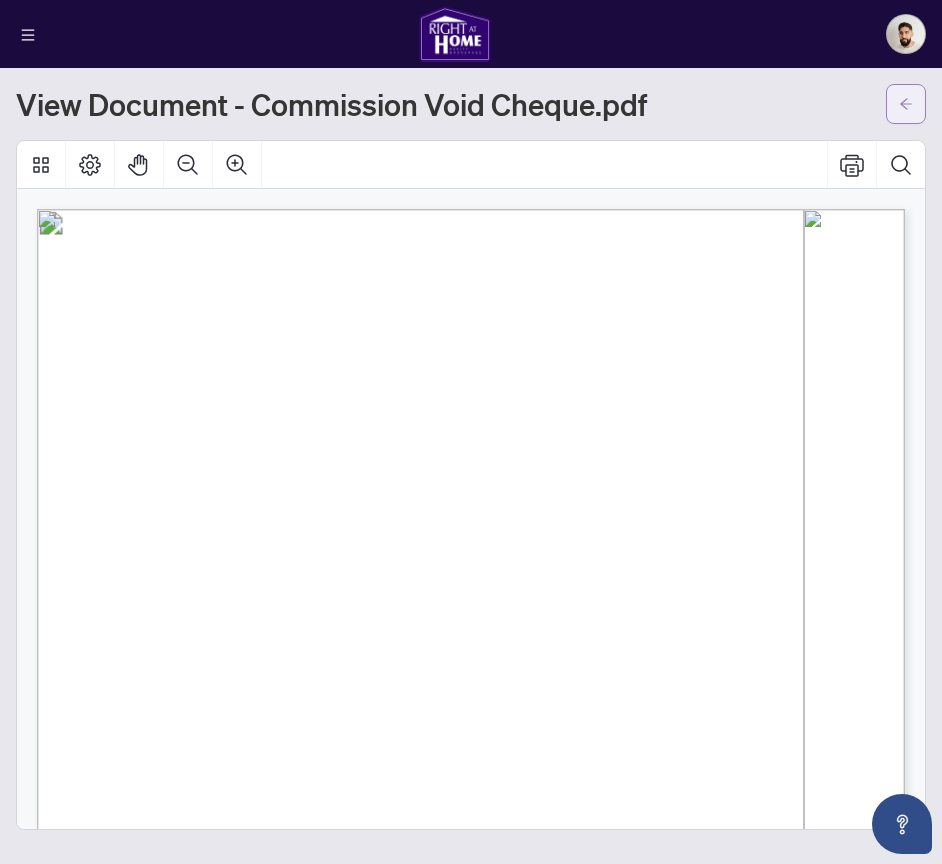 click 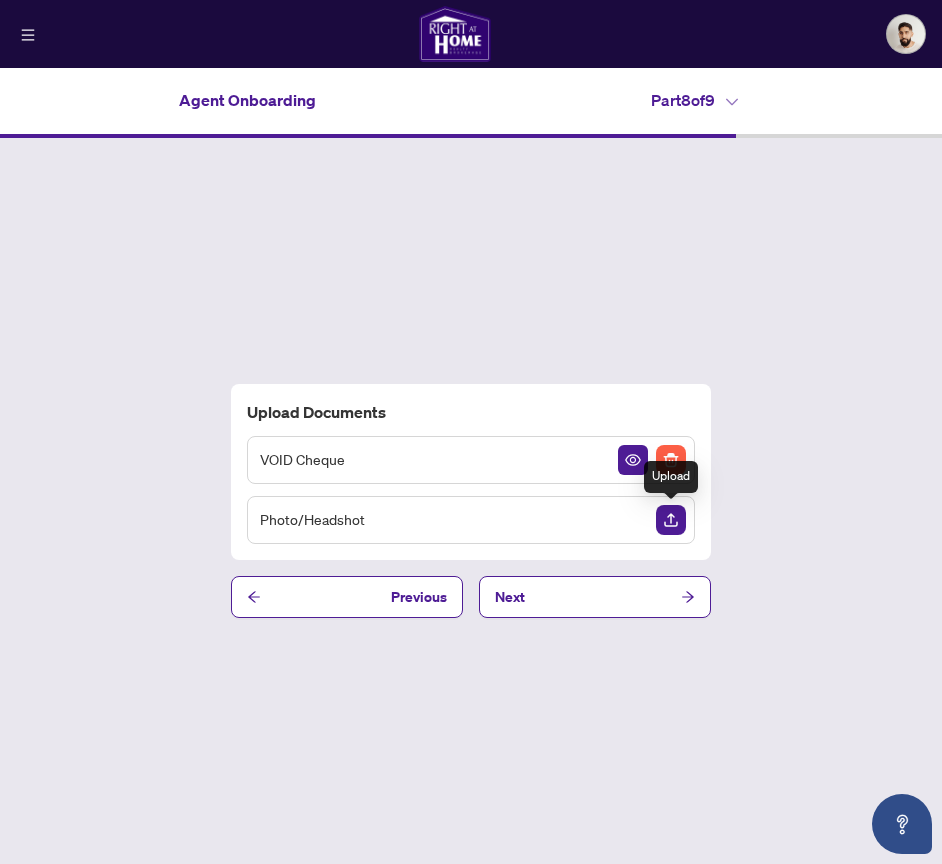 click at bounding box center [671, 520] 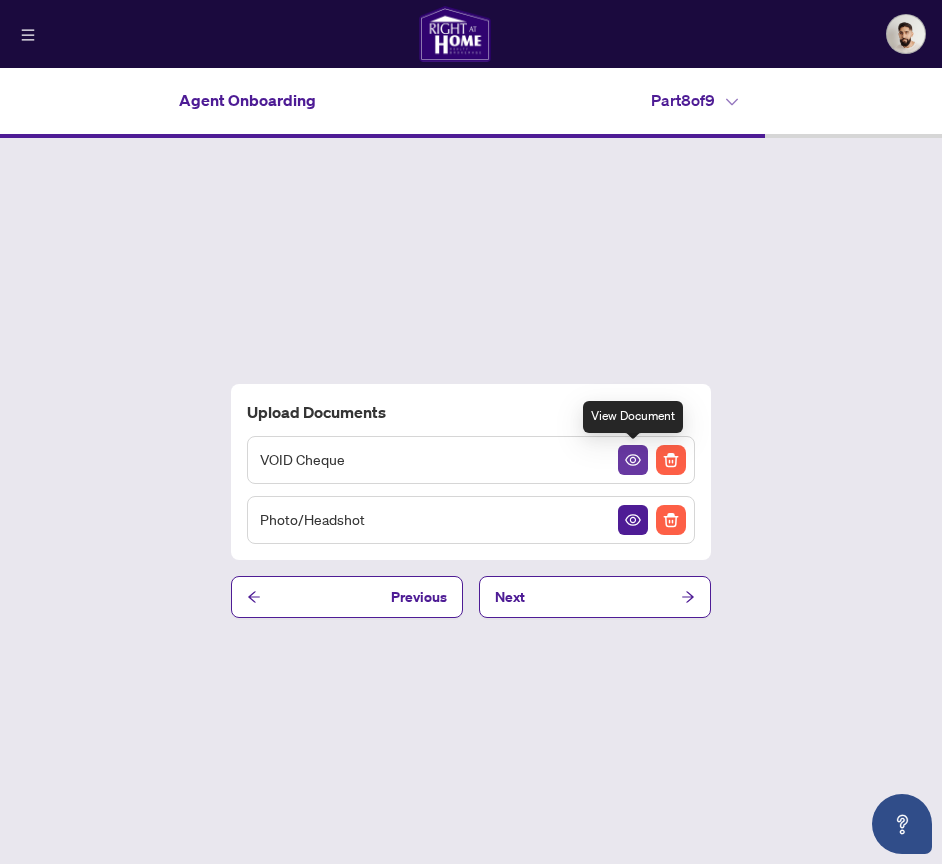 click 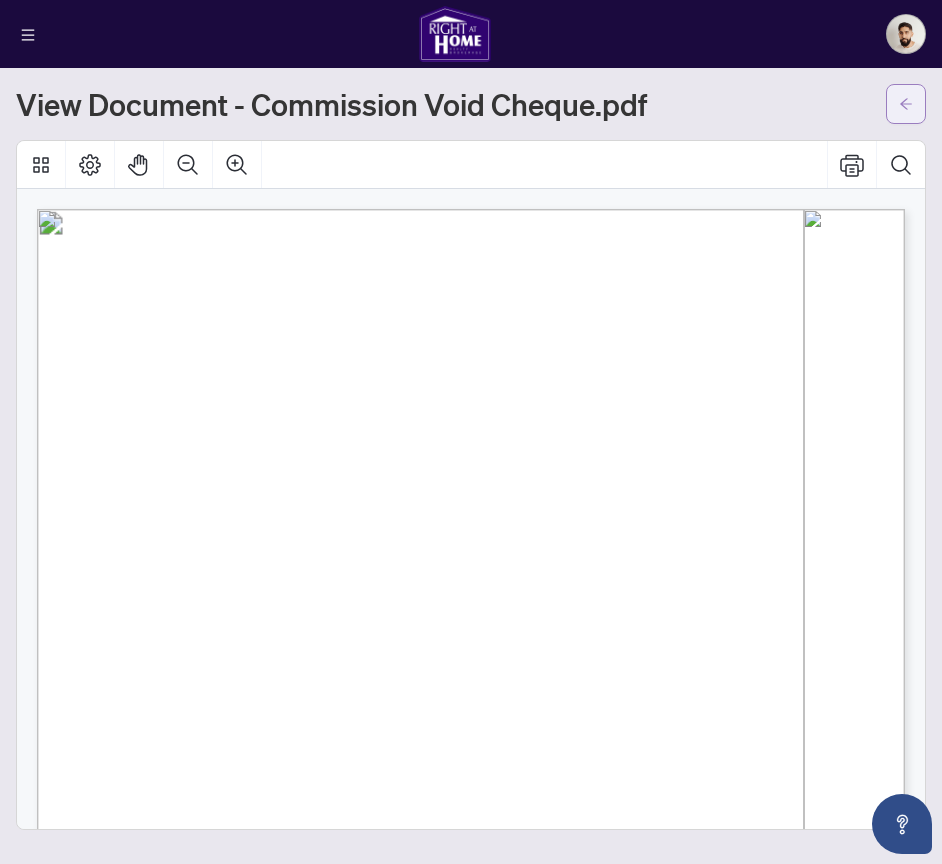 click 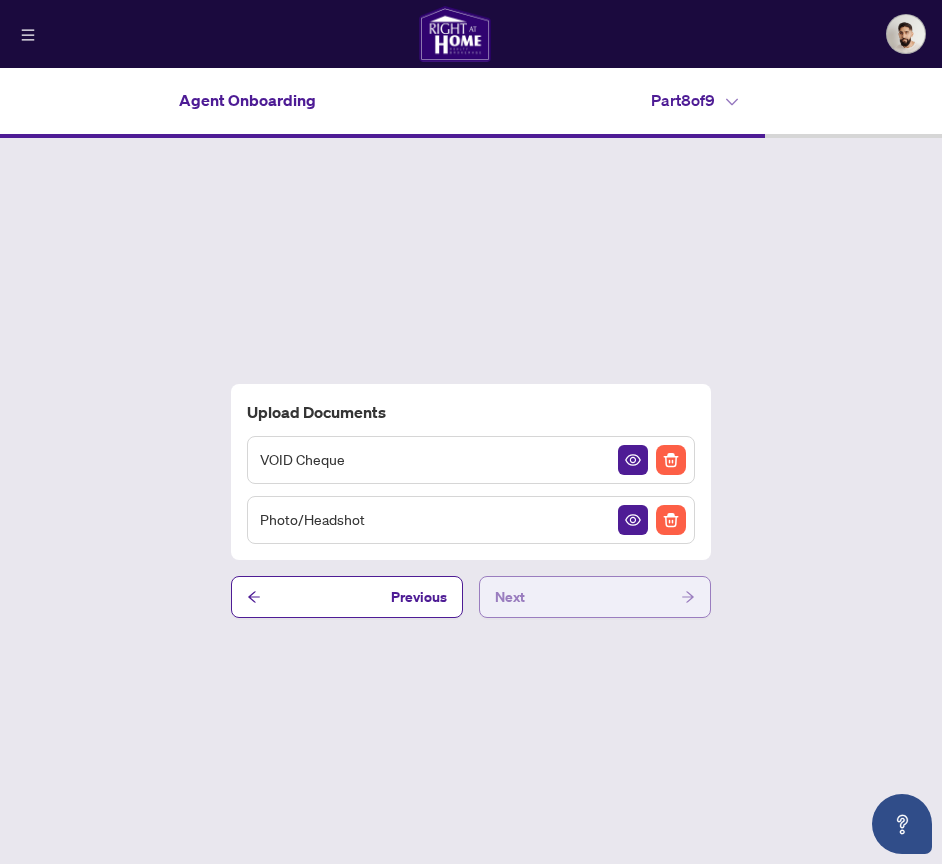 click on "Next" at bounding box center [595, 597] 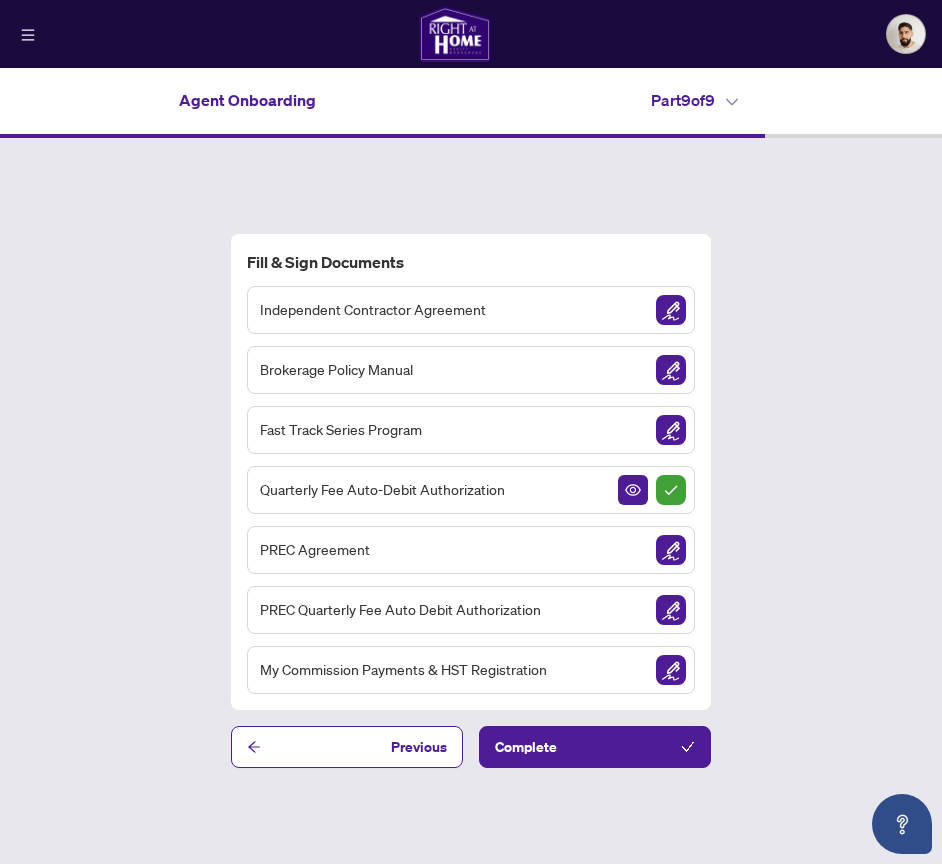 click on "Independent Contractor Agreement" at bounding box center [373, 309] 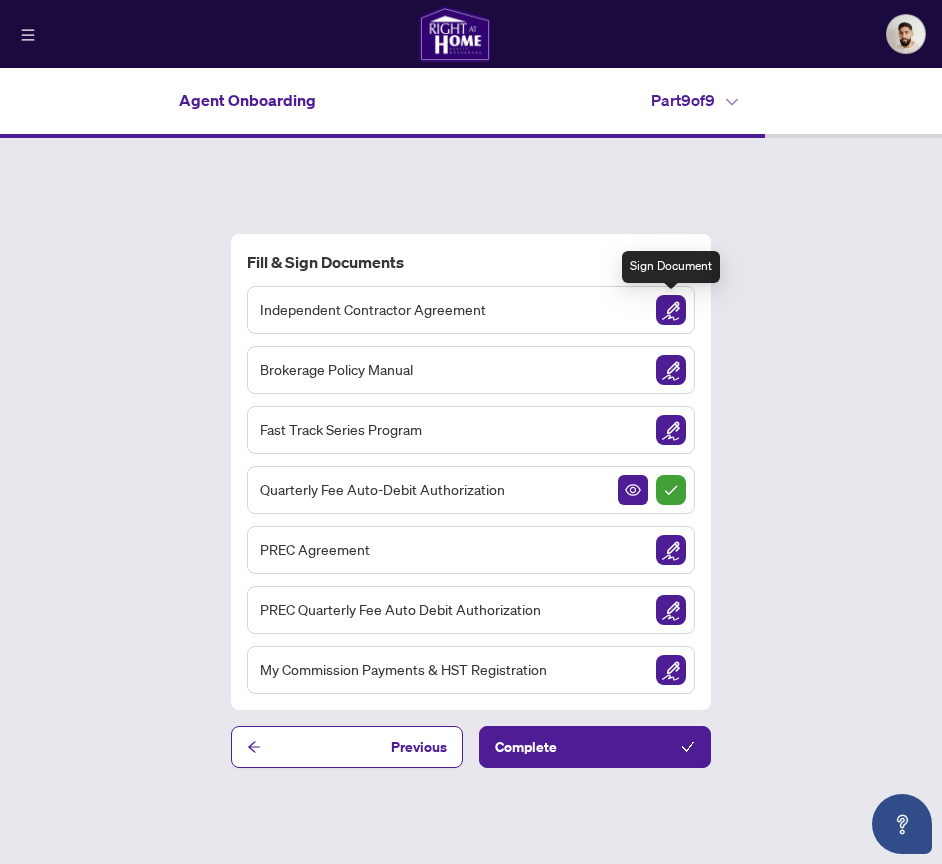 click at bounding box center (671, 310) 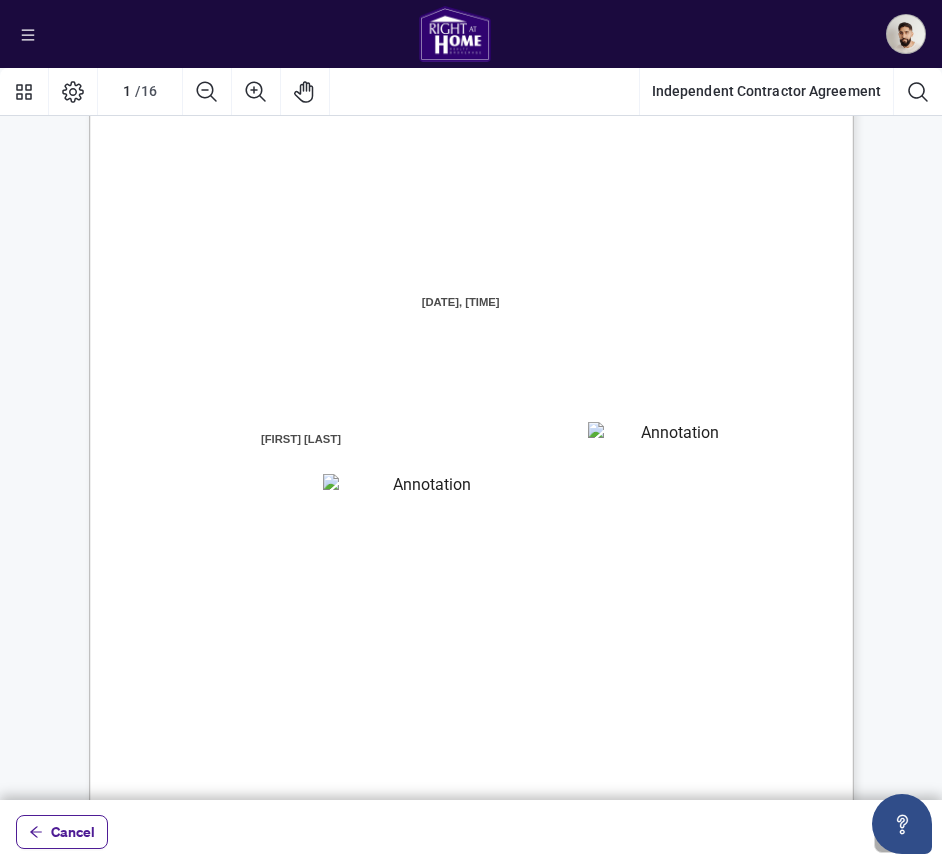 scroll, scrollTop: 85, scrollLeft: 0, axis: vertical 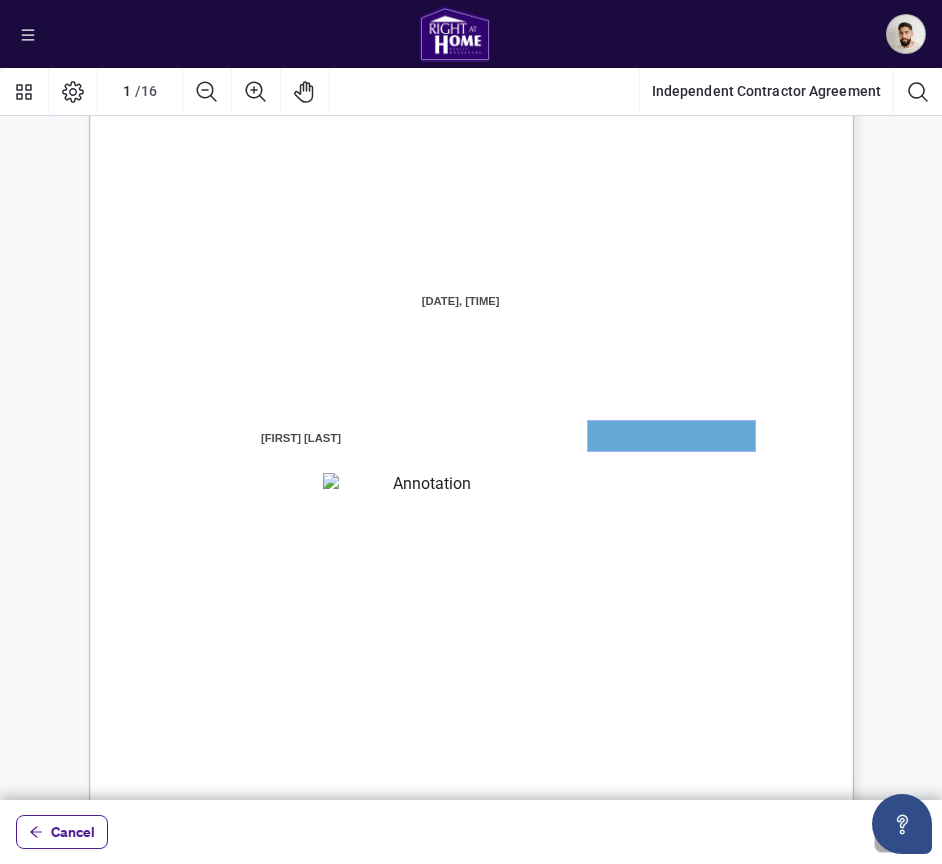 click at bounding box center [671, 436] 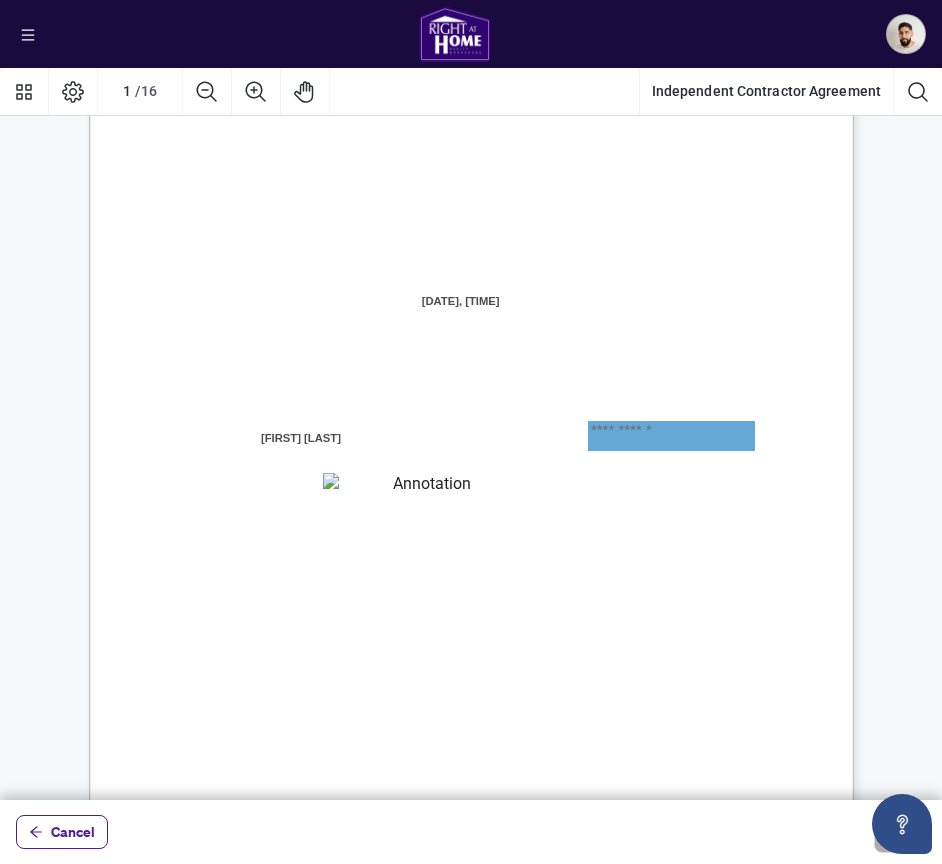 type on "**********" 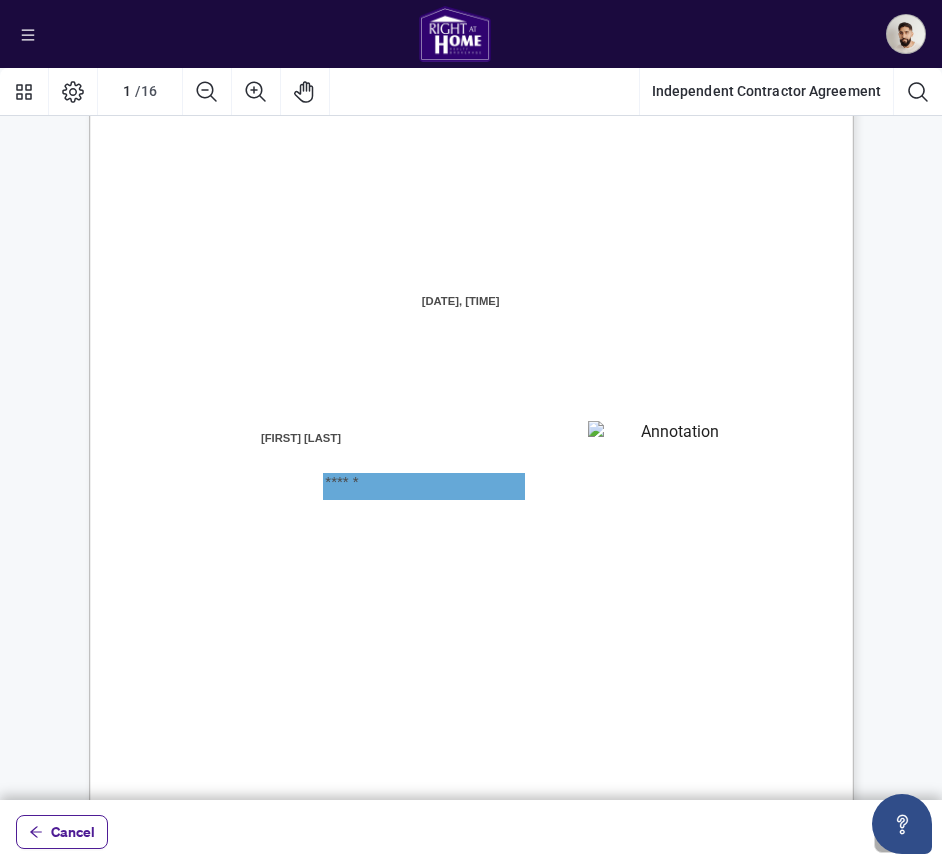 type on "******" 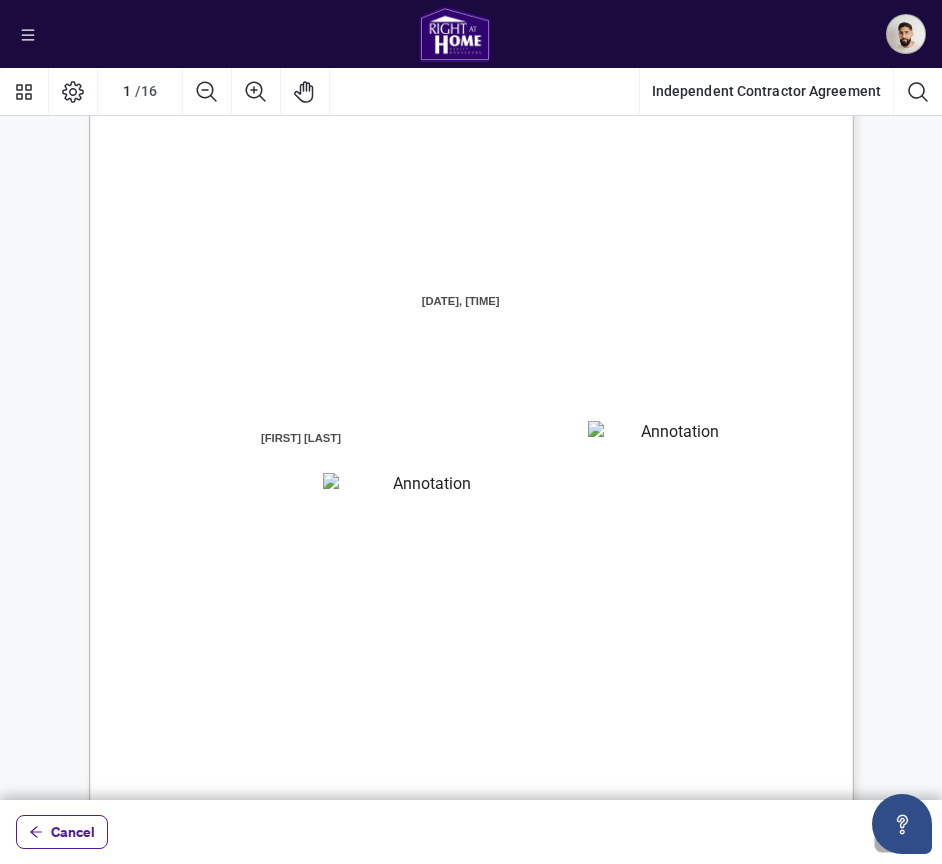 click on "INDEPENDENT CONTRACTOR AGREEMENT
THIS AGREEMENT  is made as of  (the “Effective Date”)
BETWEEN:
1000085532 ONTARIO INC. DBA RIGHT AT HOME REALTY, BROKERAGE  having its head office at
[NUMBER] [STREET], [UNIT], [CITY], [STATE] (the “Brokerage” or “RAHR”)
AND:
residing in the City of [CITY]
( the “Contractor” "you” or “your")
will operate from the  branch (the “Designated Office”) .
WHEREAS  RAHR is registered as a real estate brokerage and licensed through the Real Estate
Council of Ontario (RECO) (the “Broker Authority”), owns and or operates the Designated office,
facilities, and equipment required to conduct a real estate brokerage busines s.
WHEREAS  the Contractor is duly licensed under the Real Estate and Business Brokers Act, 2002 as
subsequently amended to the Trust in Real Estate Services Act, 2002 (“TRESA”)  ( the “Act”) for the
purpose of conducting a real estate business.
WHEREAS  Contractor will provide real estate services as defined below." at bounding box center [567, 670] 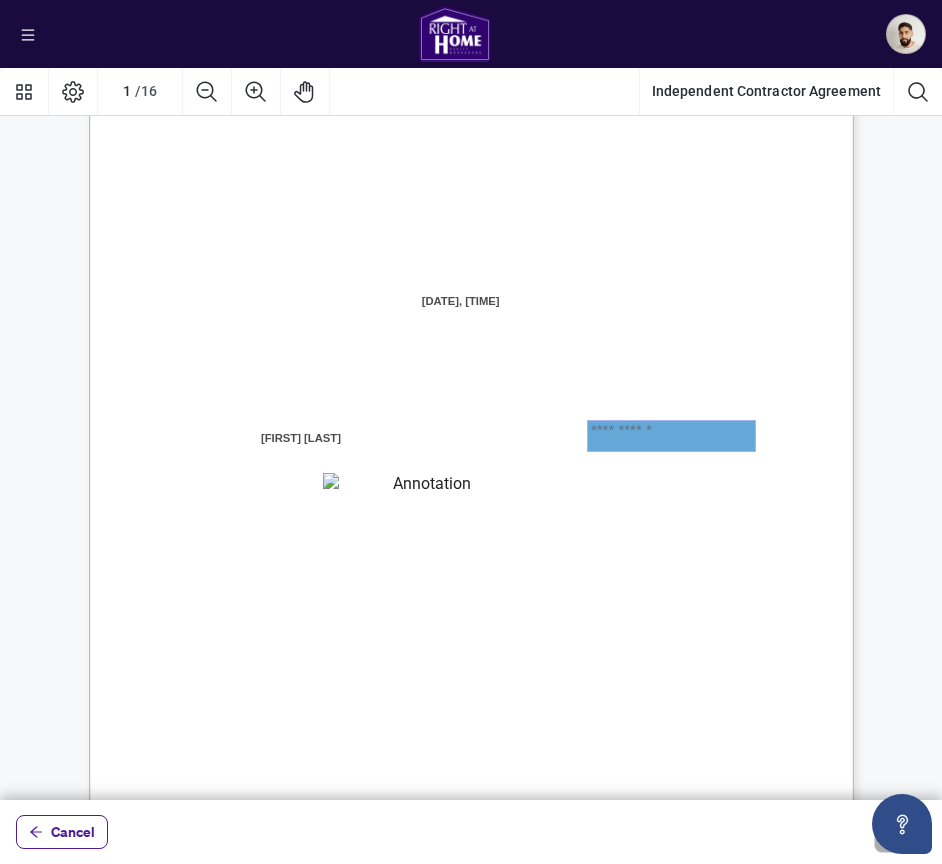 click on "**********" at bounding box center [671, 436] 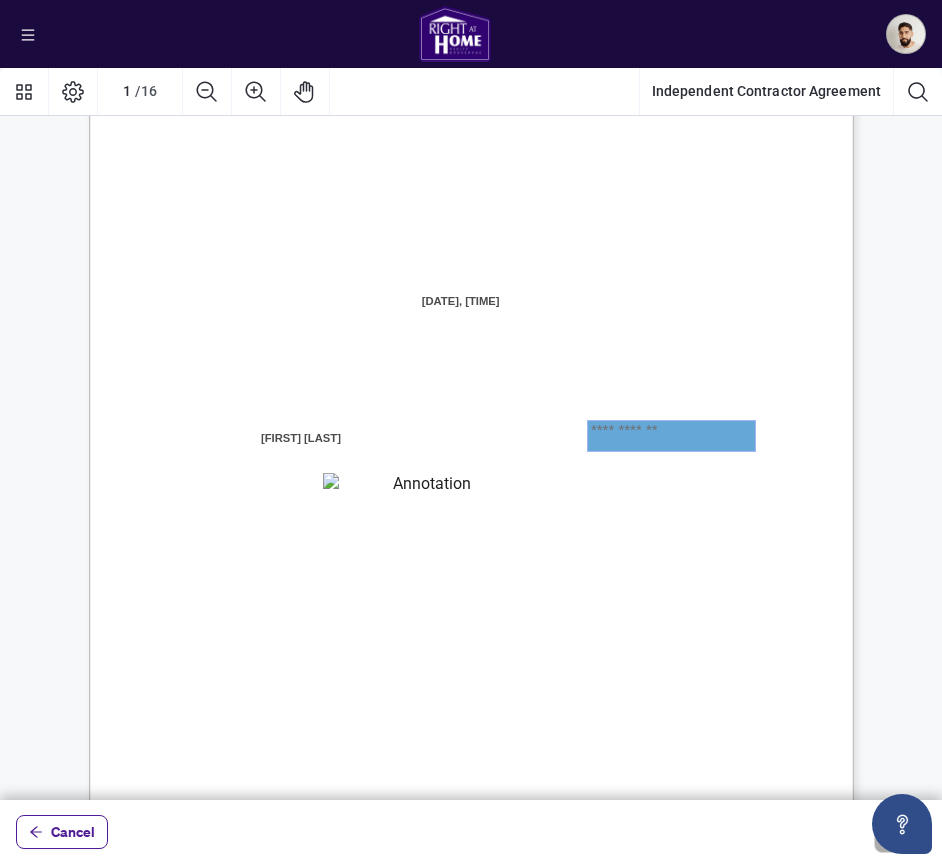 type on "**********" 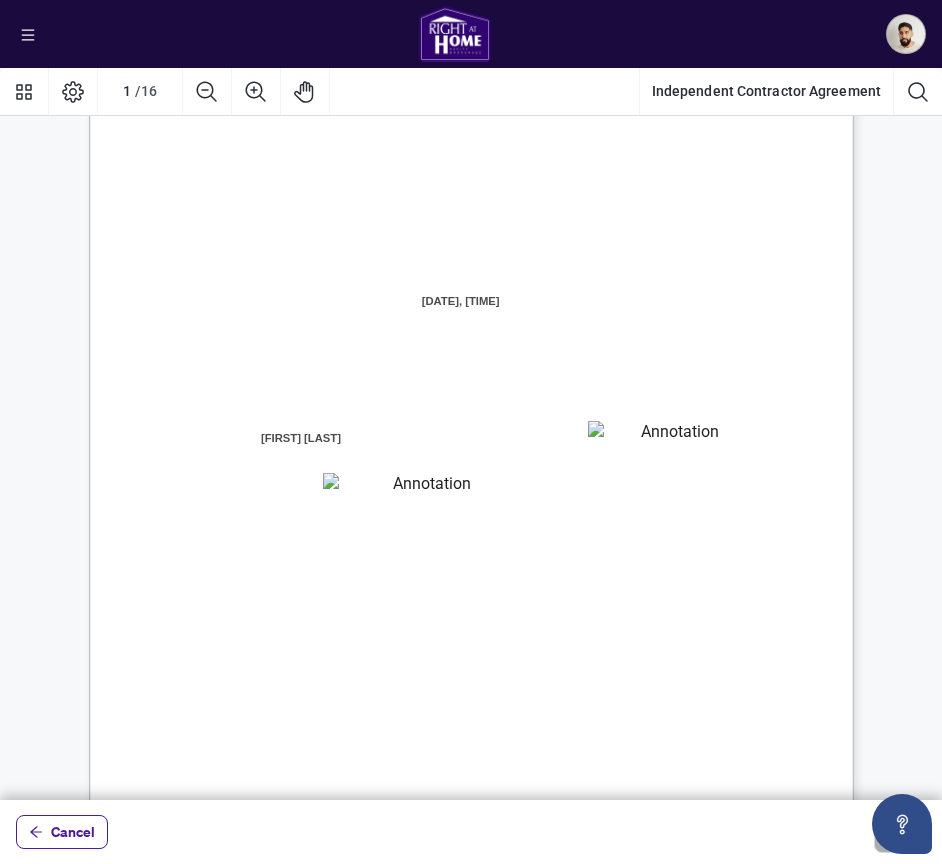 click on "INDEPENDENT CONTRACTOR AGREEMENT
THIS AGREEMENT  is made as of  (the “Effective Date”)
BETWEEN:
1000085532 ONTARIO INC. DBA RIGHT AT HOME REALTY, BROKERAGE  having its head office at
[NUMBER] [STREET], [UNIT], [CITY], [STATE] (the “Brokerage” or “RAHR”)
AND:
residing in the City of [CITY]
( the “Contractor” "you” or “your")
will operate from the  branch (the “Designated Office”) .
WHEREAS  RAHR is registered as a real estate brokerage and licensed through the Real Estate
Council of Ontario (RECO) (the “Broker Authority”), owns and or operates the Designated office,
facilities, and equipment required to conduct a real estate brokerage busines s.
WHEREAS  the Contractor is duly licensed under the Real Estate and Business Brokers Act, 2002 as
subsequently amended to the Trust in Real Estate Services Act, 2002 (“TRESA”)  ( the “Act”) for the
purpose of conducting a real estate business.
WHEREAS  Contractor will provide real estate services as defined below." at bounding box center (567, 670) 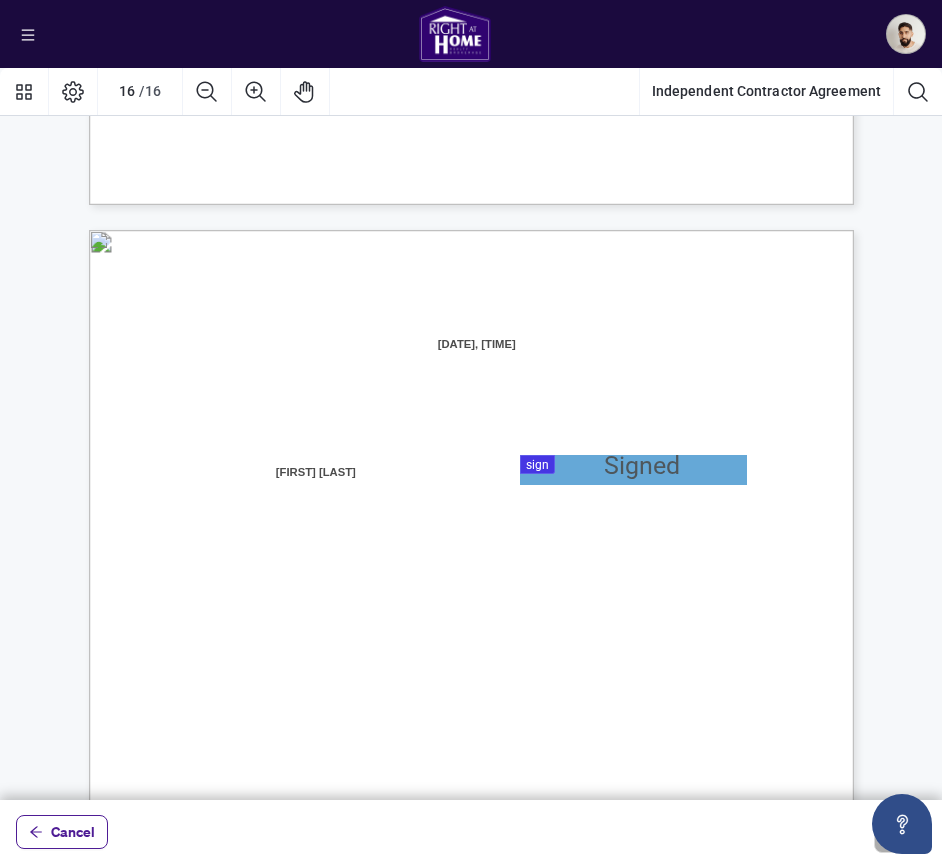 scroll, scrollTop: 15128, scrollLeft: 0, axis: vertical 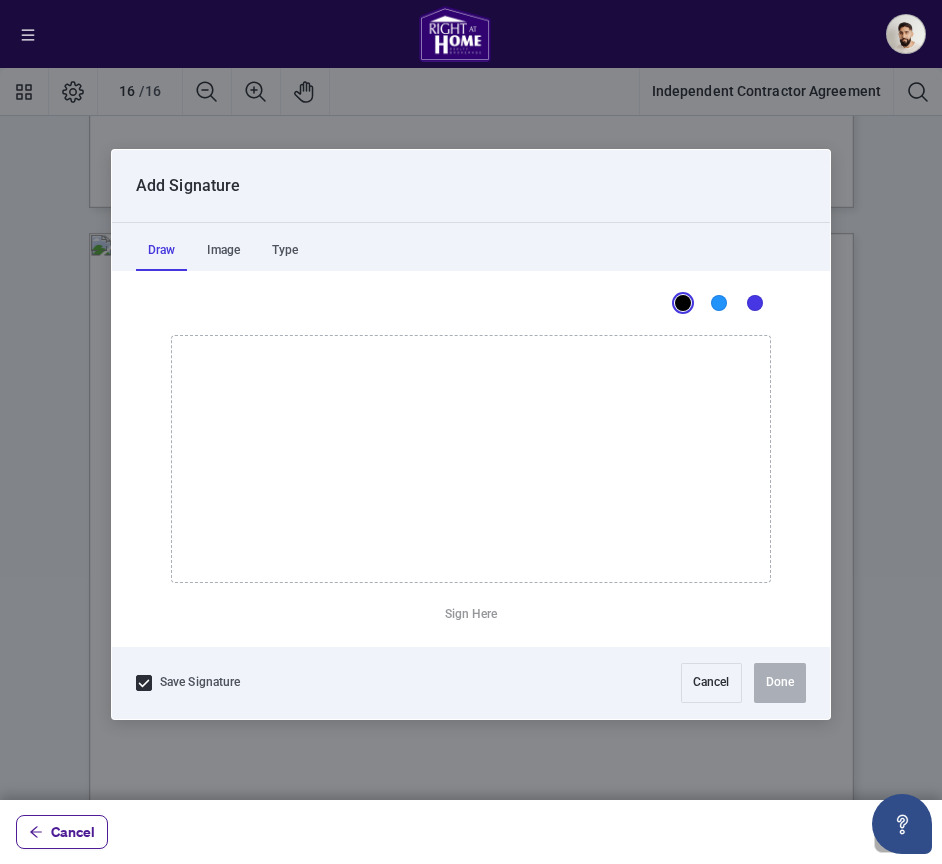 click at bounding box center (471, 434) 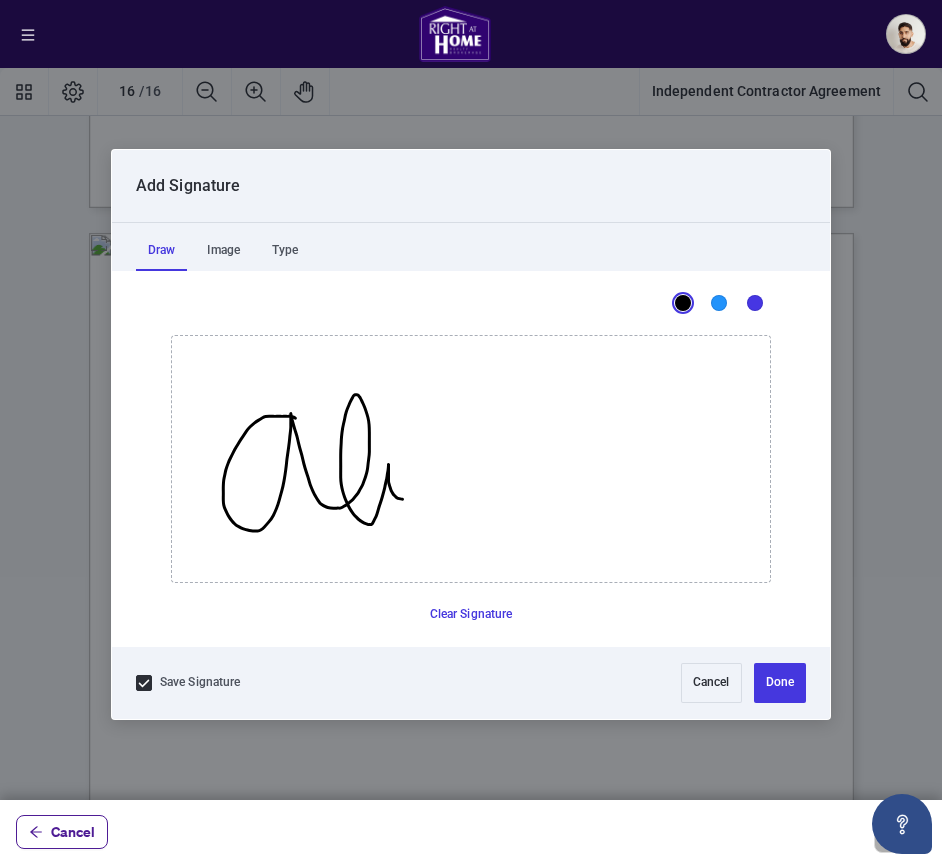 drag, startPoint x: 295, startPoint y: 417, endPoint x: 413, endPoint y: 384, distance: 122.52755 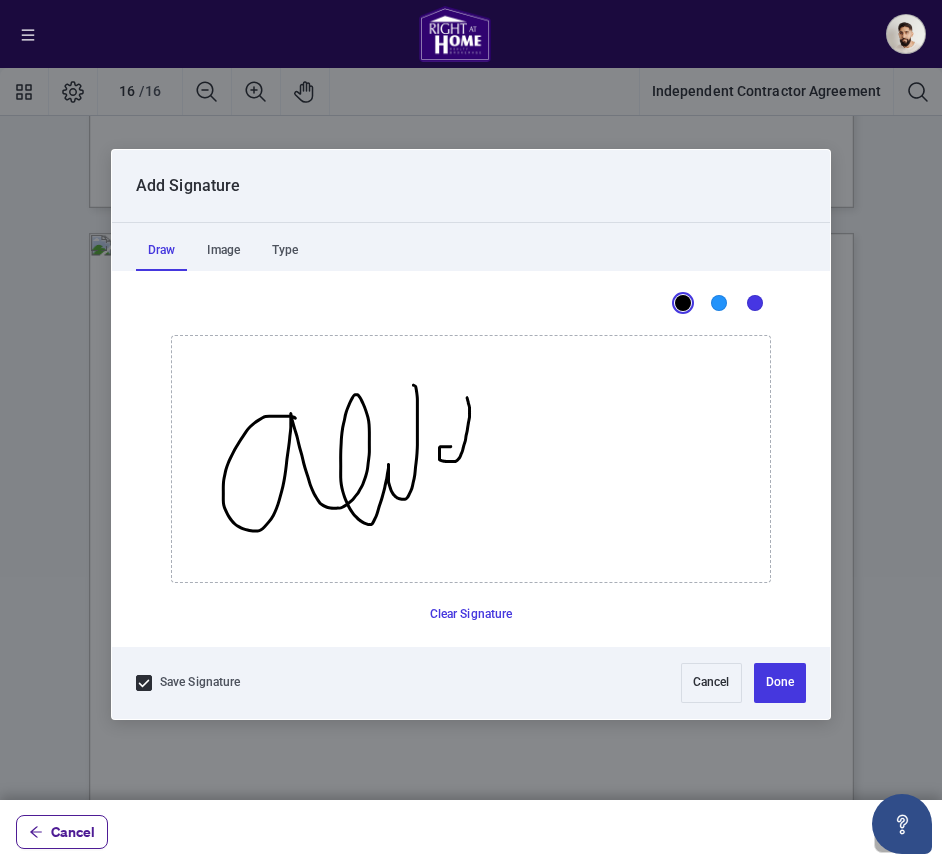 drag, startPoint x: 450, startPoint y: 446, endPoint x: 467, endPoint y: 397, distance: 51.86521 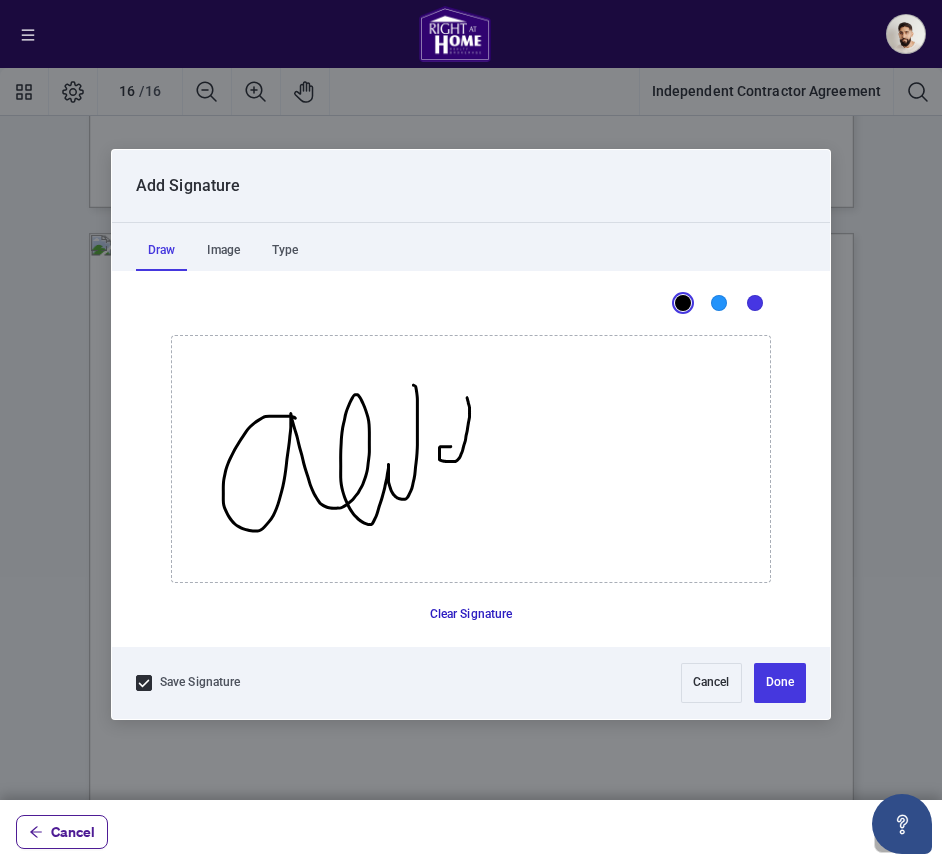 click on "Clear Signature" at bounding box center [471, 615] 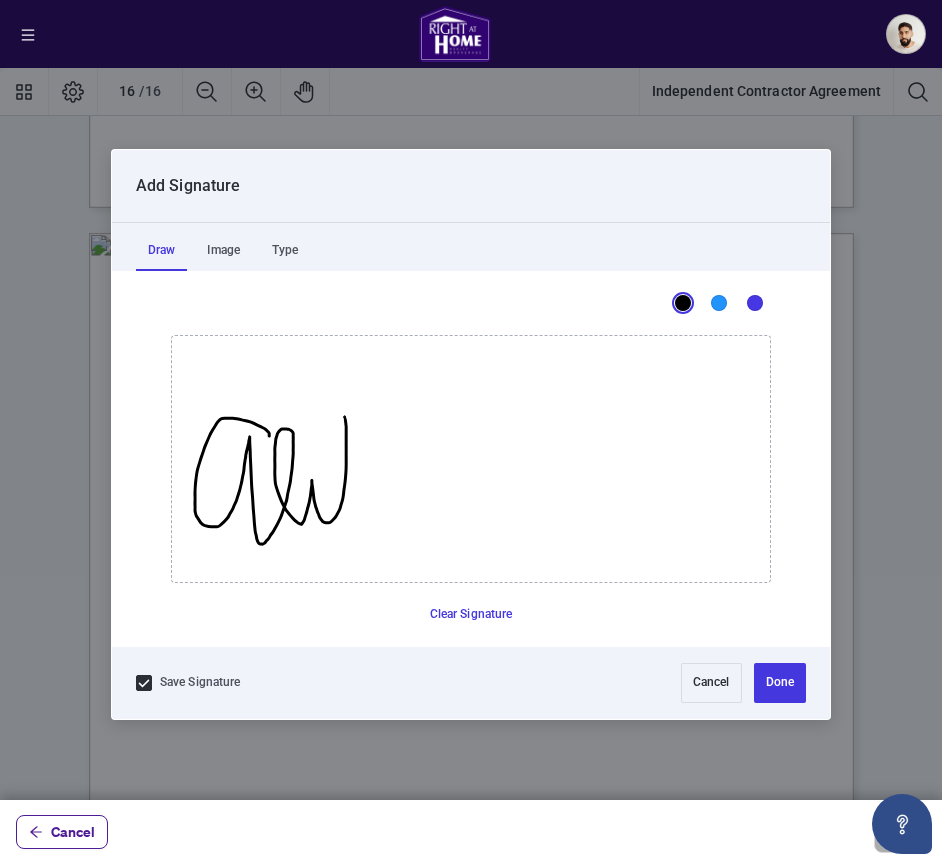 drag, startPoint x: 269, startPoint y: 435, endPoint x: 343, endPoint y: 416, distance: 76.40026 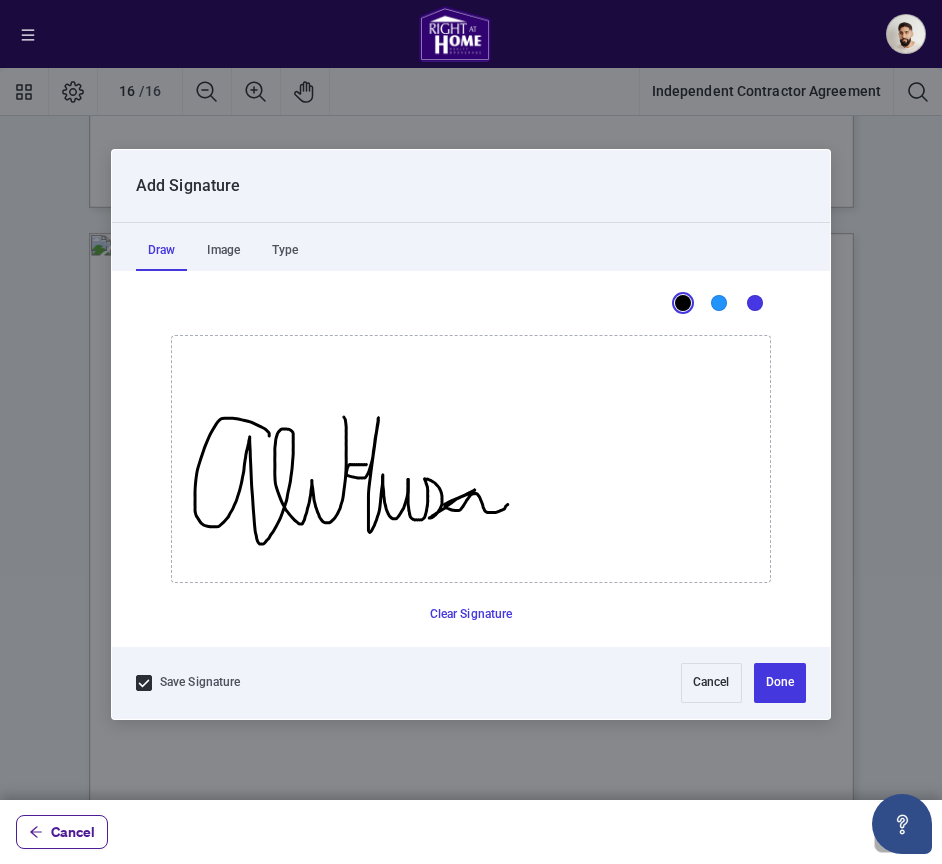 drag, startPoint x: 366, startPoint y: 464, endPoint x: 519, endPoint y: 495, distance: 156.10893 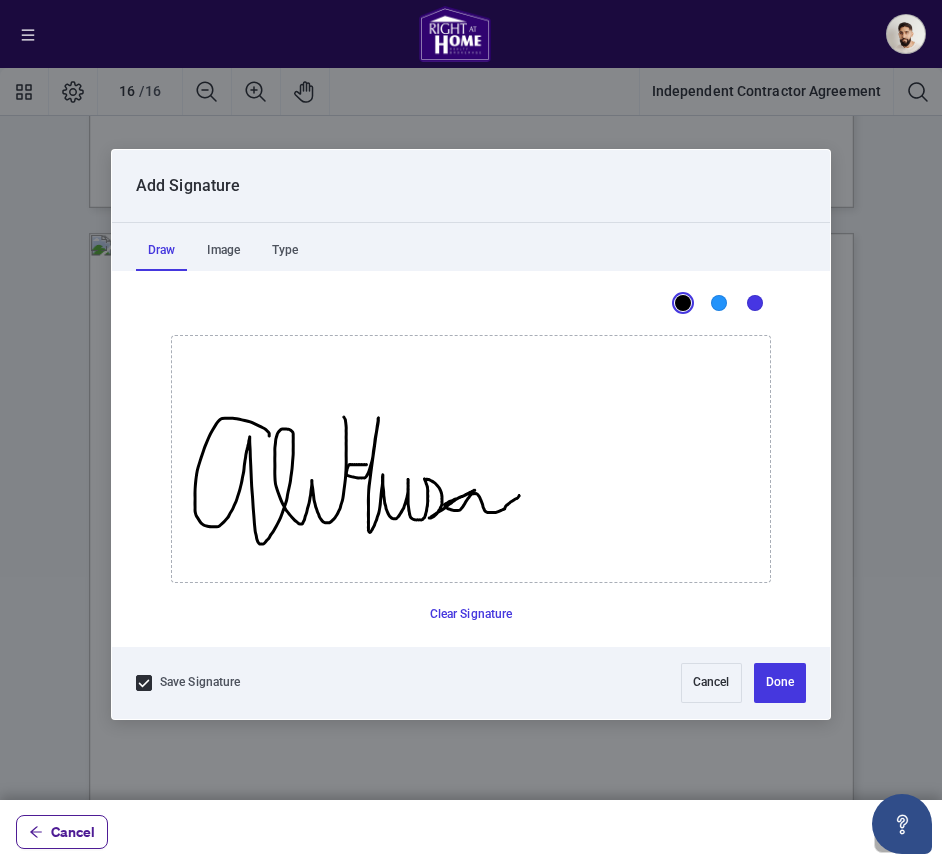 click 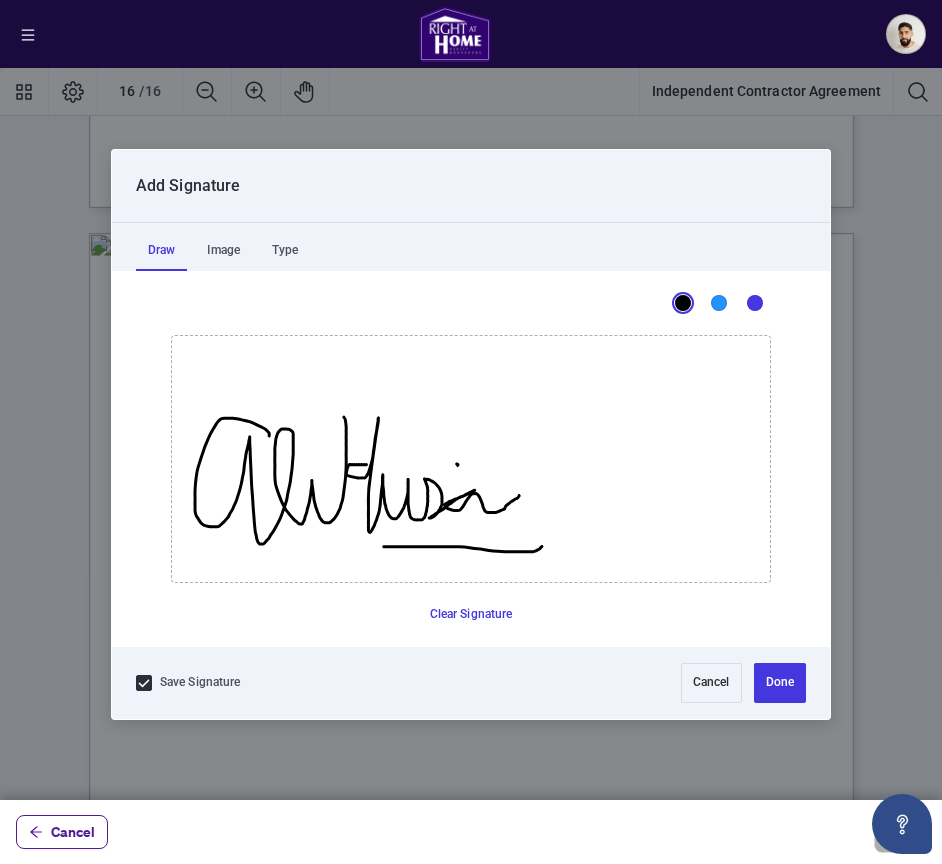 drag, startPoint x: 383, startPoint y: 546, endPoint x: 547, endPoint y: 539, distance: 164.14932 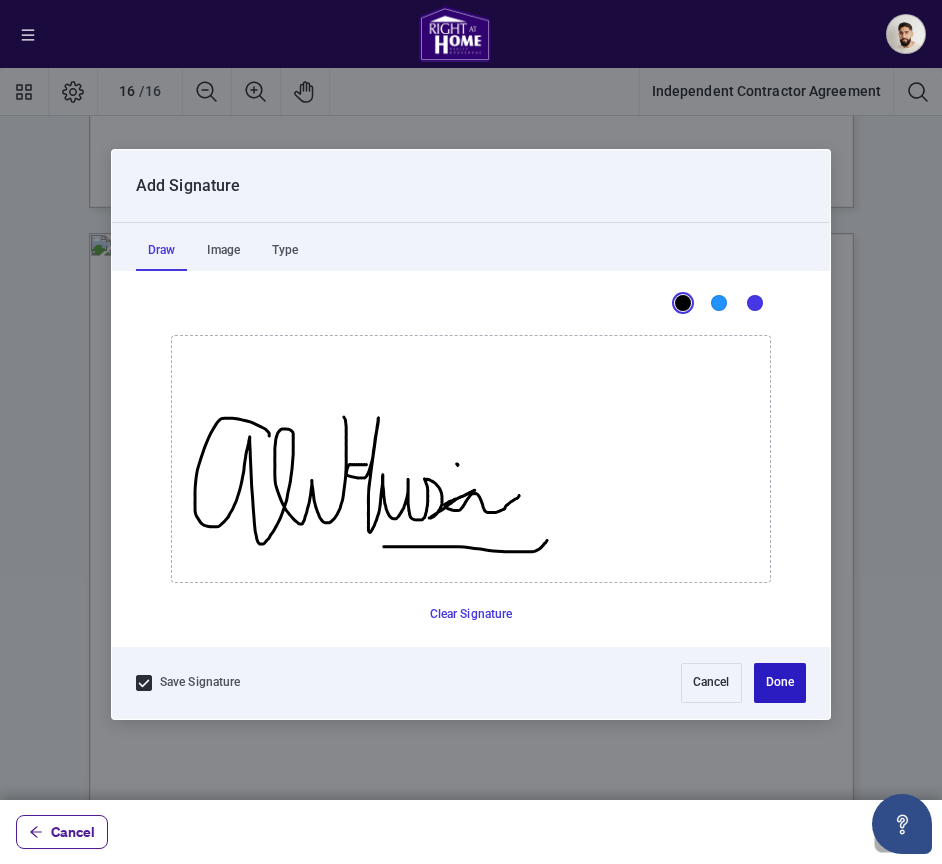 click on "Done" at bounding box center (780, 683) 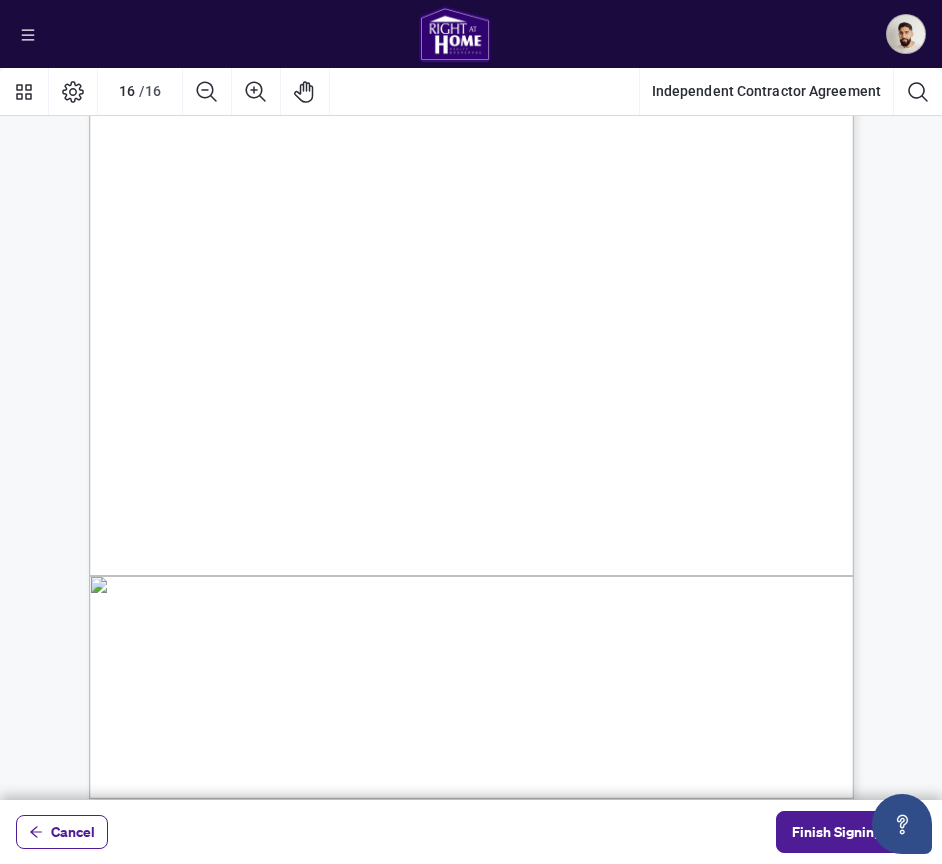 scroll, scrollTop: 15571, scrollLeft: 0, axis: vertical 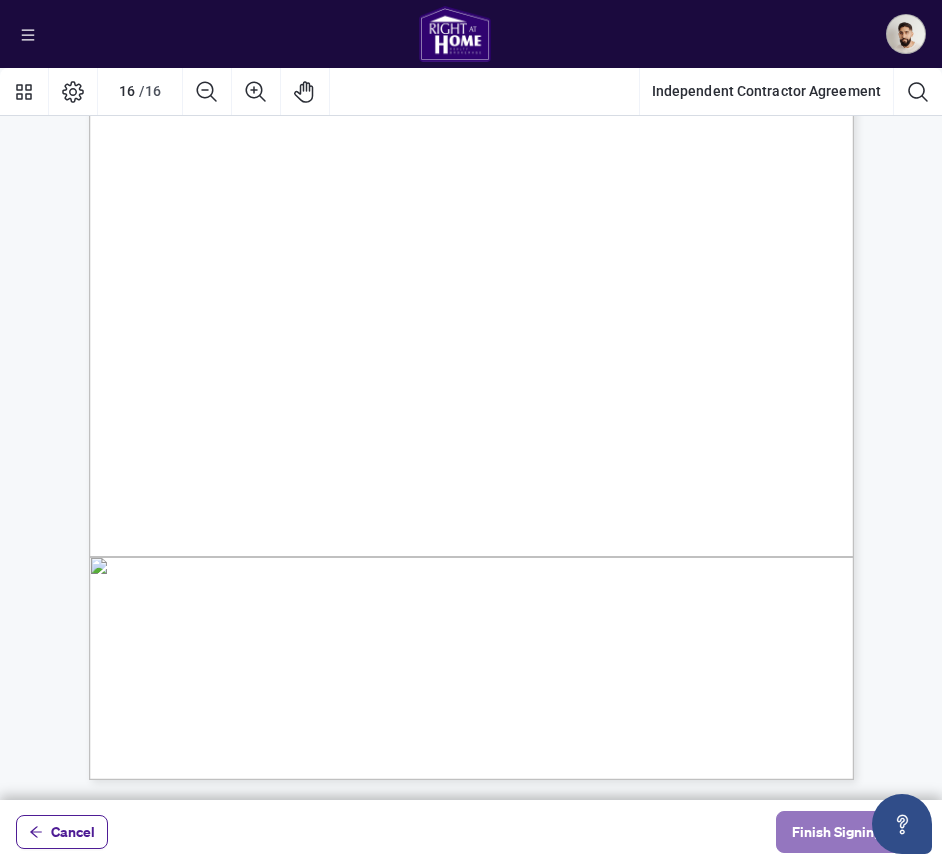 click on "Finish Signing" at bounding box center (837, 832) 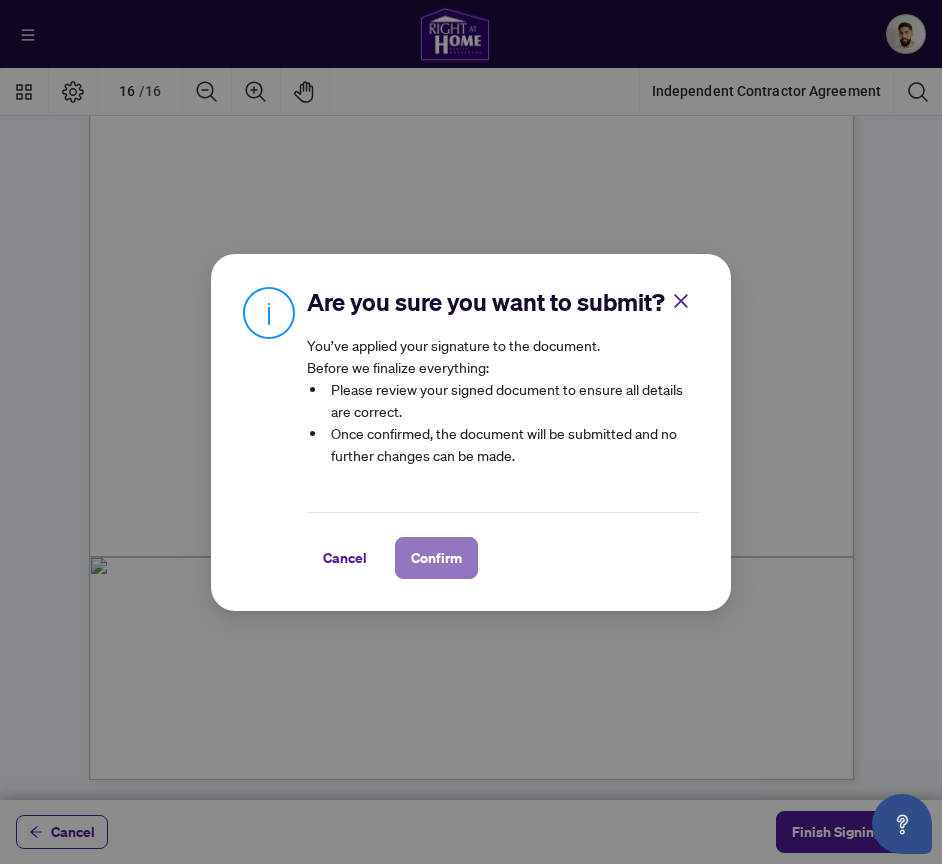 click on "Confirm" at bounding box center [436, 558] 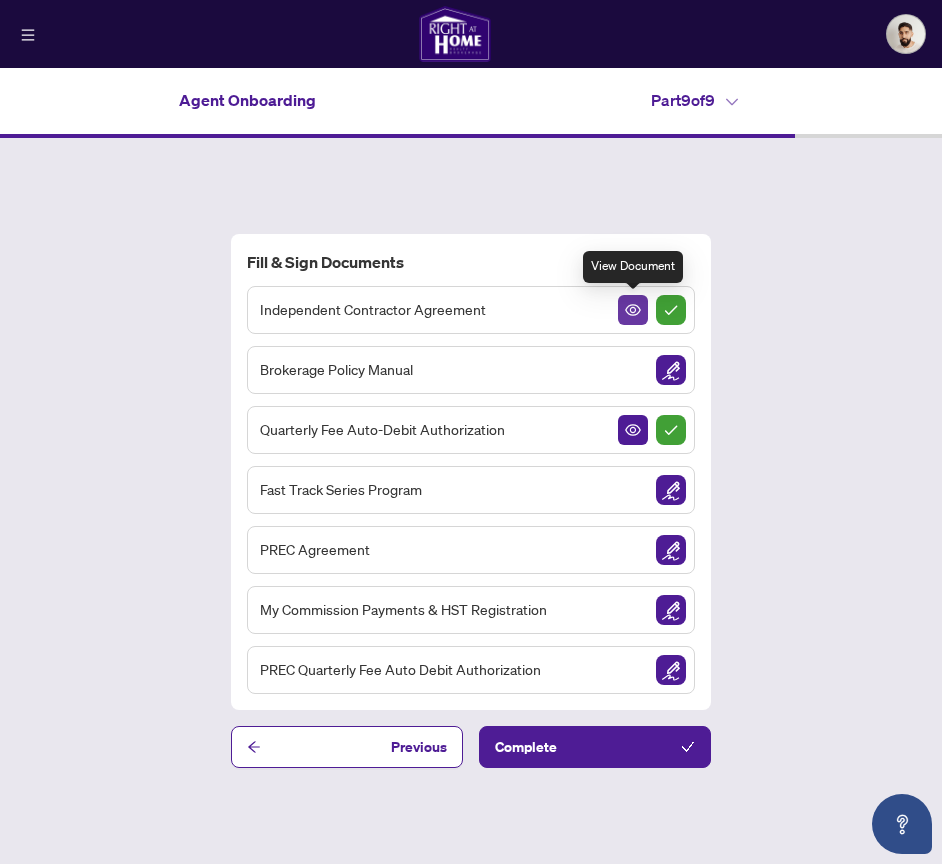 click 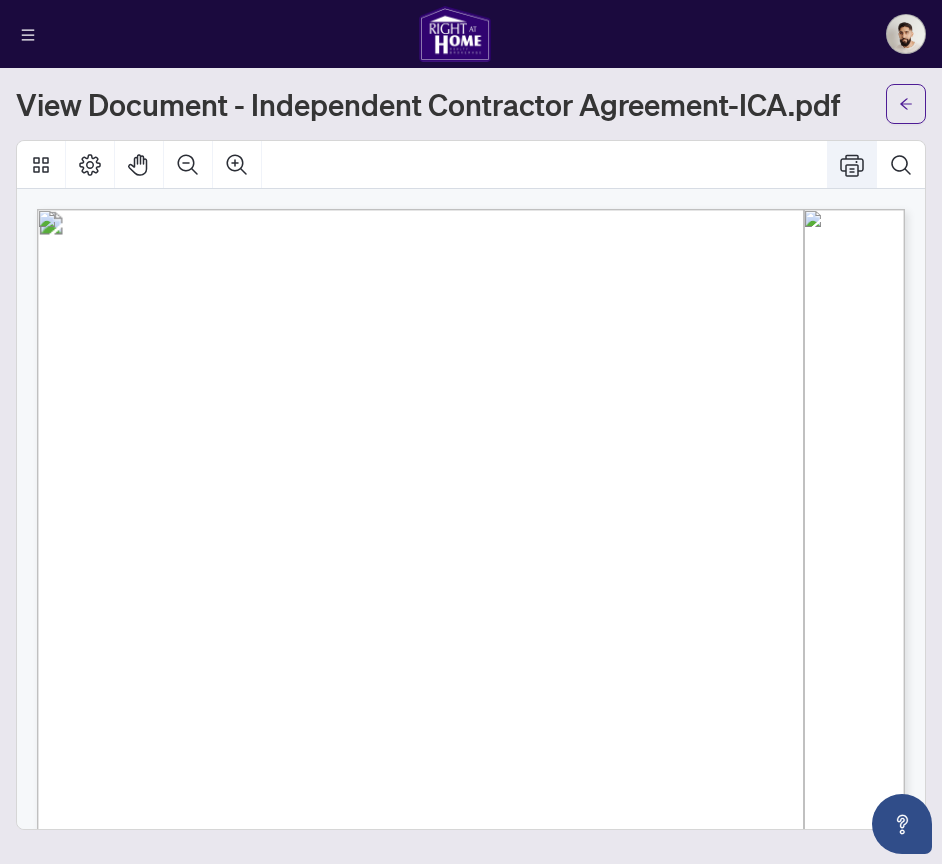 click at bounding box center [852, 165] 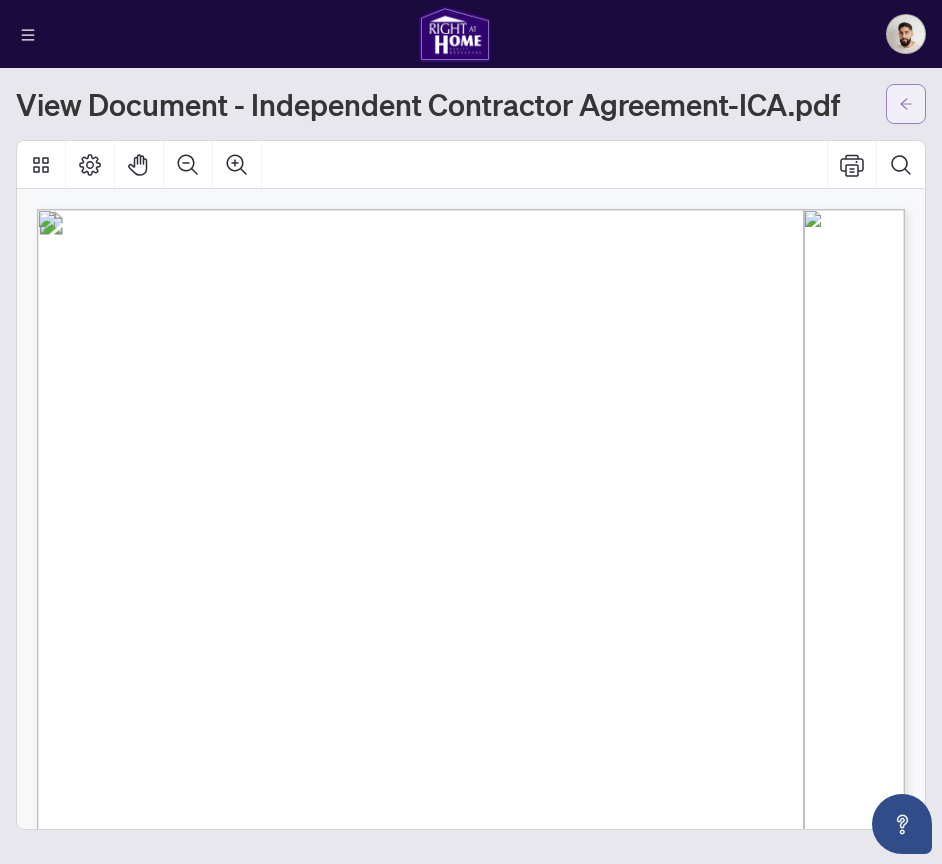 click 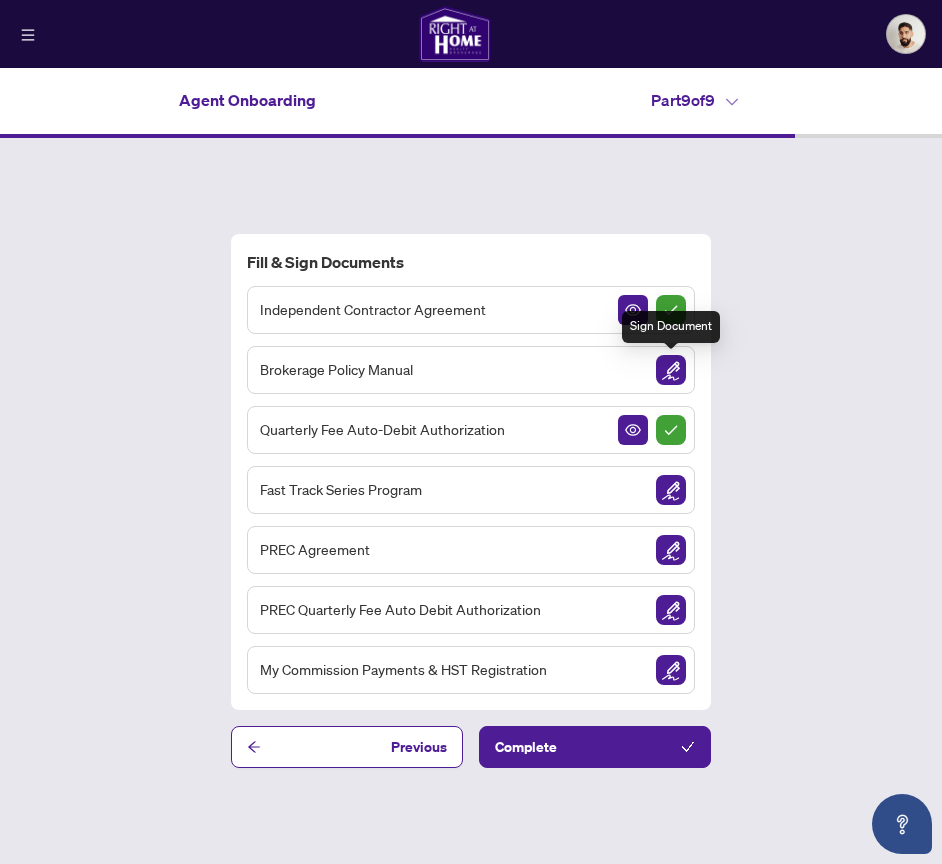 click at bounding box center (671, 370) 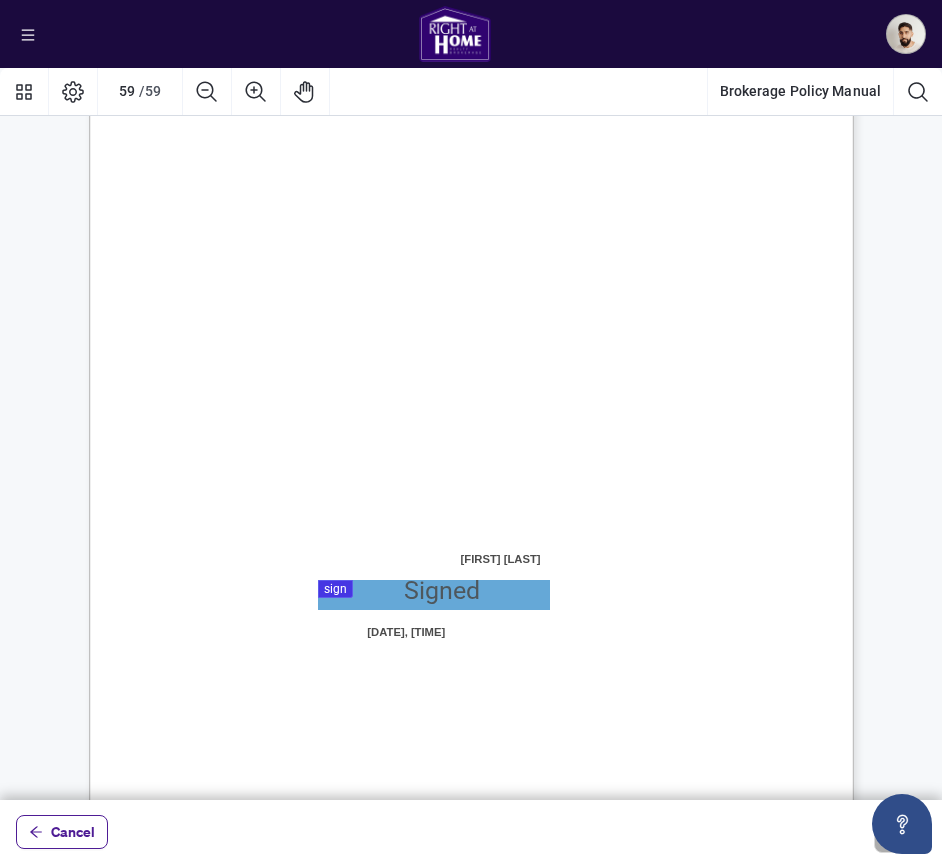 scroll, scrollTop: 58937, scrollLeft: 0, axis: vertical 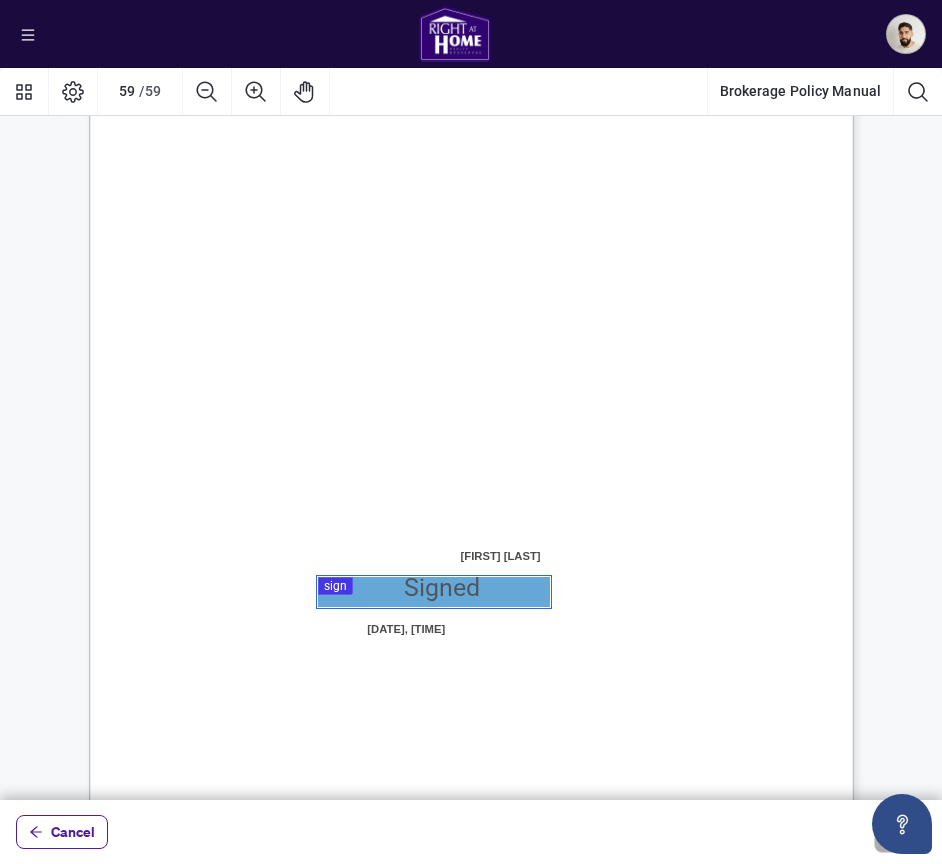 click at bounding box center [471, 434] 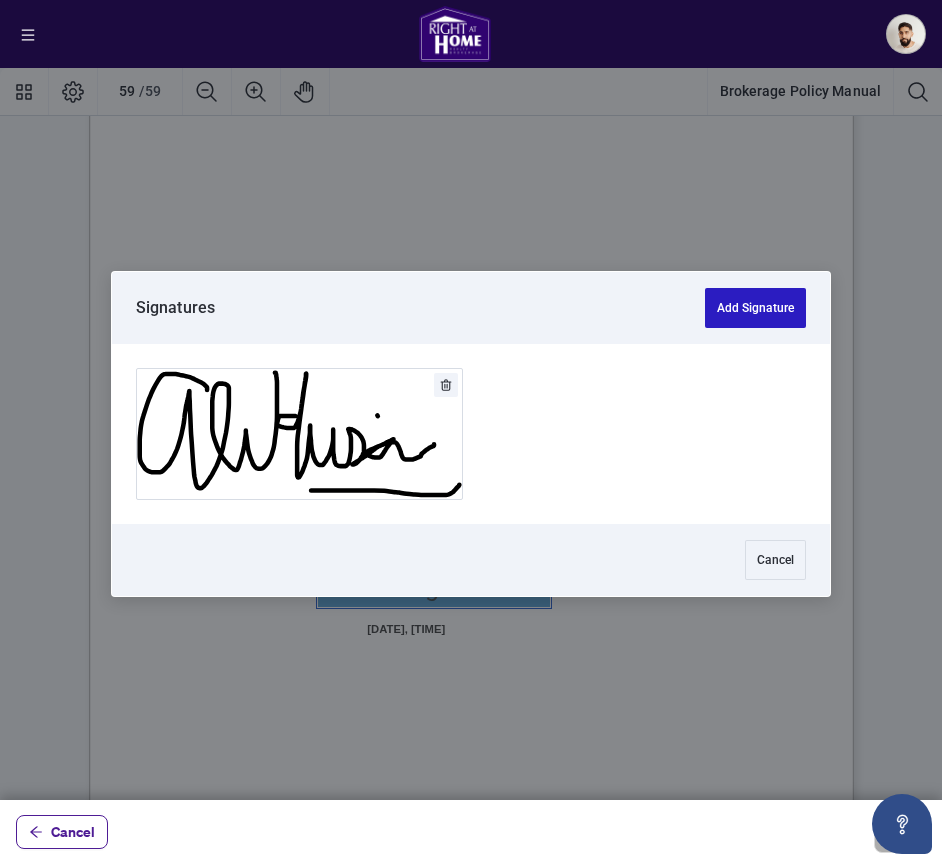 click on "Add Signature" at bounding box center [755, 308] 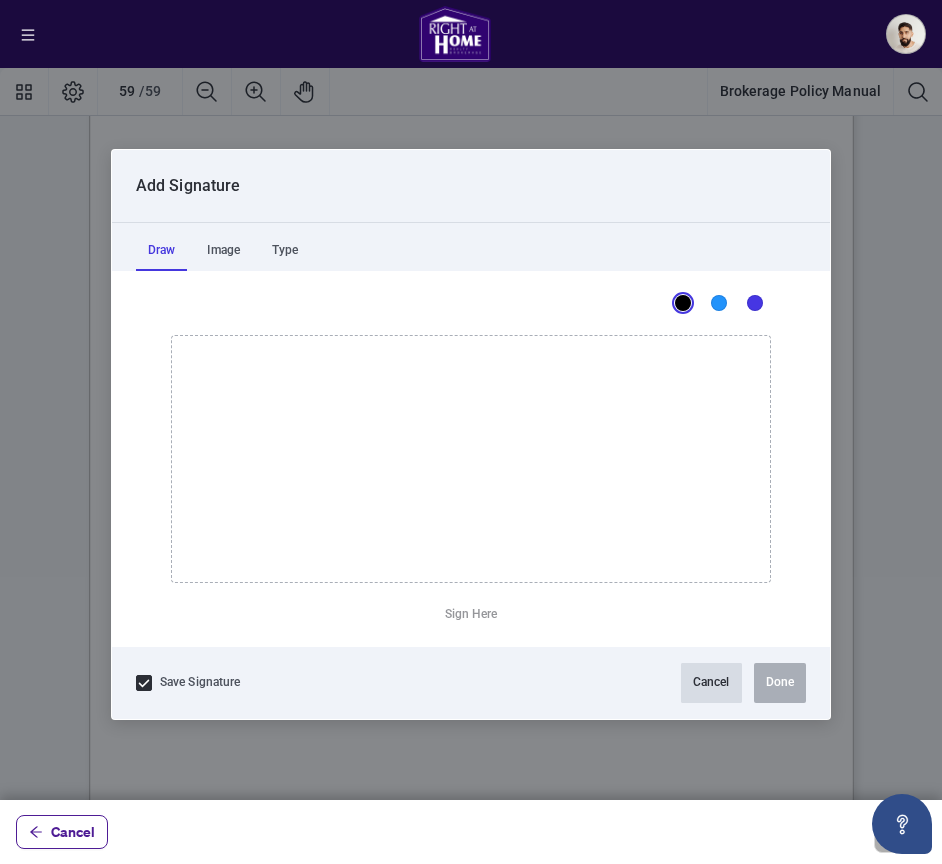 click on "Cancel" at bounding box center (711, 683) 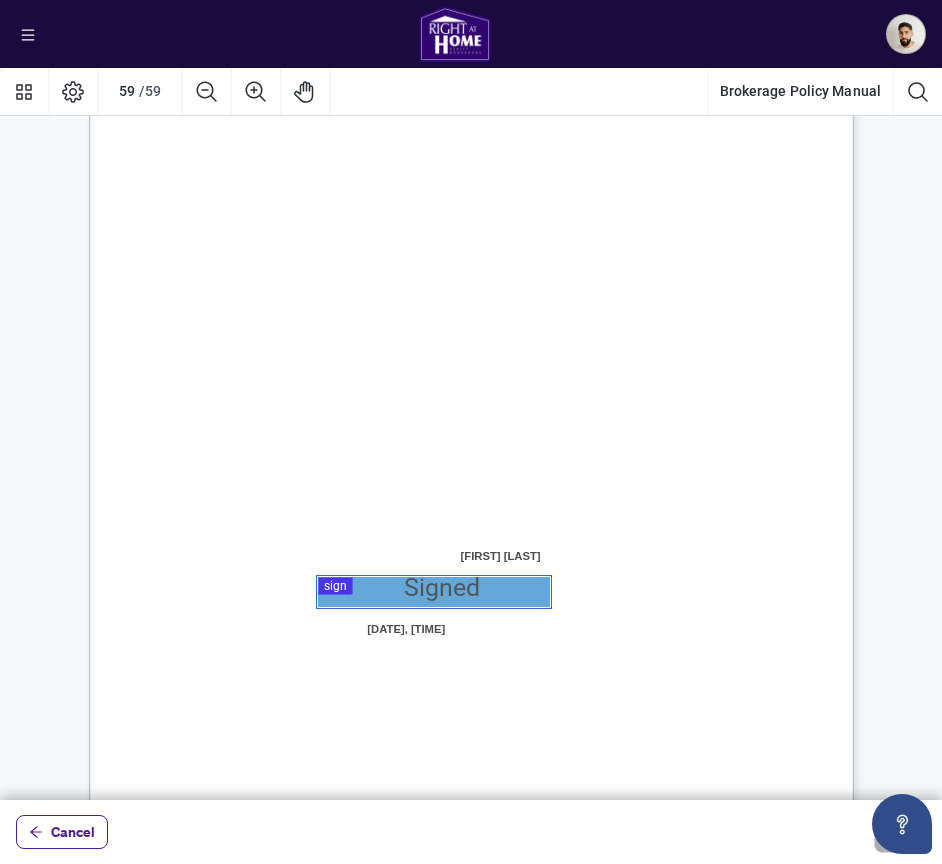click at bounding box center (471, 434) 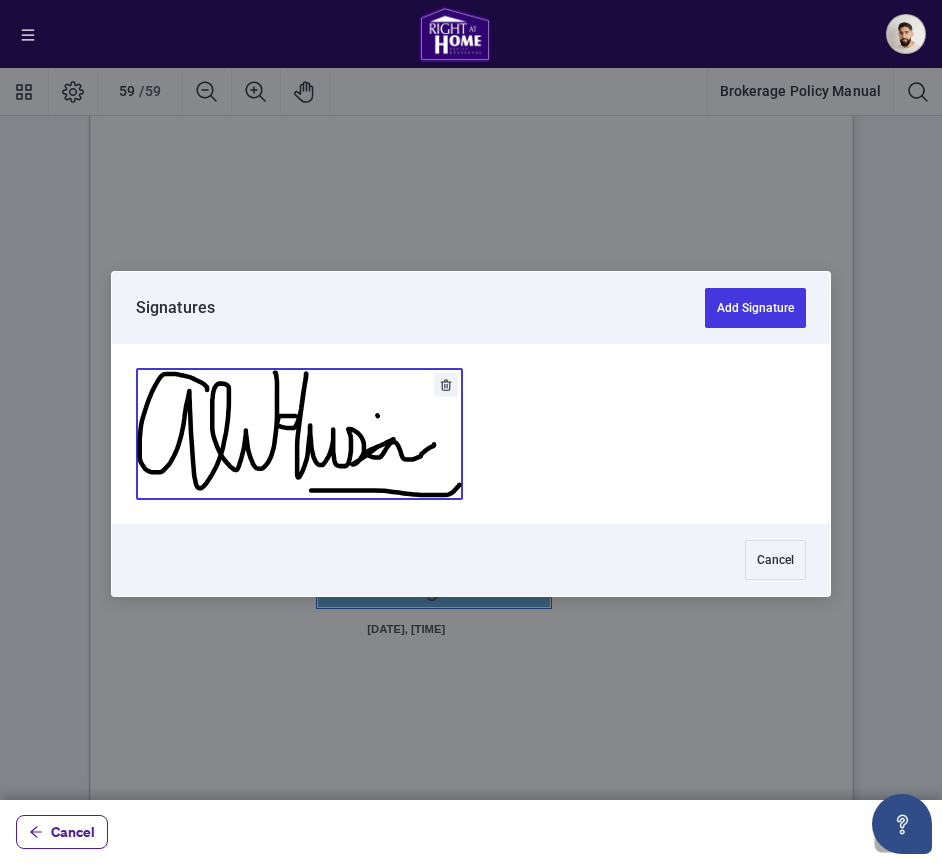 click at bounding box center [299, 434] 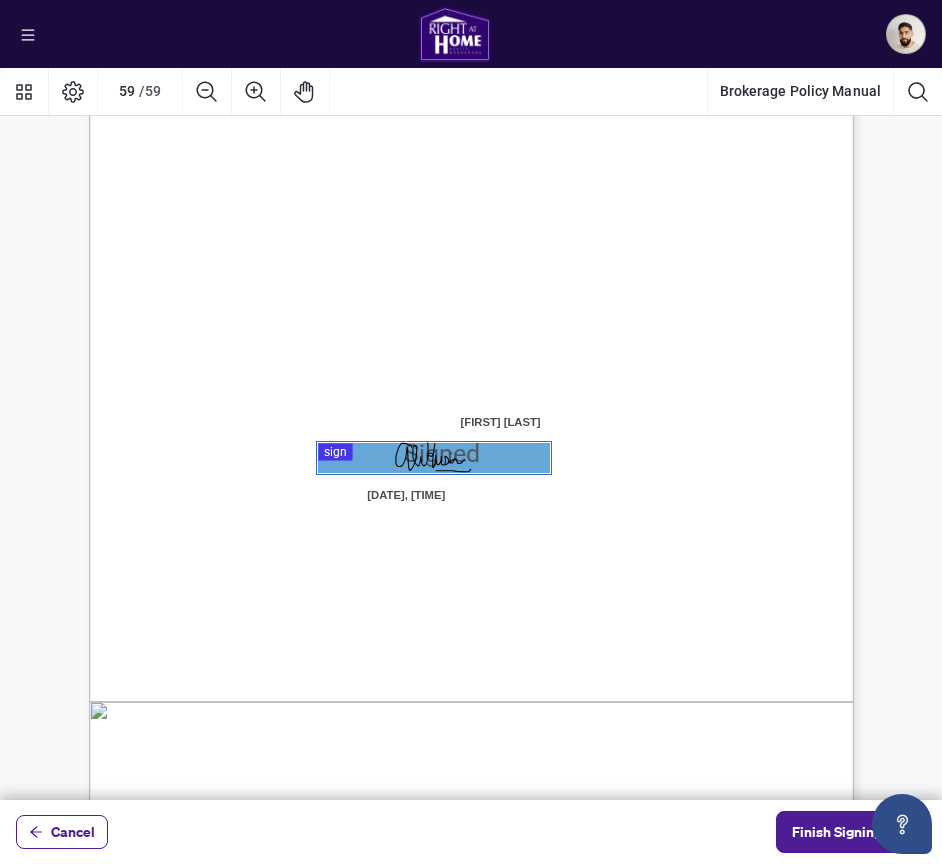 scroll, scrollTop: 59216, scrollLeft: 0, axis: vertical 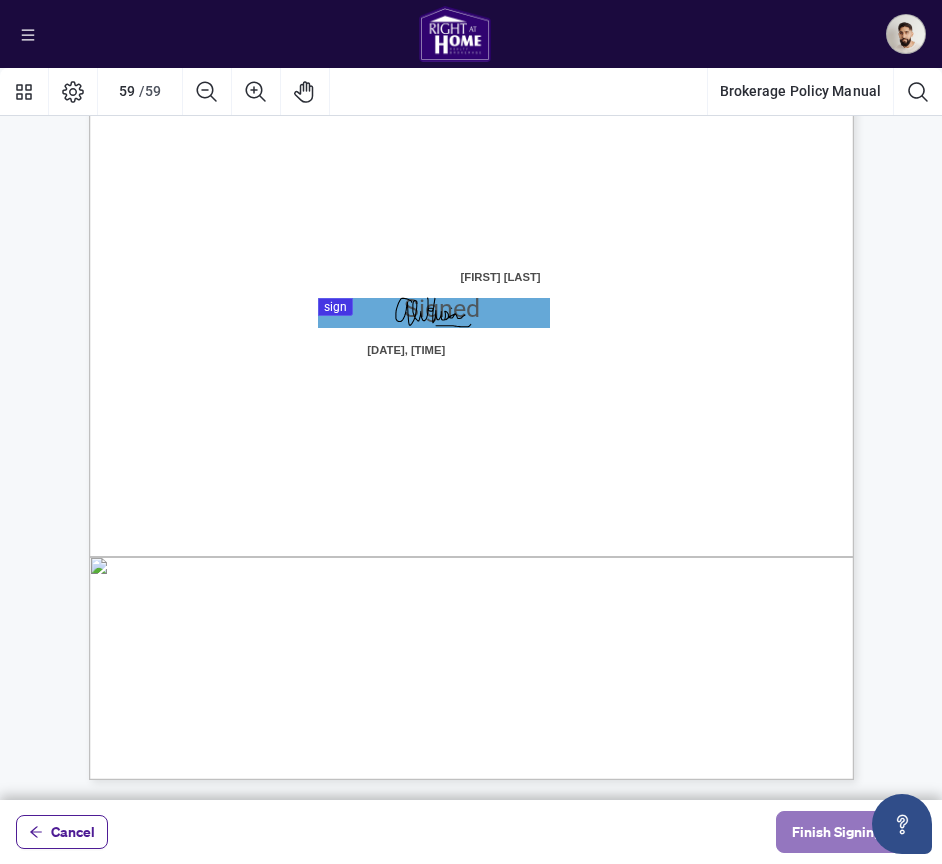 click on "Finish Signing" at bounding box center (837, 832) 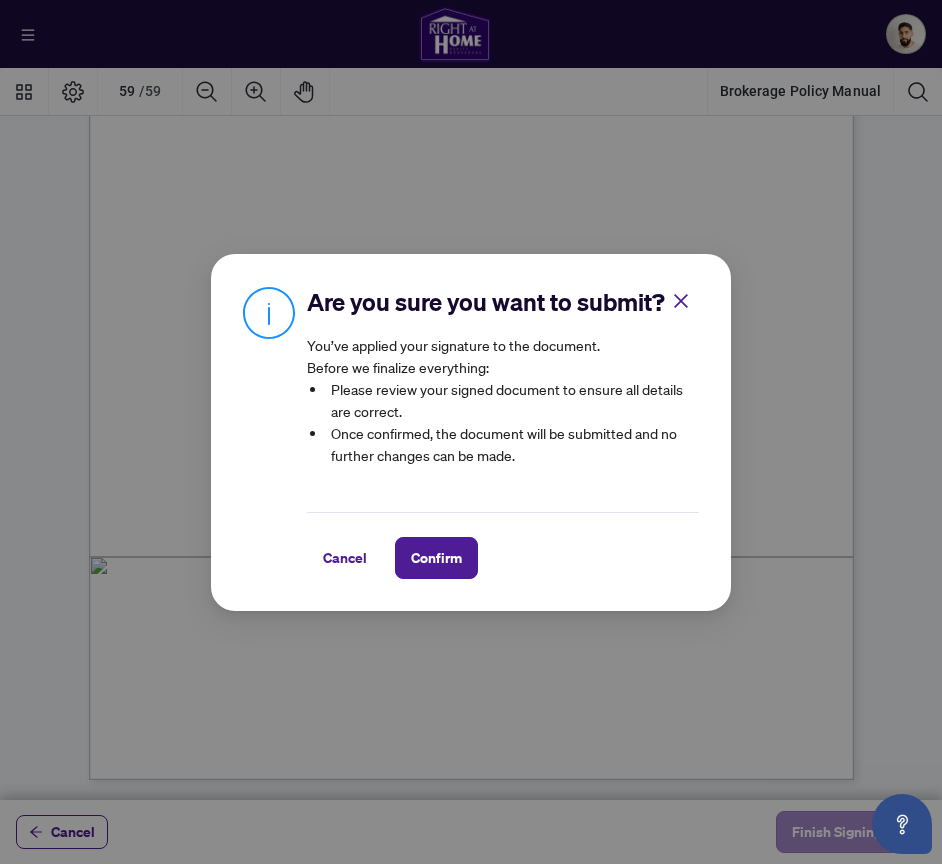 click on "Are you sure you want to submit? You’ve applied your signature to the document. Before we finalize everything: Please review your signed document to ensure all details are correct. Once confirmed, the document will be submitted and no further changes can be made. Cancel Confirm Cancel OK" at bounding box center (471, 432) 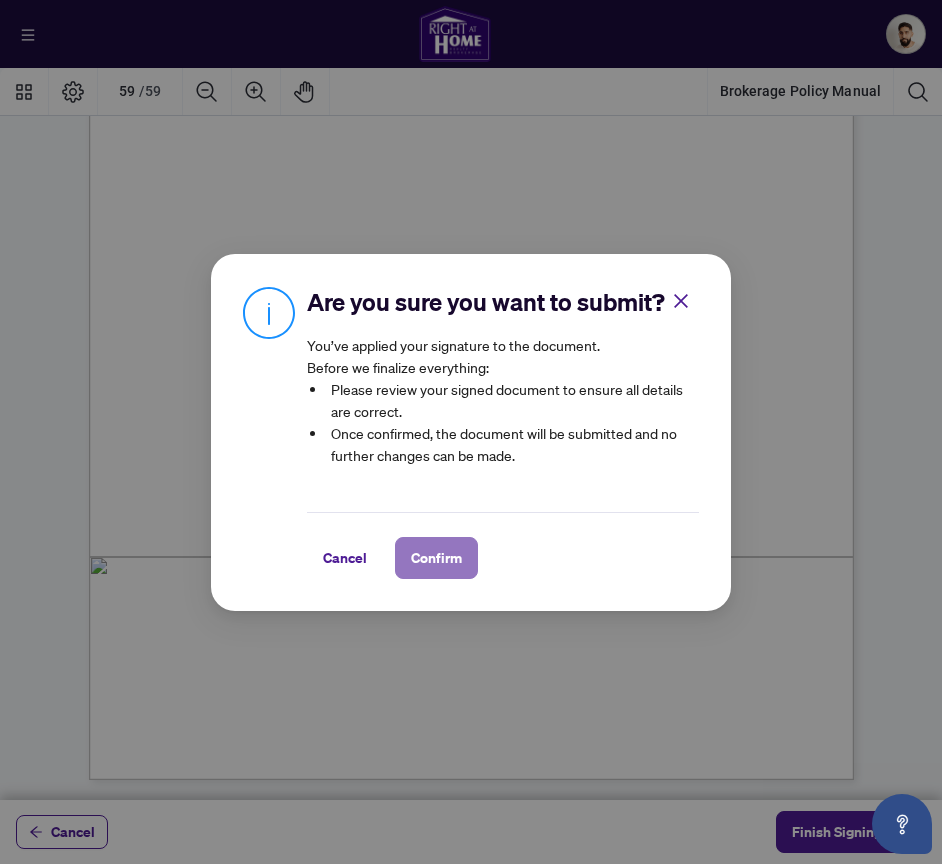 click on "Confirm" at bounding box center [436, 558] 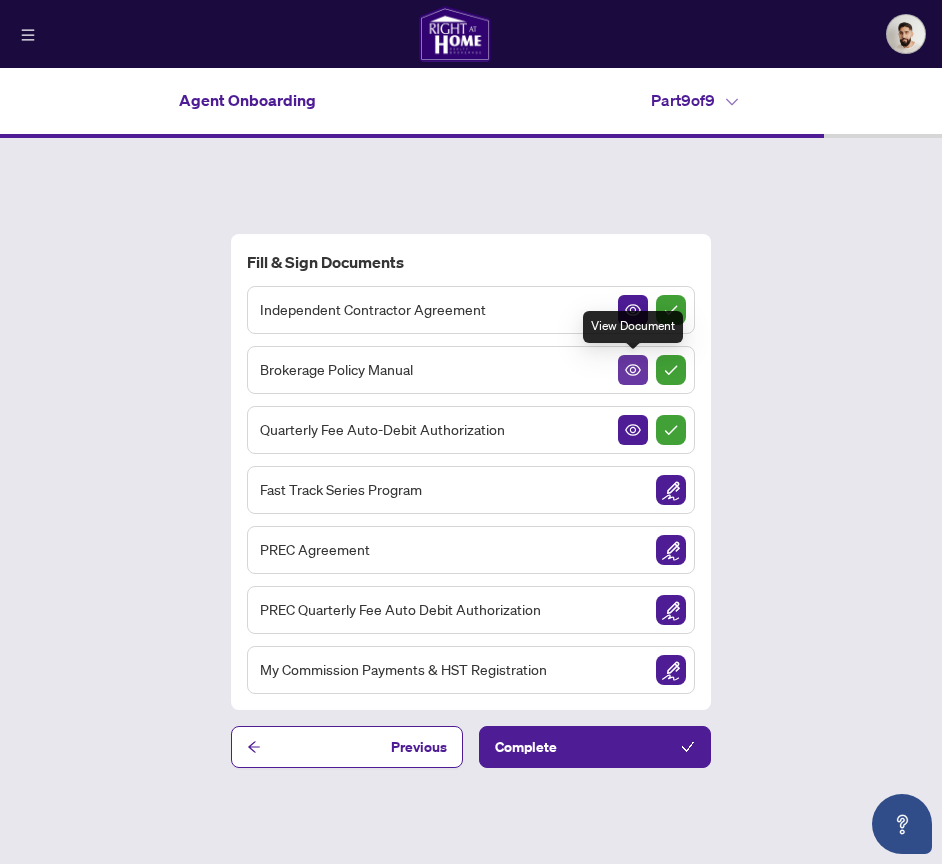 click 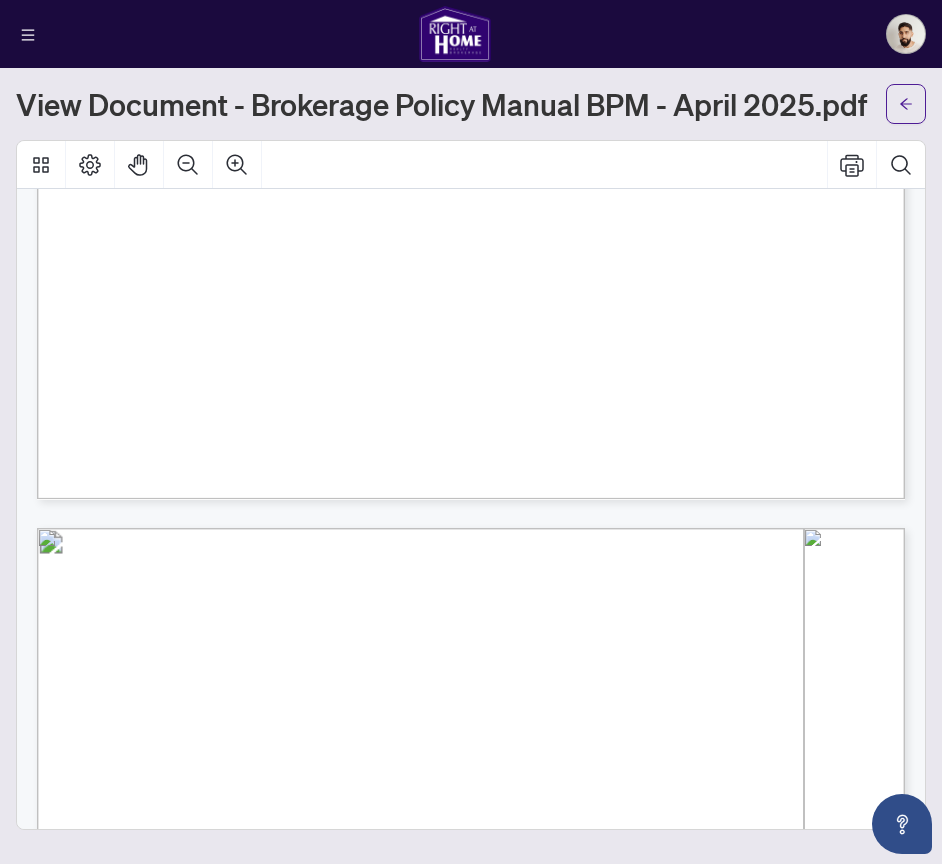 scroll, scrollTop: 2899, scrollLeft: 0, axis: vertical 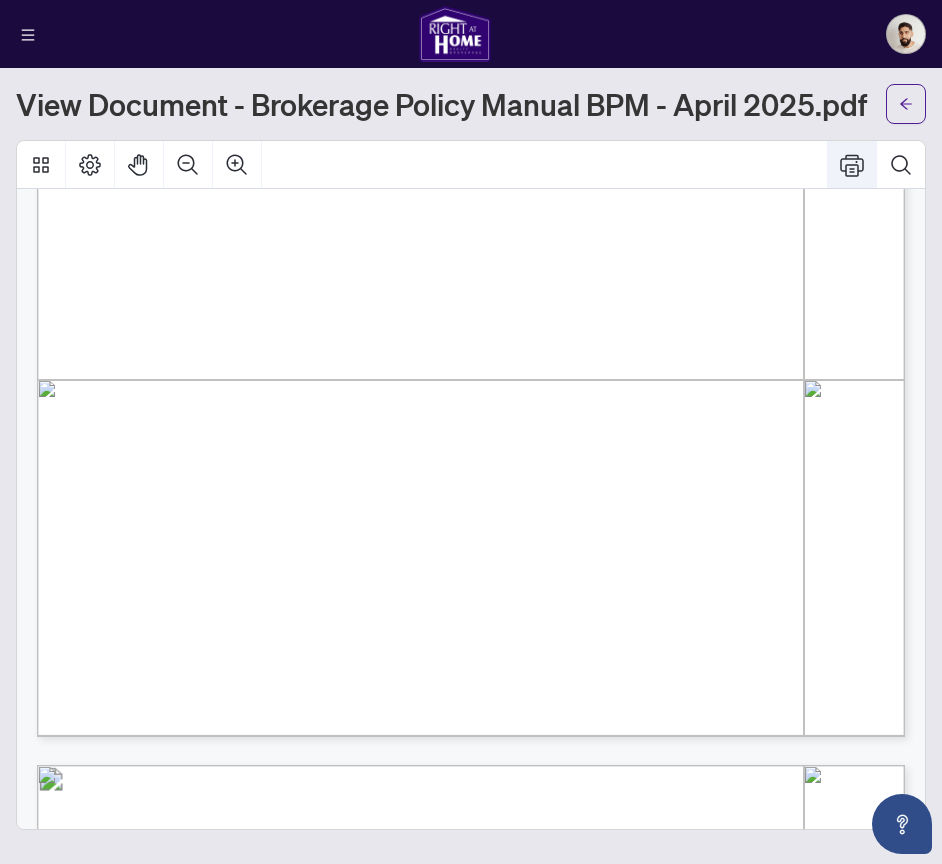 click 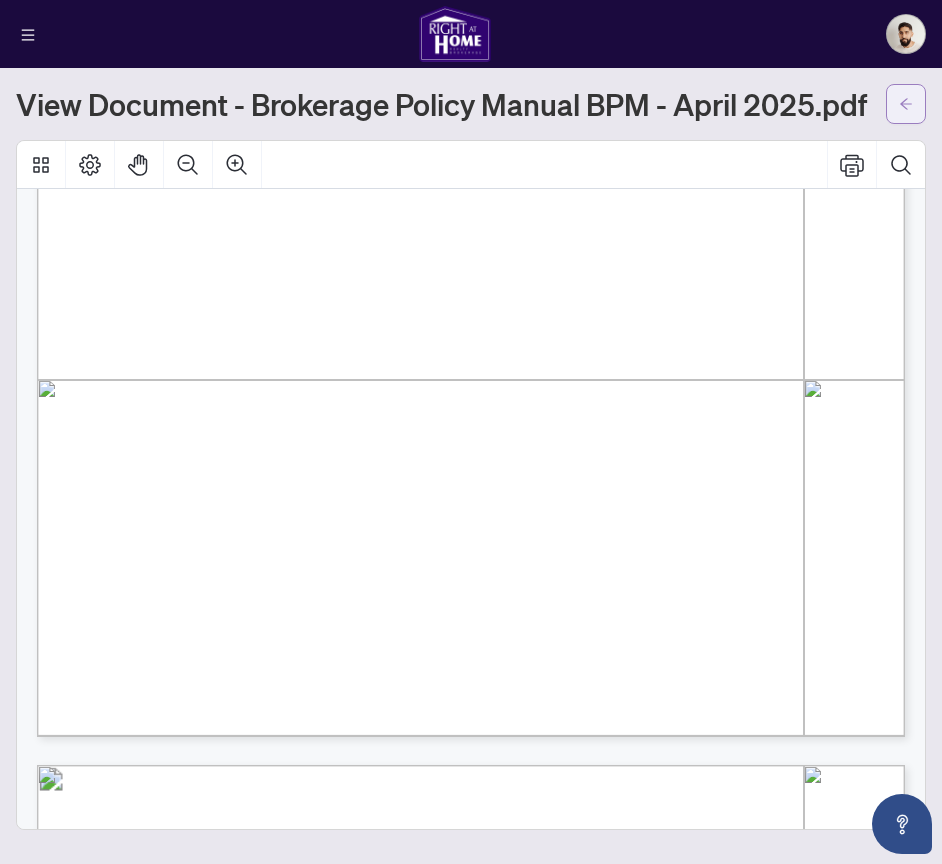 click at bounding box center [906, 104] 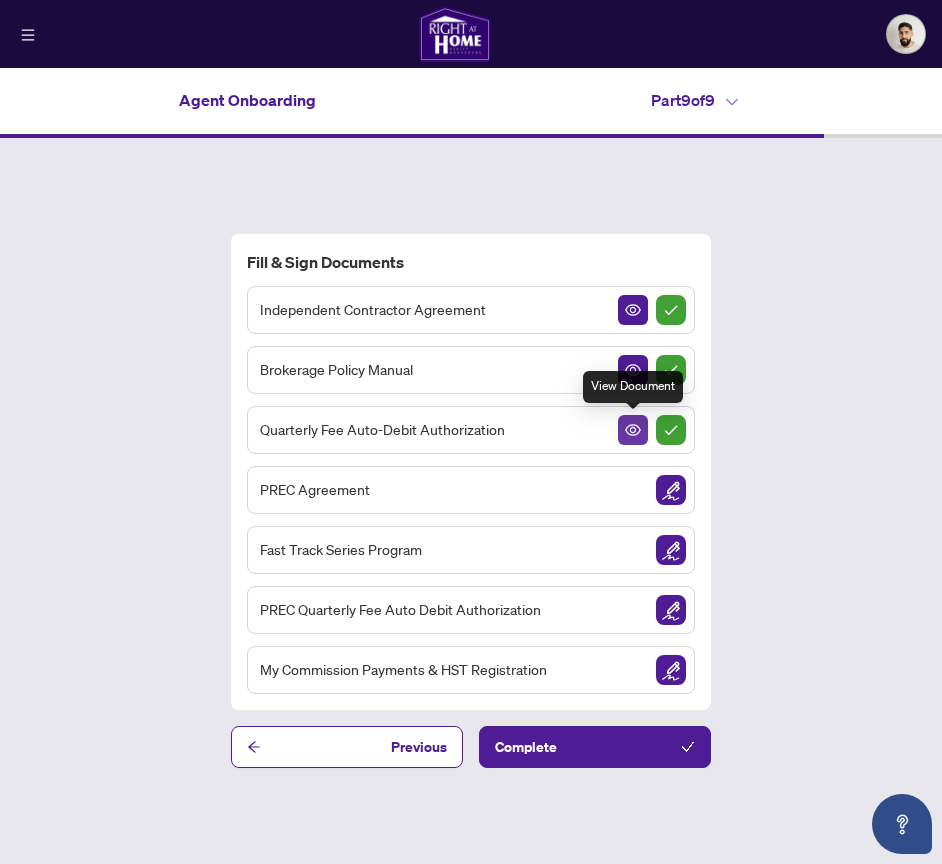 click at bounding box center [633, 430] 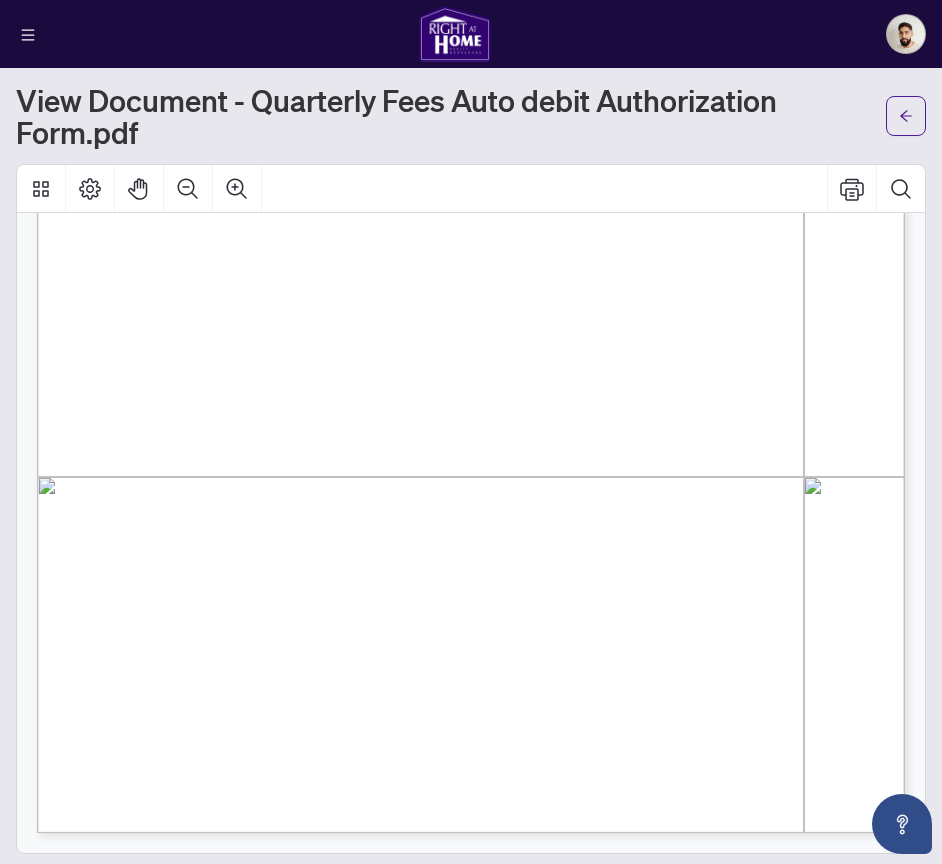 scroll, scrollTop: 0, scrollLeft: 0, axis: both 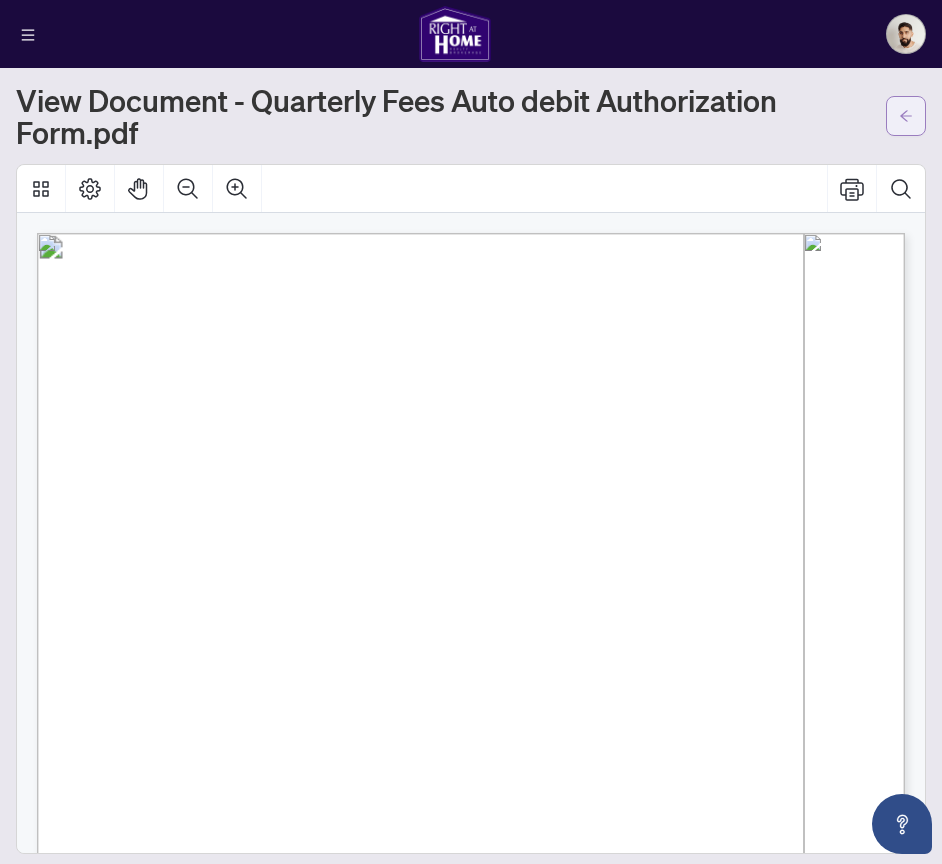 click at bounding box center (906, 116) 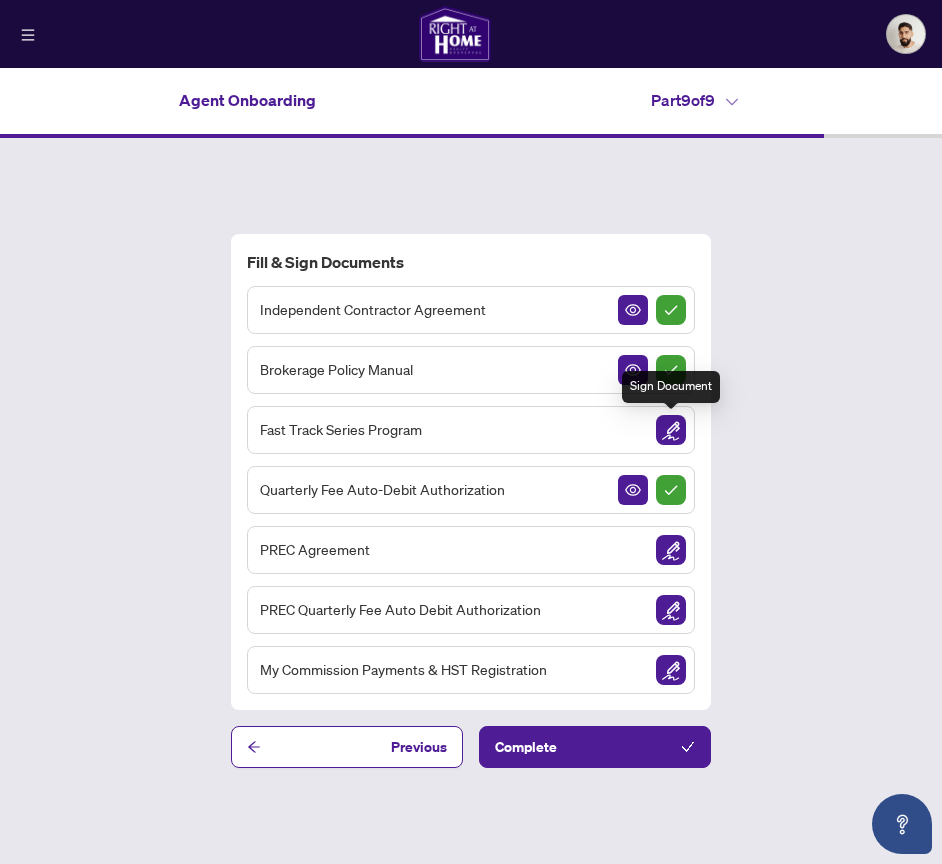 click at bounding box center (671, 430) 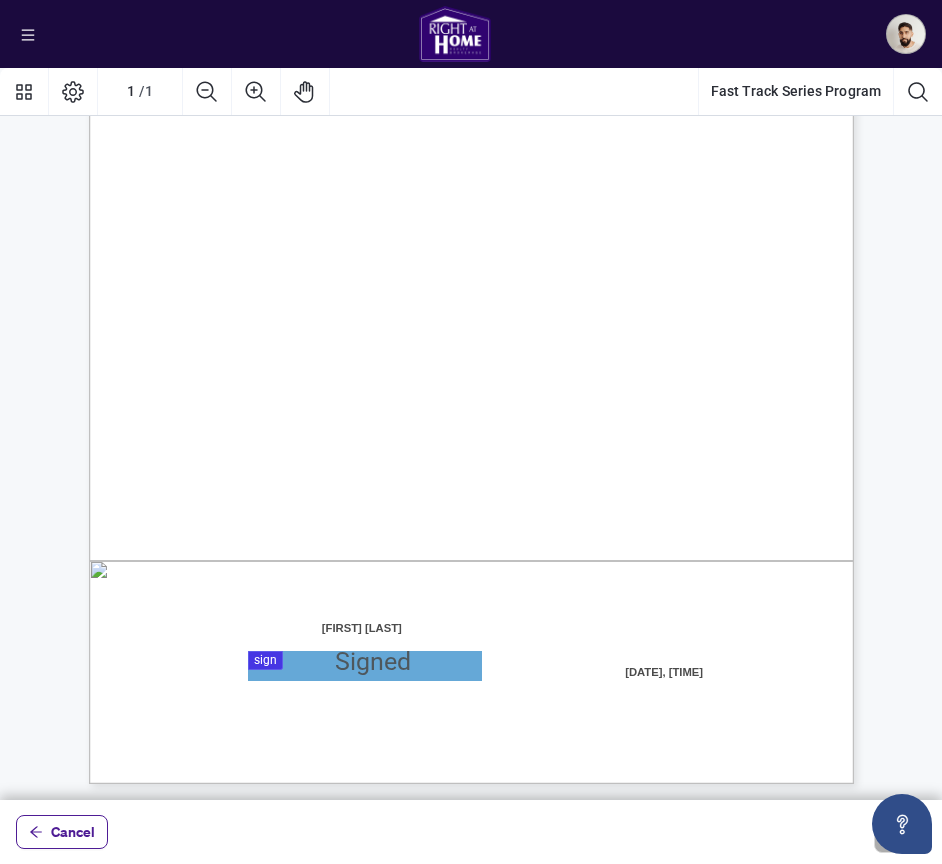 scroll, scrollTop: 346, scrollLeft: 0, axis: vertical 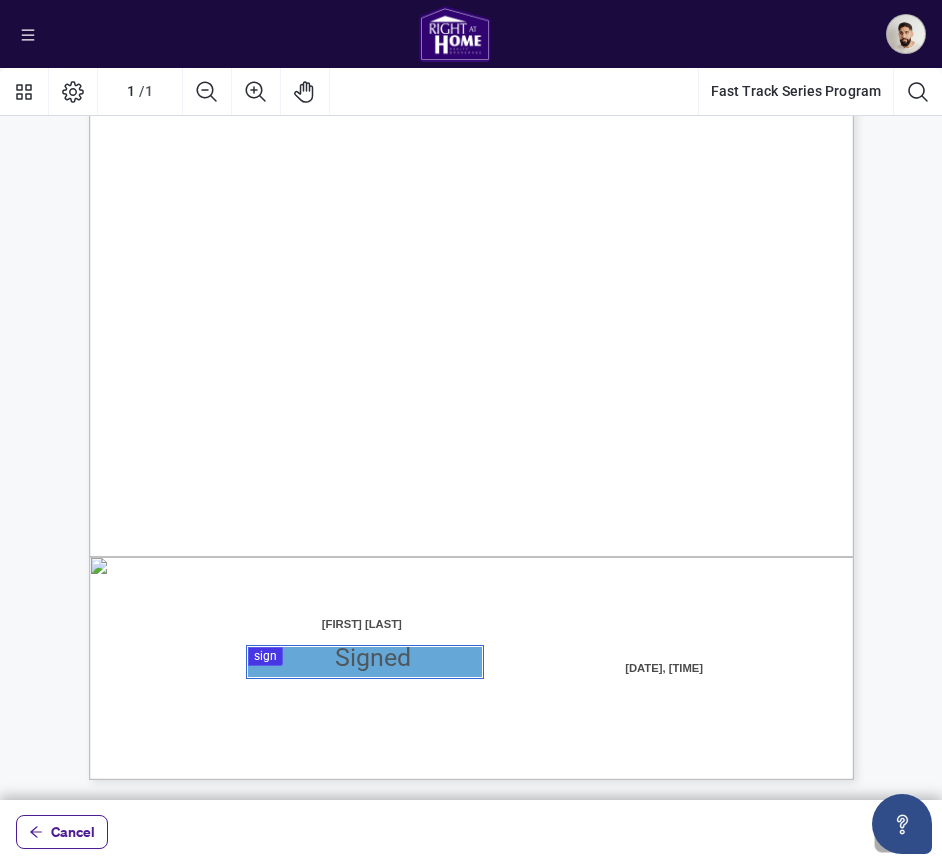 click at bounding box center [471, 434] 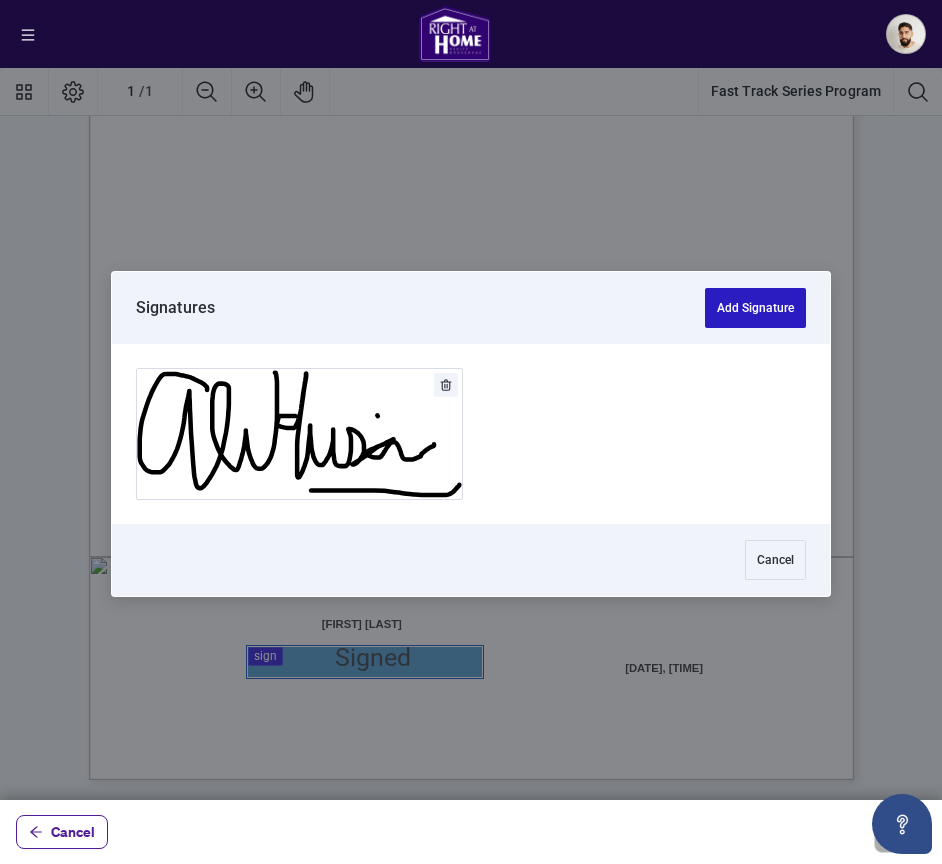 click on "Add Signature" at bounding box center [755, 308] 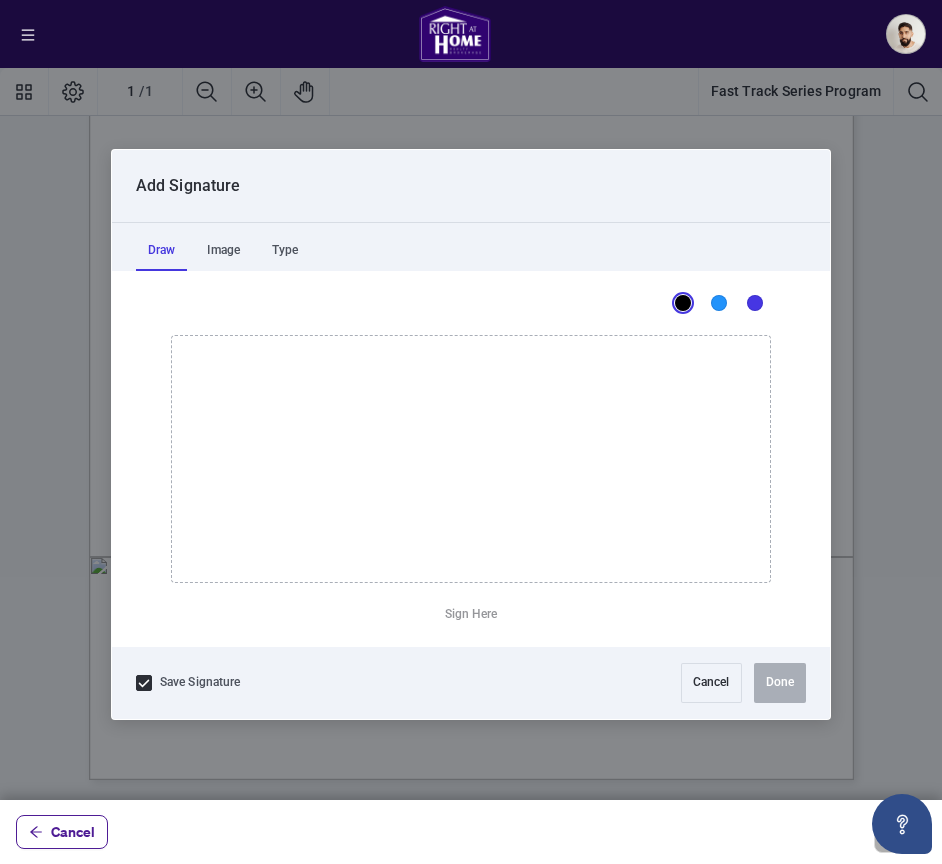click on "Cancel" at bounding box center [711, 683] 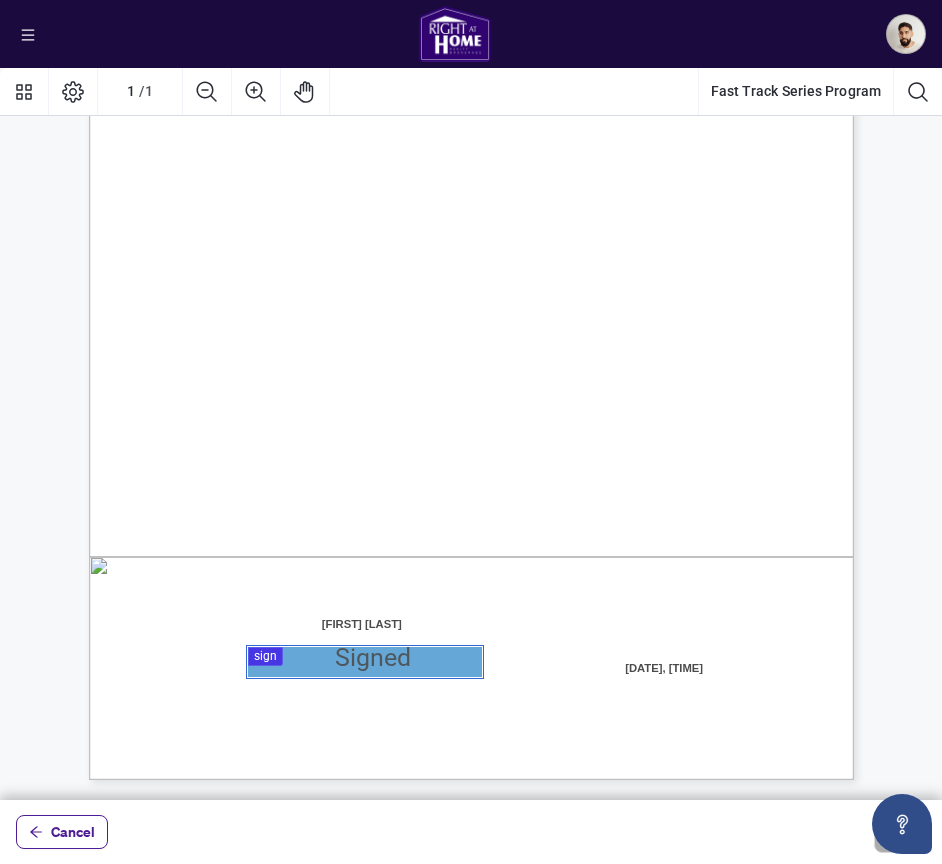 click at bounding box center [471, 434] 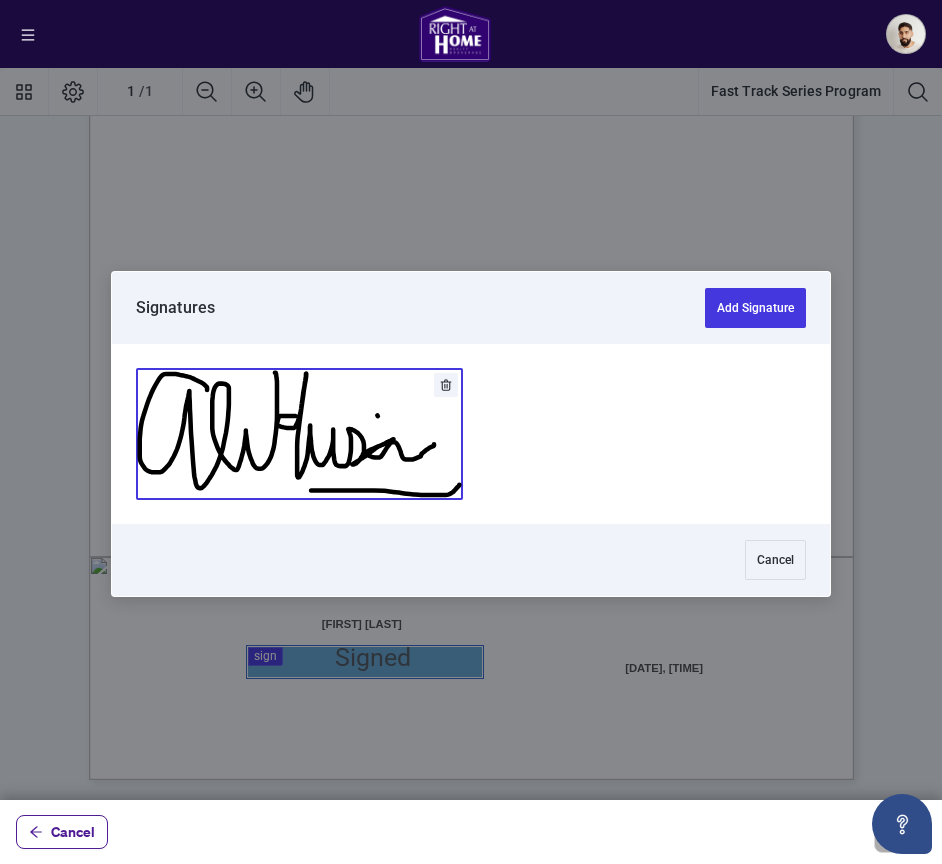 click at bounding box center [299, 434] 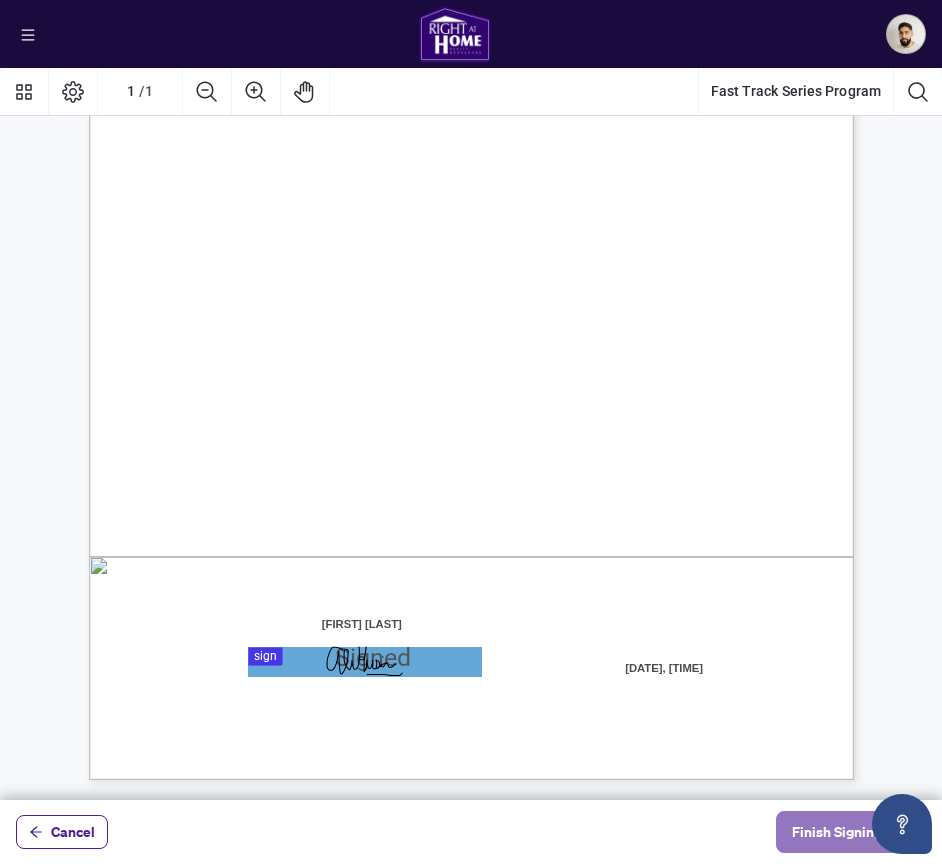 click on "Finish Signing" at bounding box center (837, 832) 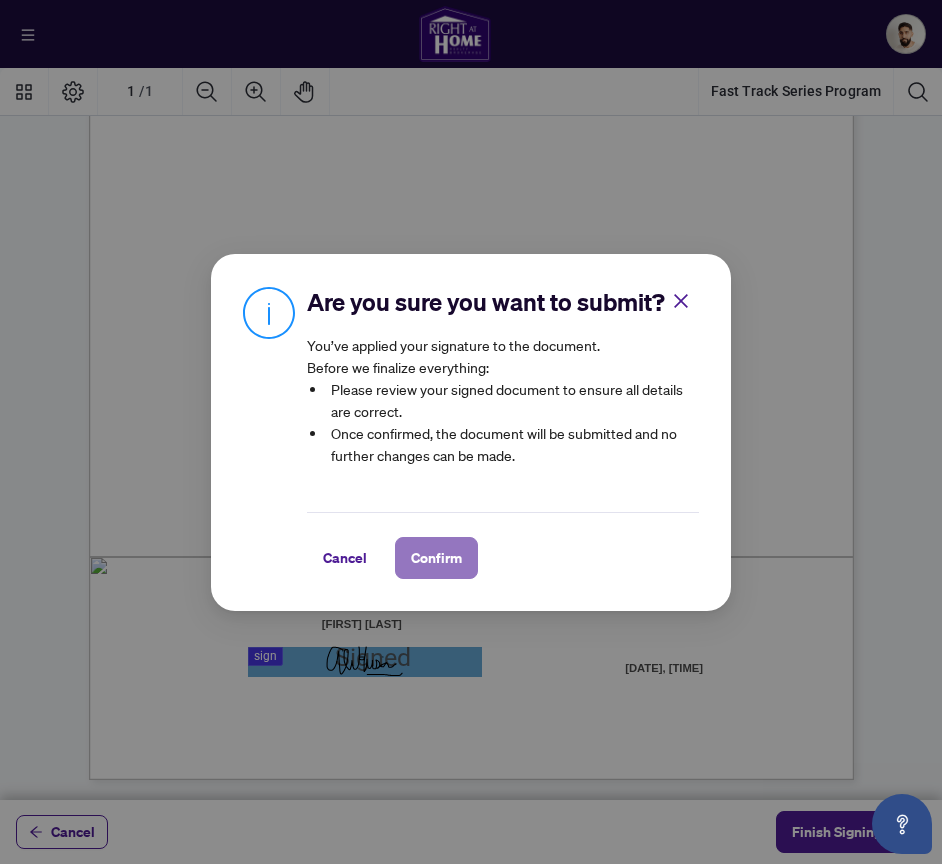 click on "Confirm" at bounding box center (436, 558) 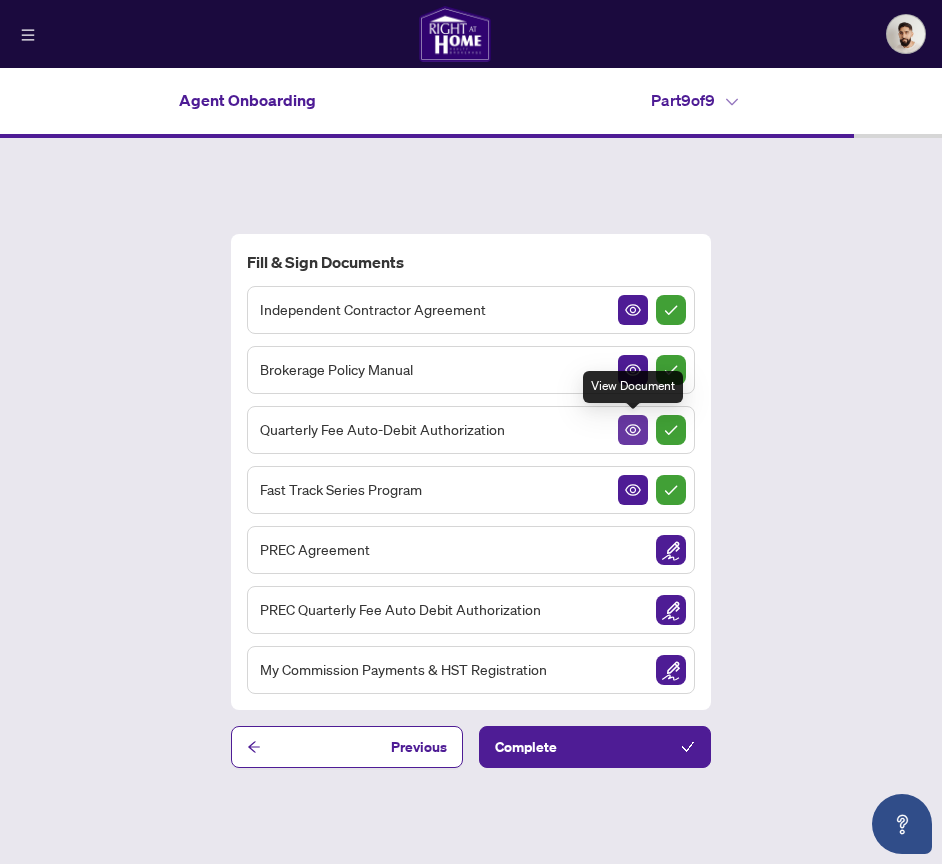 click 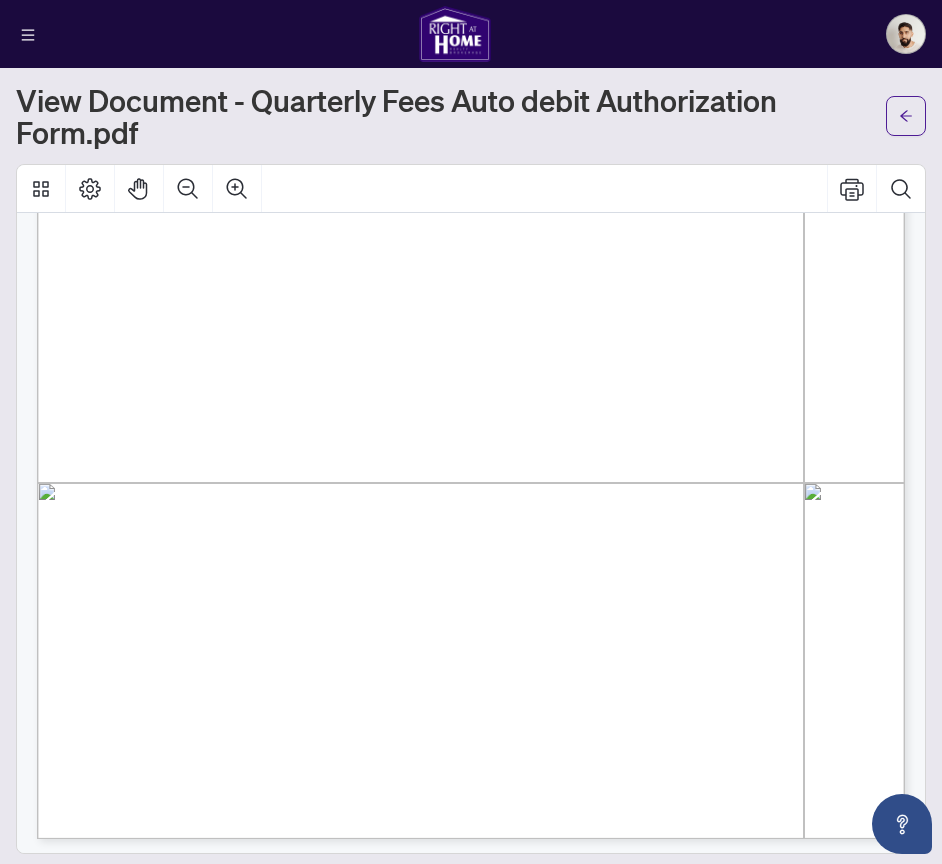 scroll, scrollTop: 523, scrollLeft: 0, axis: vertical 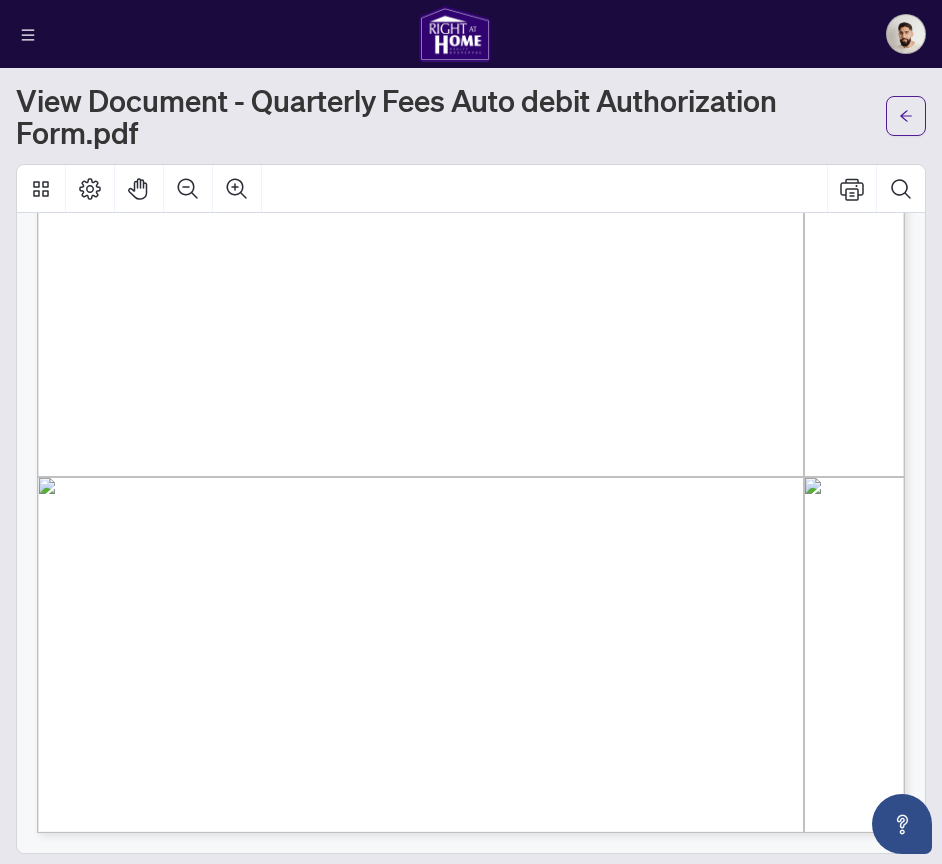 click on "Signature: Authorized signature provided via checkbox completion" at bounding box center (276, 506) 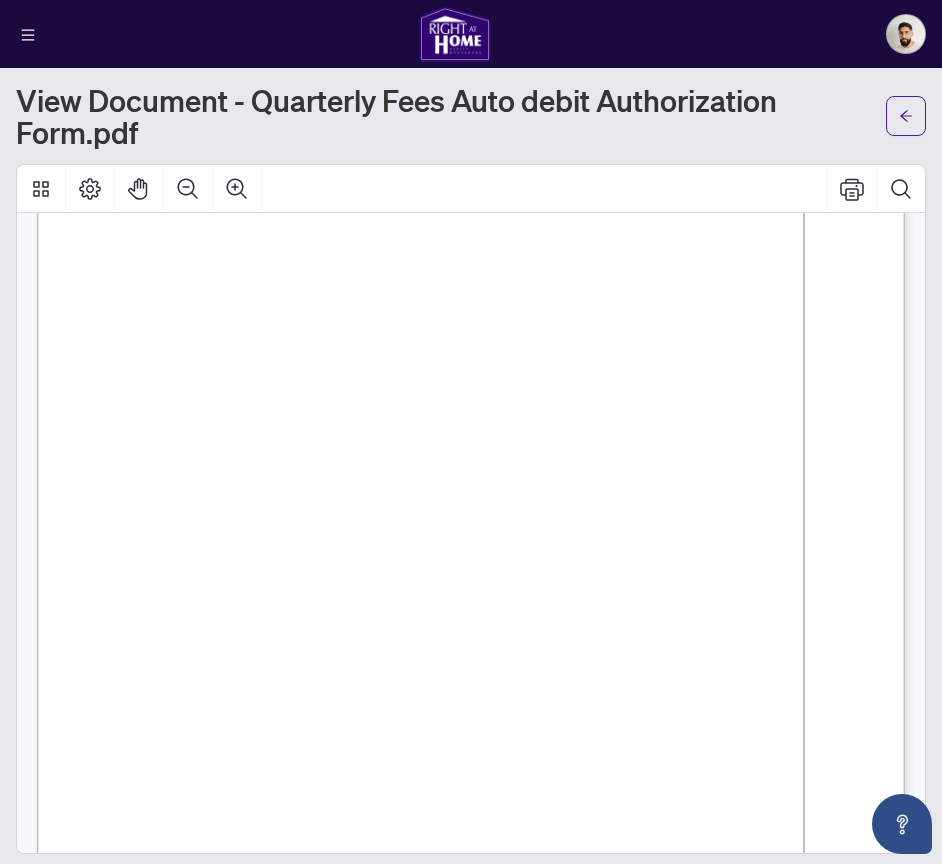 scroll, scrollTop: 0, scrollLeft: 0, axis: both 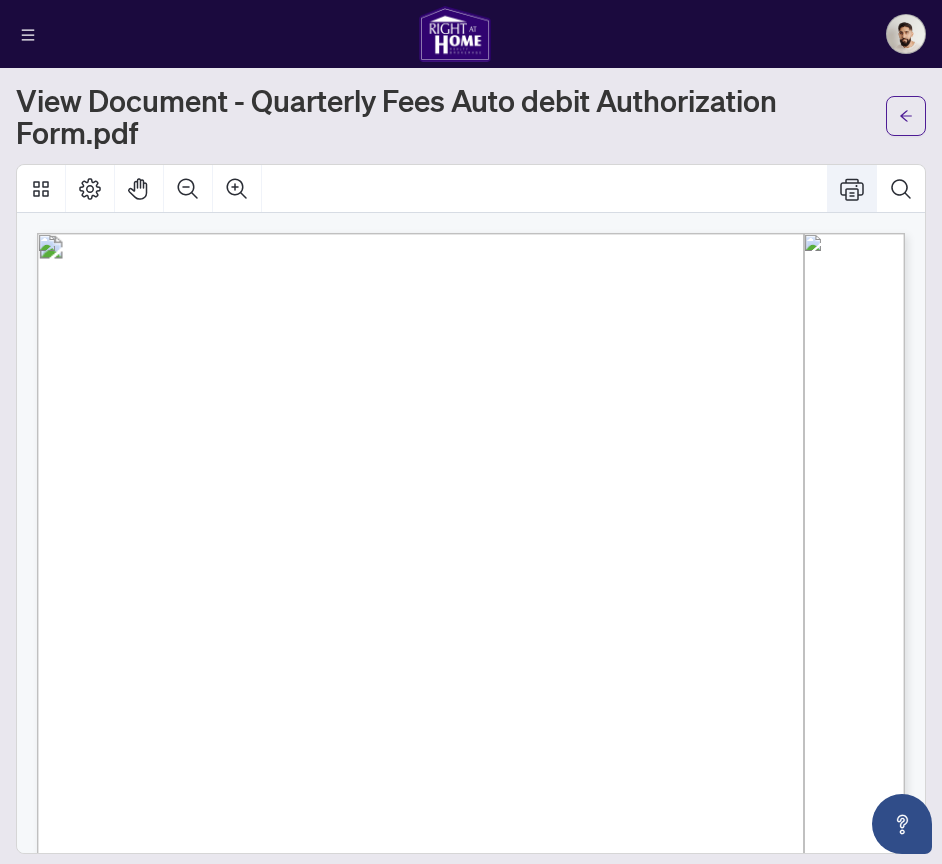 click 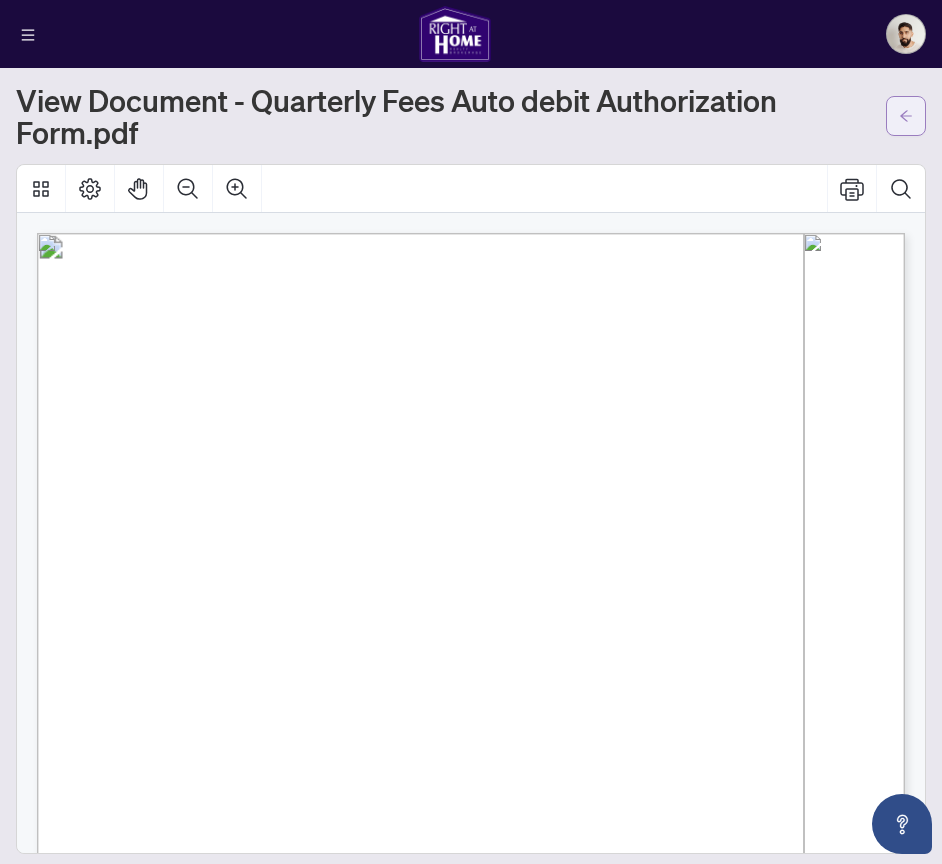 click at bounding box center [906, 116] 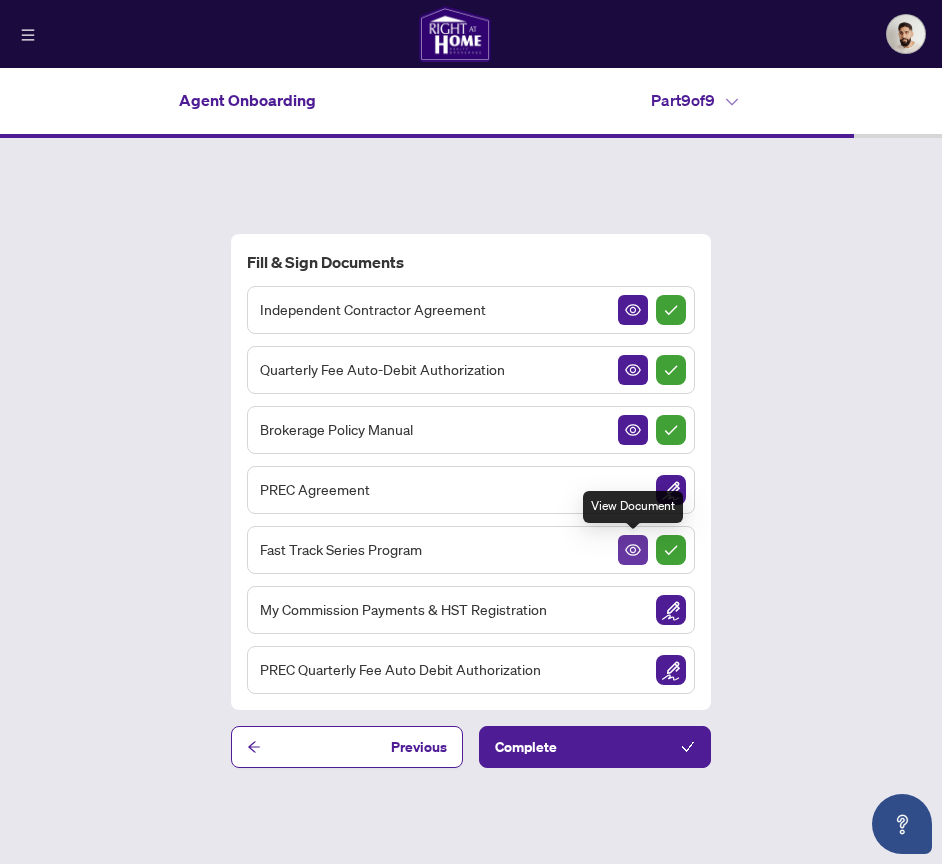 click 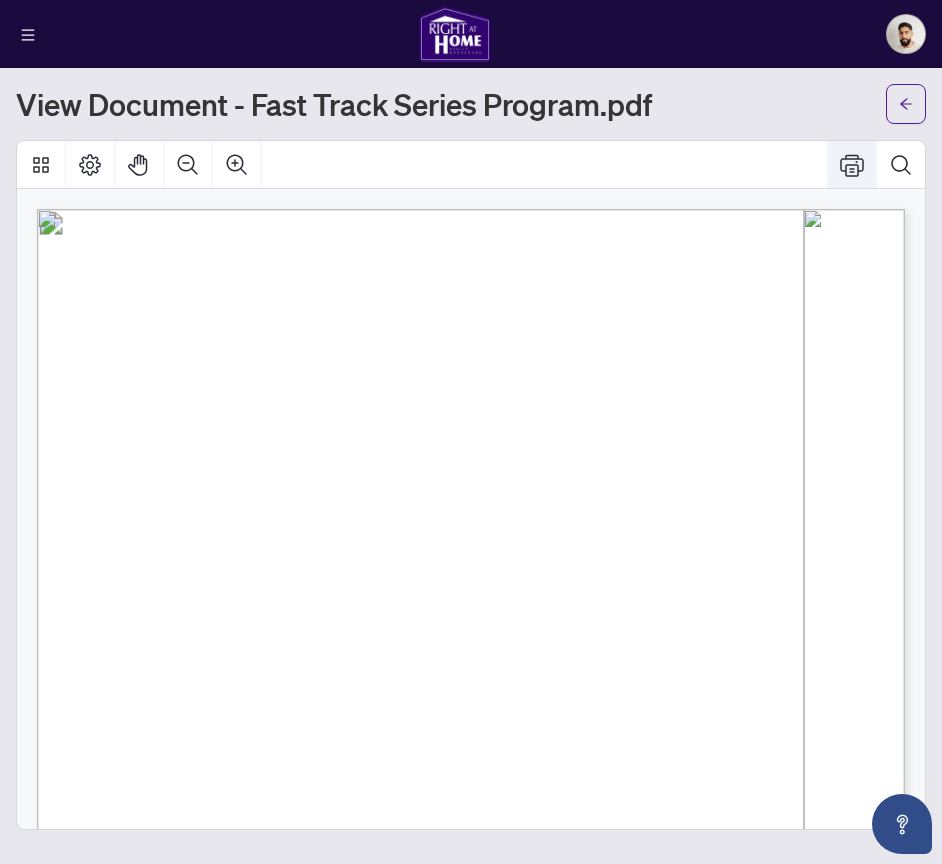 click 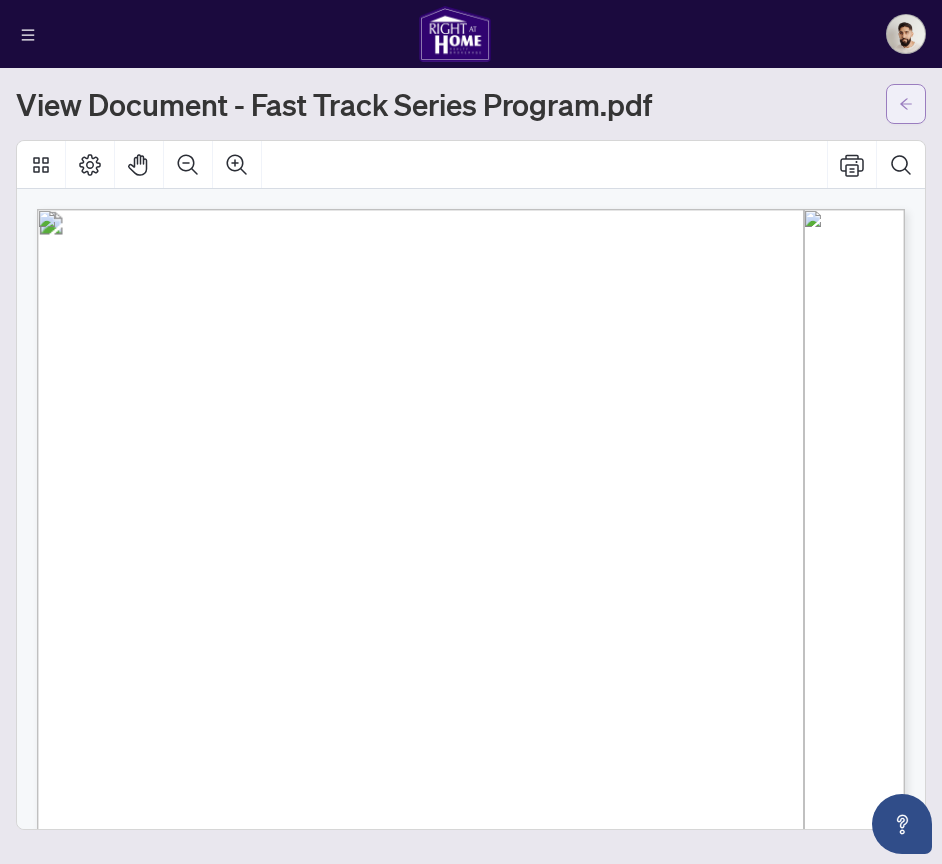 click 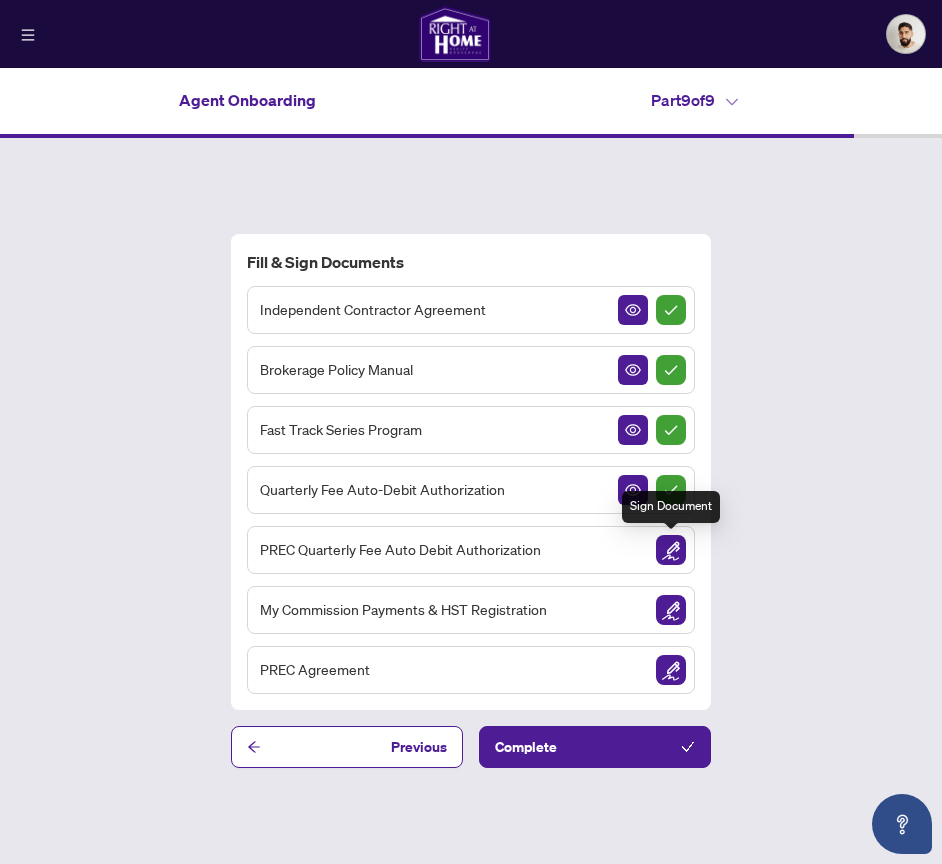 click at bounding box center (671, 550) 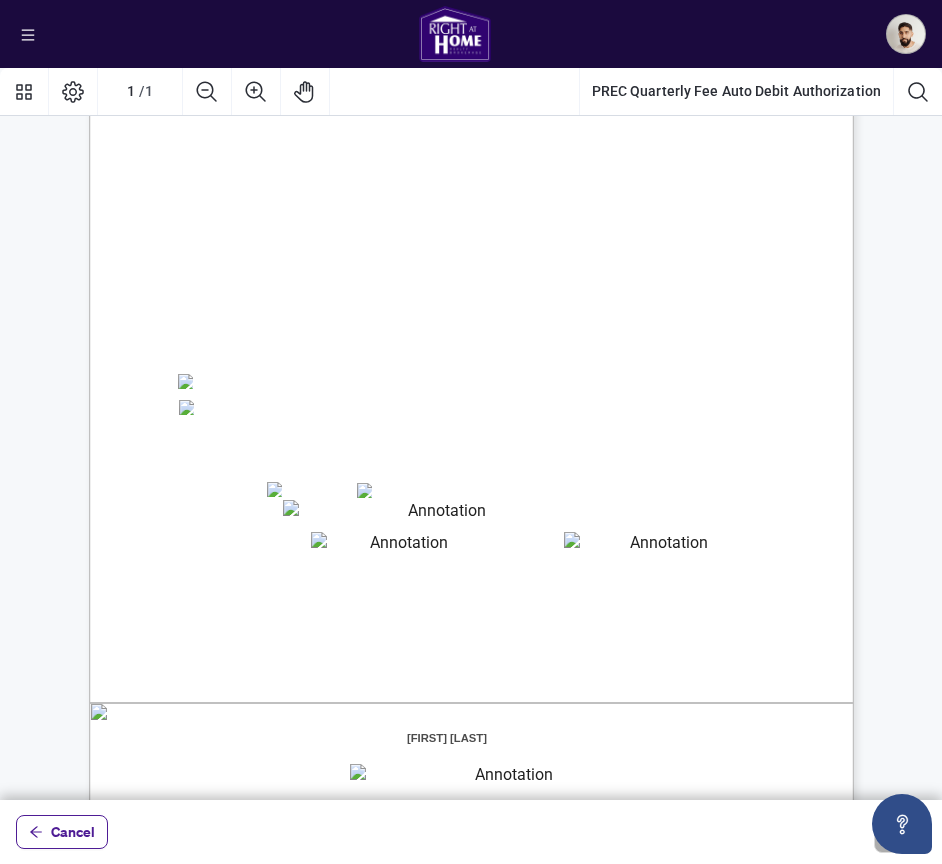 scroll, scrollTop: 0, scrollLeft: 0, axis: both 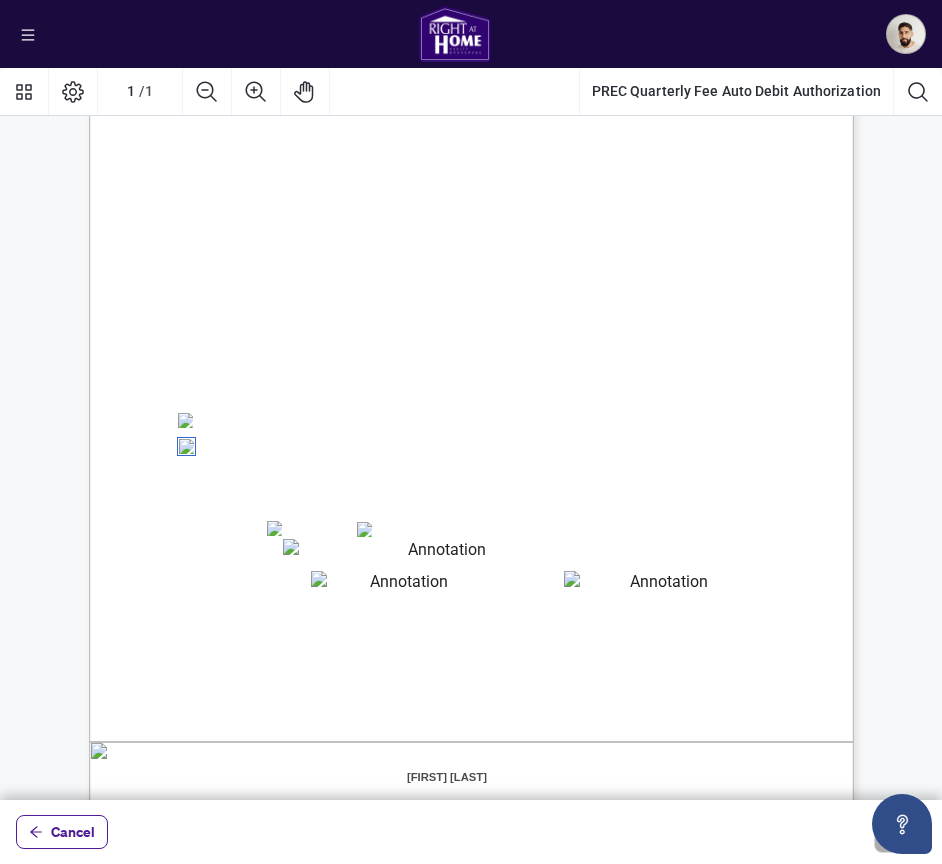 click at bounding box center (439, 552) 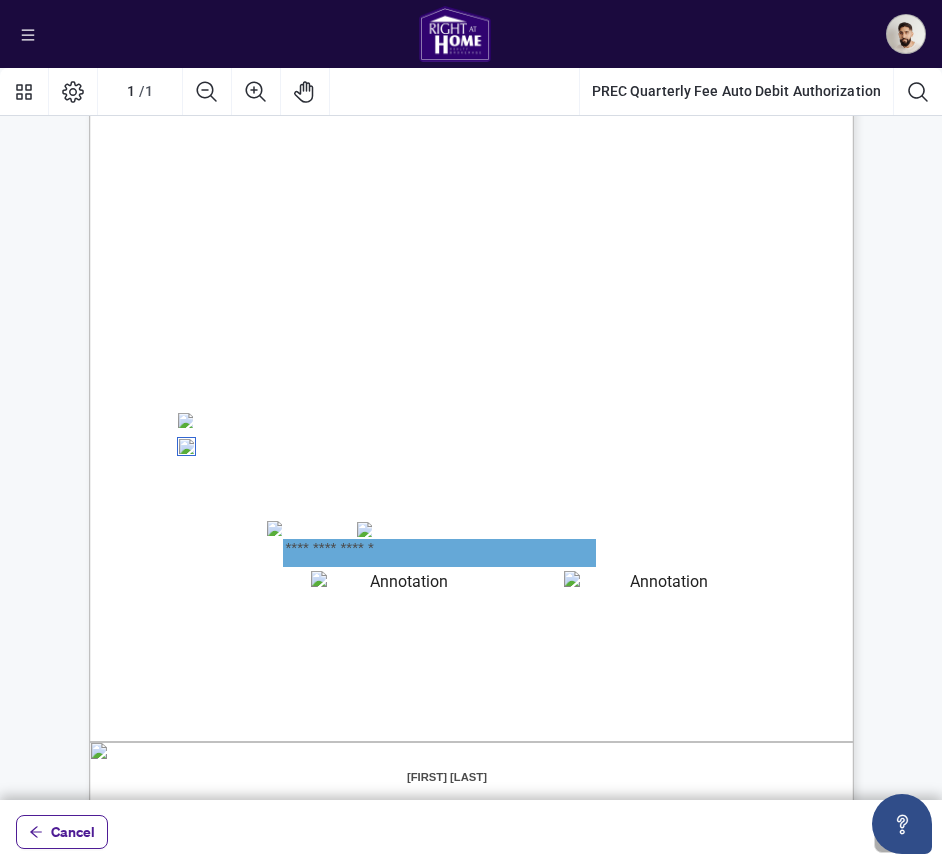 type on "**********" 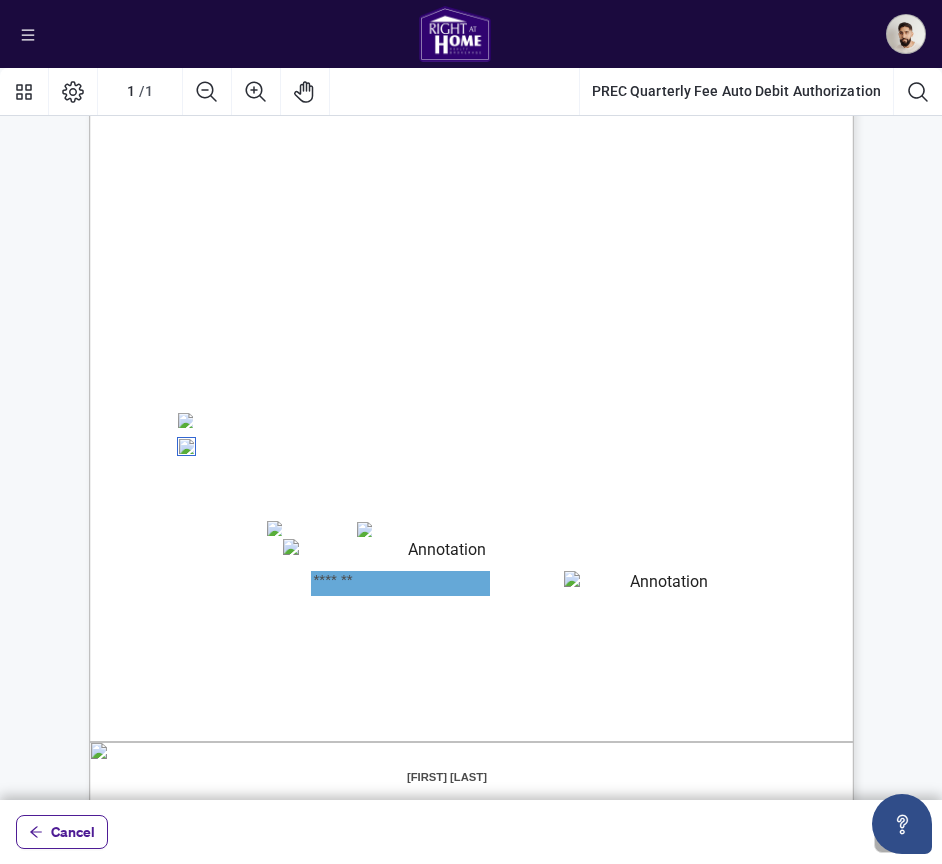 type on "*******" 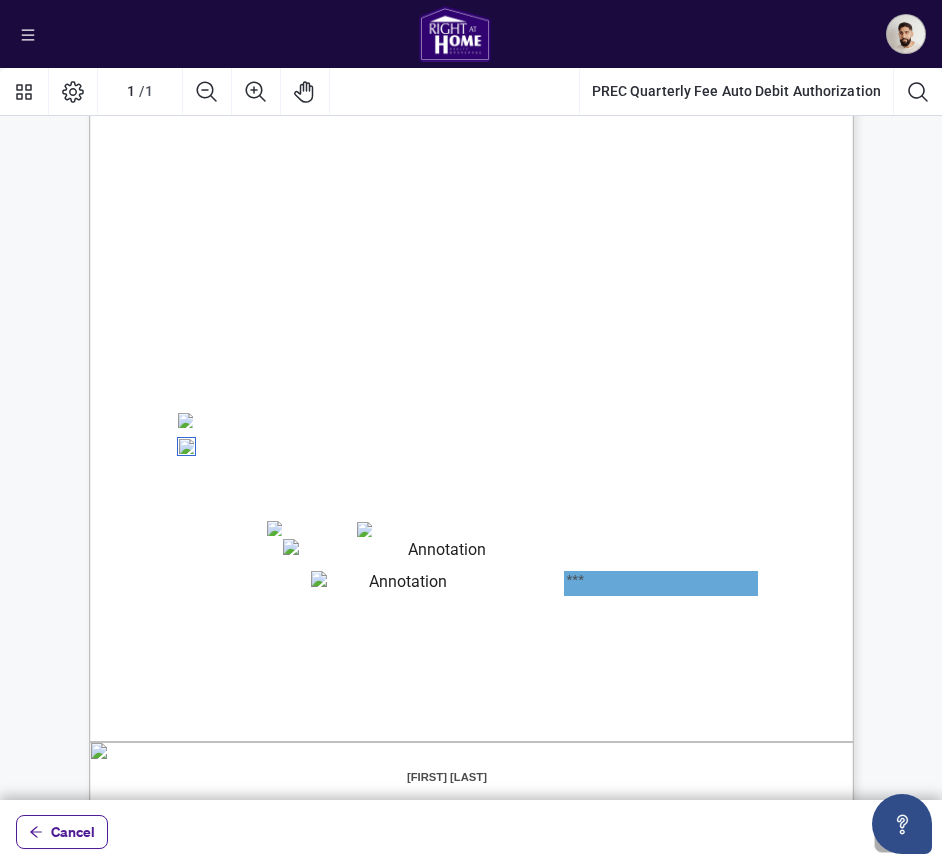 type on "***" 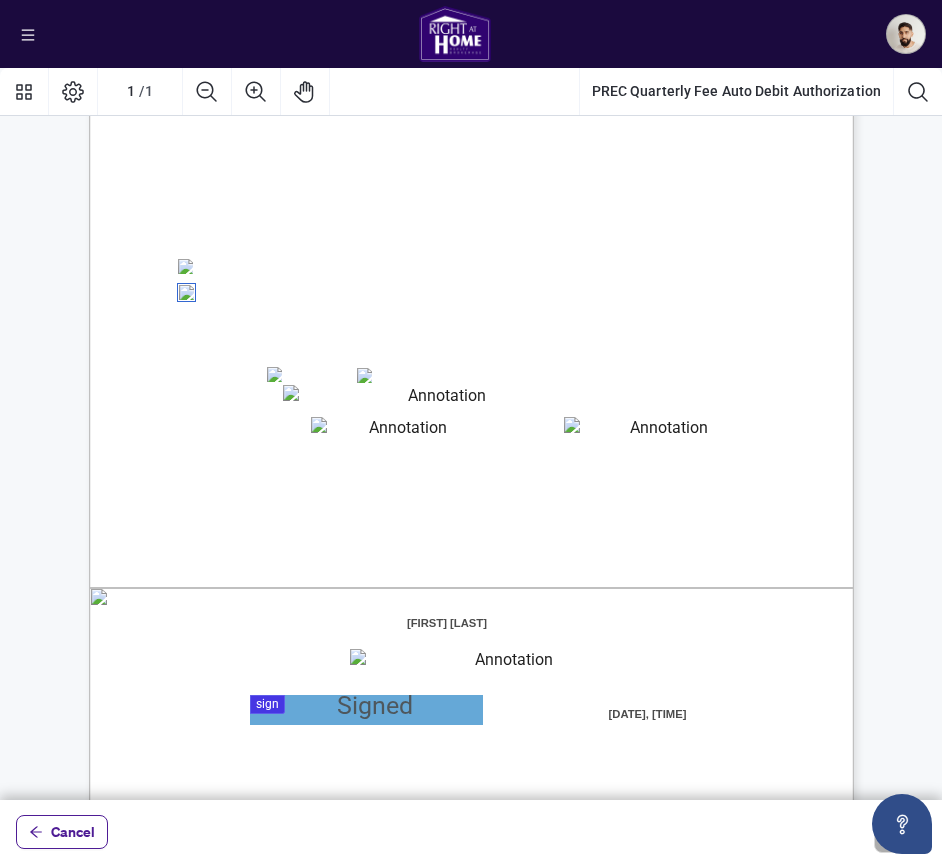 scroll, scrollTop: 325, scrollLeft: 0, axis: vertical 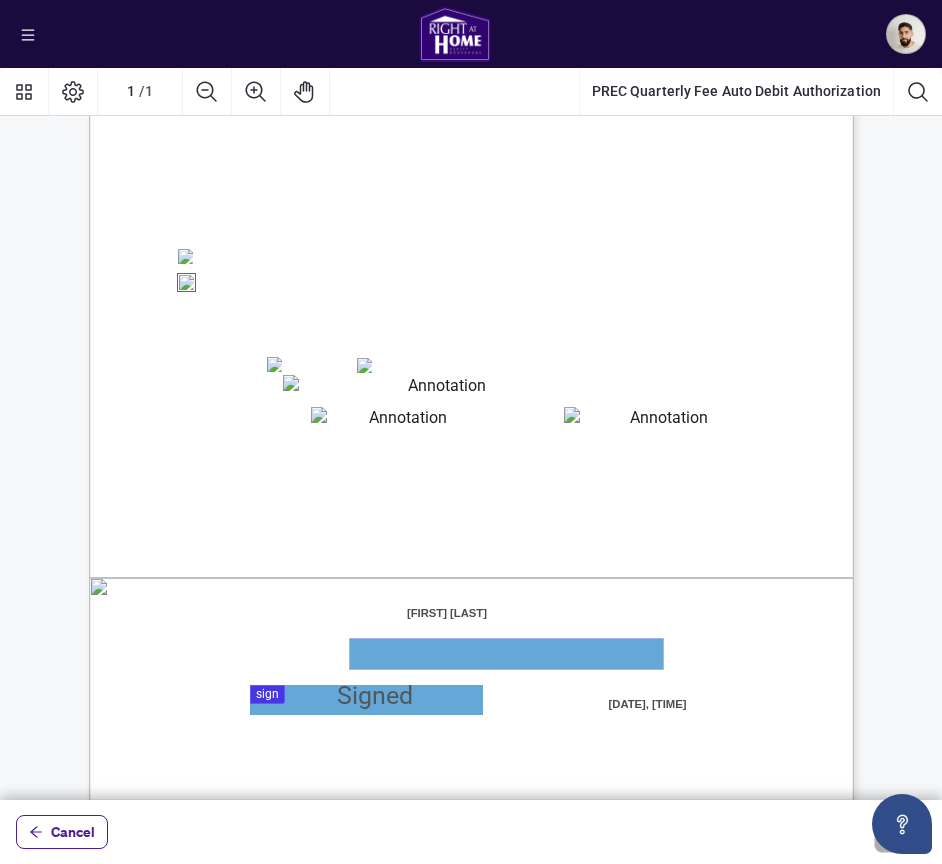 click at bounding box center [506, 654] 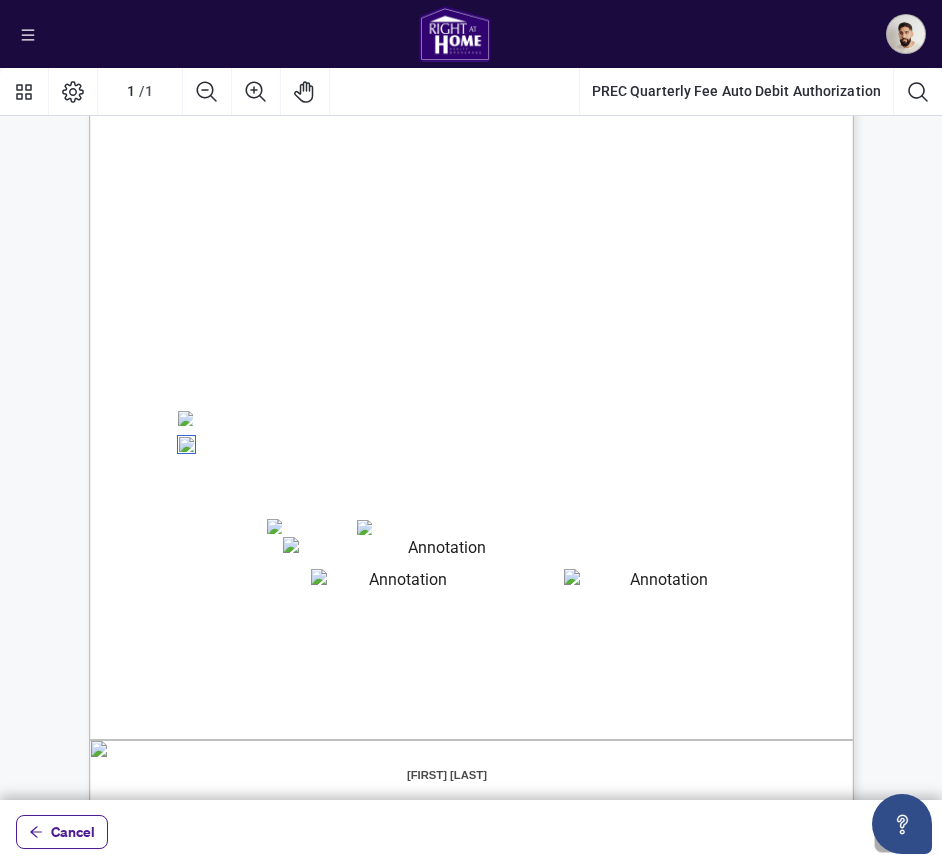 scroll, scrollTop: 346, scrollLeft: 0, axis: vertical 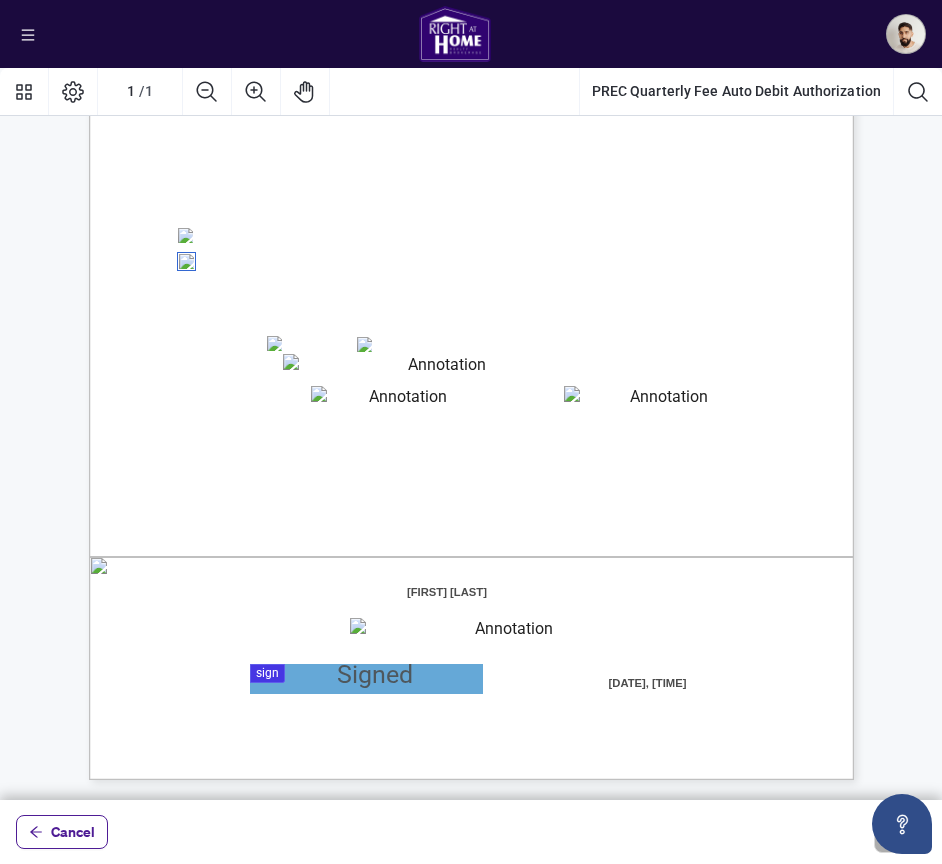 drag, startPoint x: 780, startPoint y: 727, endPoint x: 467, endPoint y: 598, distance: 338.541 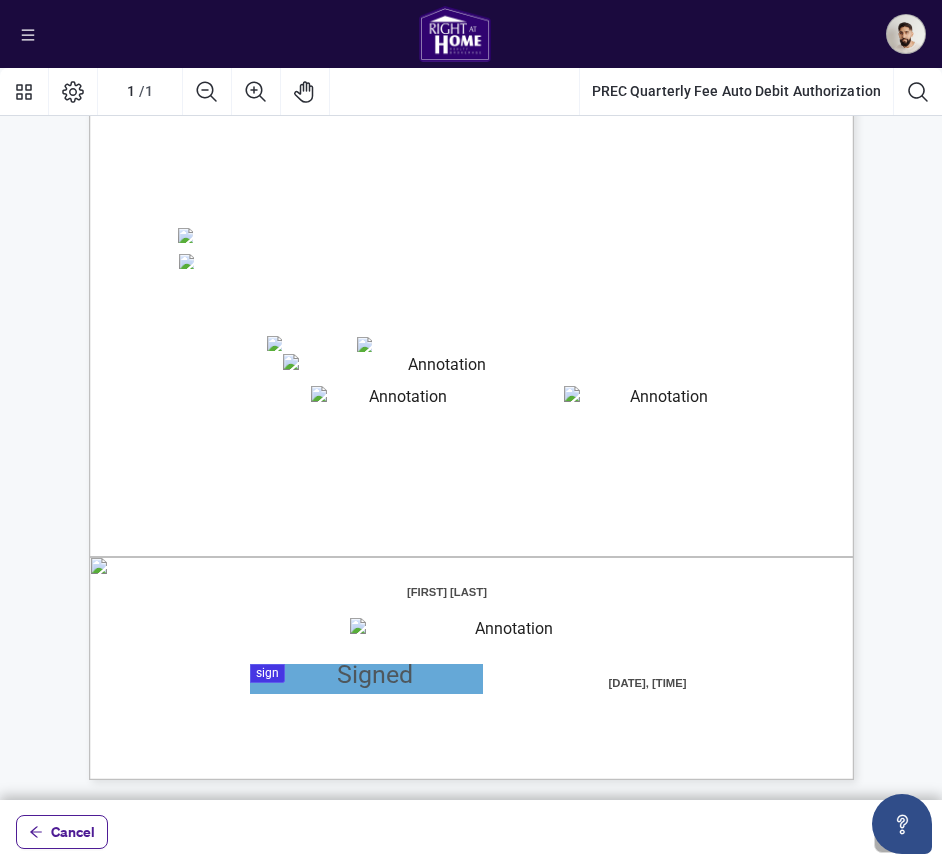 click on "Right at Home Realty, Brokerage
PREC Quarterly Fees Billing Authorization
Quarterly fees will be charged on the first business day of each quarter (January, April, July and
October). If at any time you are leaving the Brokerage, you must complete the resignation process
set out in your Independent Contractor Agreement at least 3 business days prior to the billing date.
Failure to follow this procedure will result in the fees being charged to your account.
A statement of account will be sent to your email on file from [EMAIL] a
minimum of 10 days prior to the billing date.
For pre-authorized debit, where there are insufficient funds resulting in a failed payment, the
Brokerage will process the fees from the credit card provided. Right at Home Realty is not
responsible for any NSF charges incurred and late payments are subject to a $75+HST late fee, or
as otherwise described in the Brokerage Policy Manual.
Payment Set Up:
☐  Pre-Authorized Debit  ☐  Credit Card" at bounding box center (567, 409) 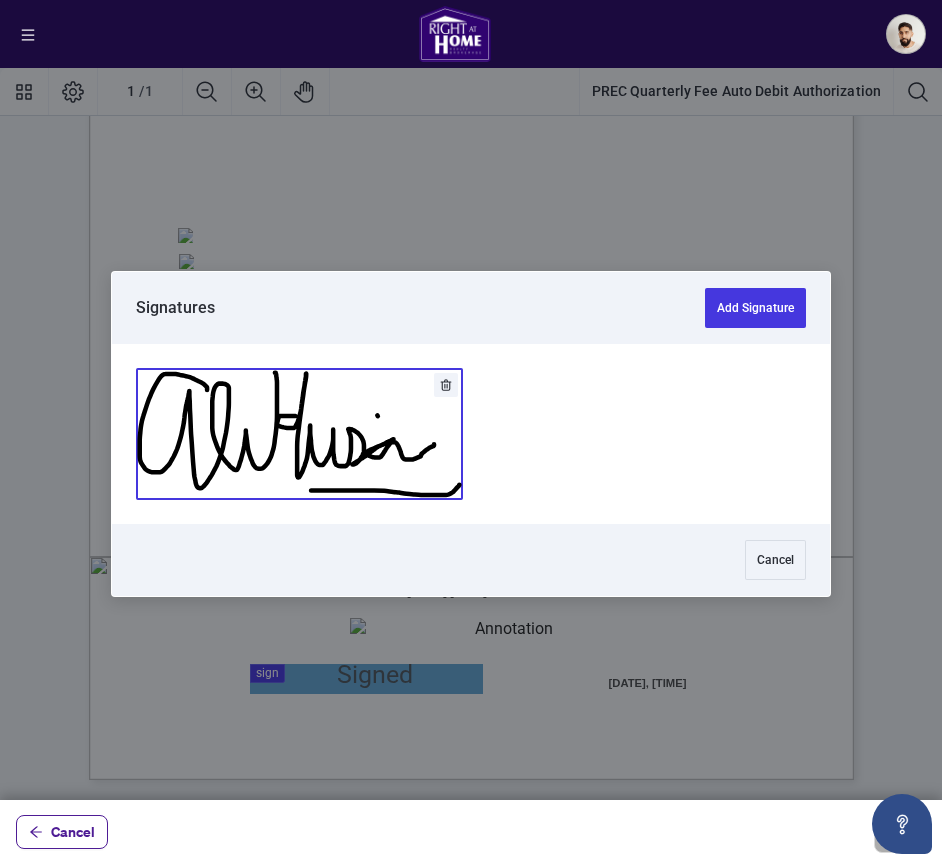 click at bounding box center [299, 434] 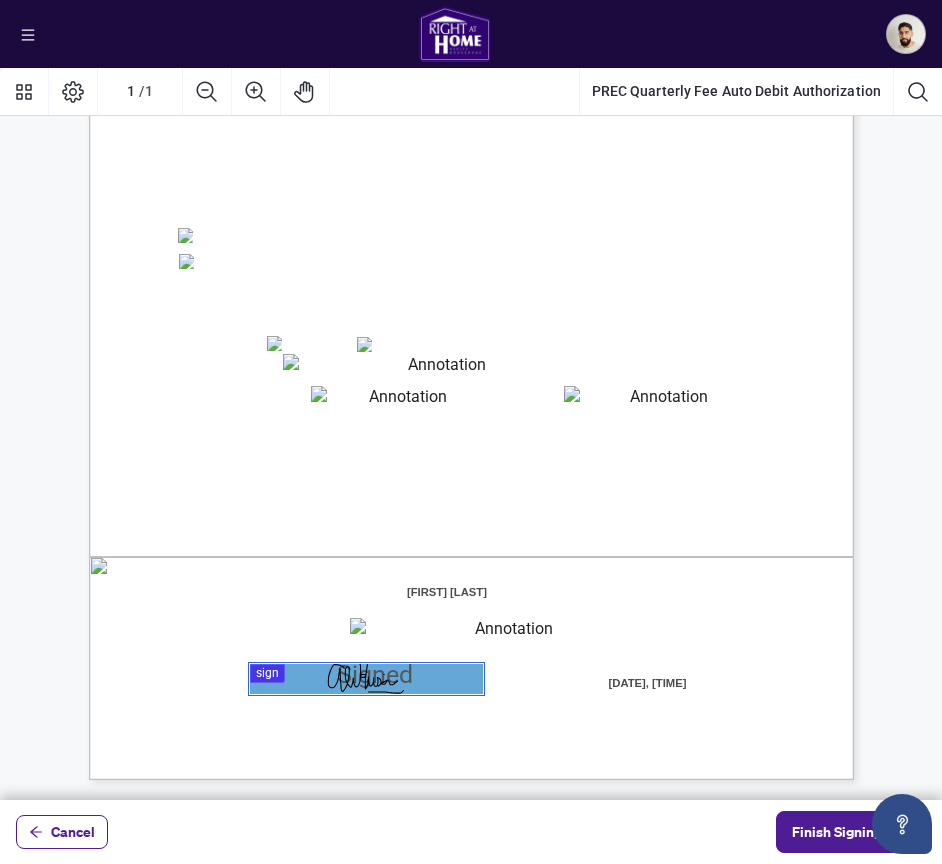 click on "We cannot accept VISA Debit or Credit Debit cards." at bounding box center (279, 314) 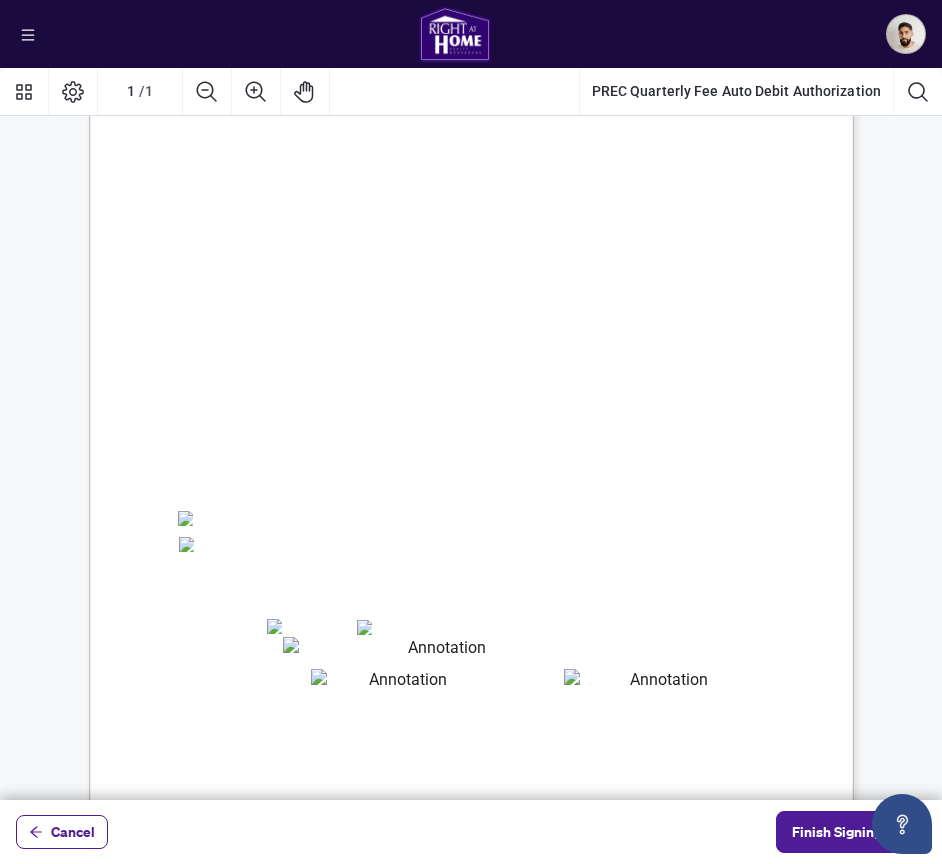 scroll, scrollTop: 57, scrollLeft: 0, axis: vertical 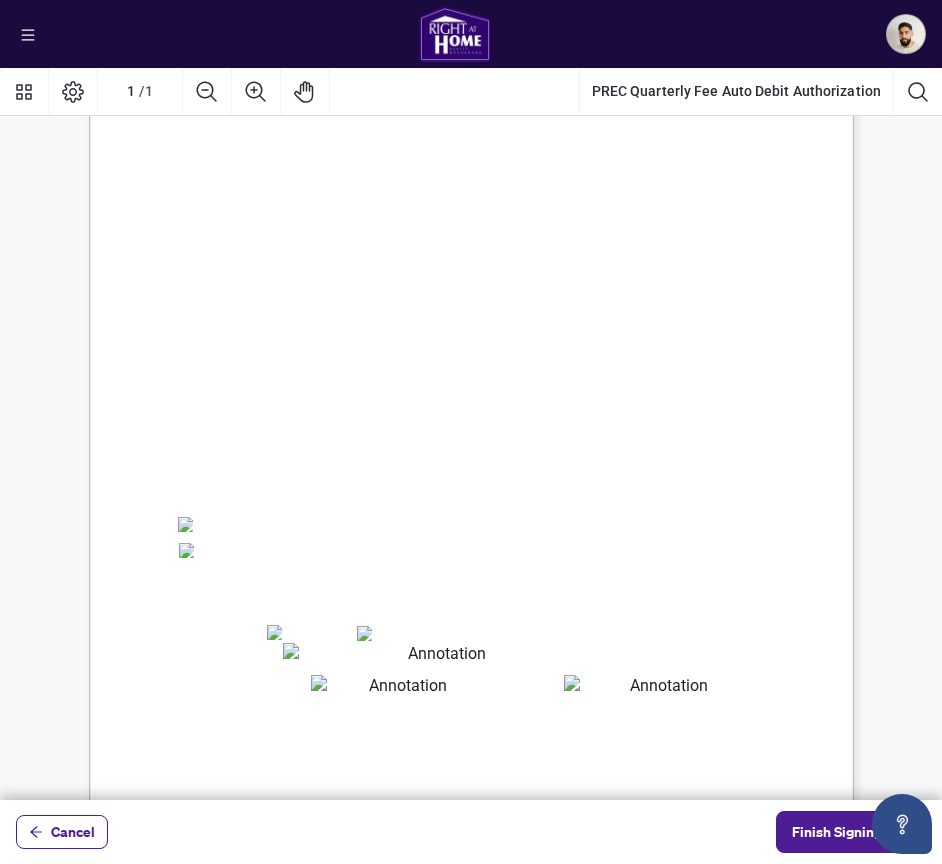 click on "Right at Home Realty, Brokerage
PREC Quarterly Fees Billing Authorization
Quarterly fees will be charged on the first business day of each quarter (January, April, July and
October). If at any time you are leaving the Brokerage, you must complete the resignation process
set out in your Independent Contractor Agreement at least 3 business days prior to the billing date.
Failure to follow this procedure will result in the fees being charged to your account.
A statement of account will be sent to your email on file from [EMAIL] a
minimum of 10 days prior to the billing date.
For pre-authorized debit, where there are insufficient funds resulting in a failed payment, the
Brokerage will process the fees from the credit card provided. Right at Home Realty is not
responsible for any NSF charges incurred and late payments are subject to a $75+HST late fee, or
as otherwise described in the Brokerage Policy Manual.
Payment Set Up:
☐  Pre-Authorized Debit  ☐  Credit Card" at bounding box center [567, 698] 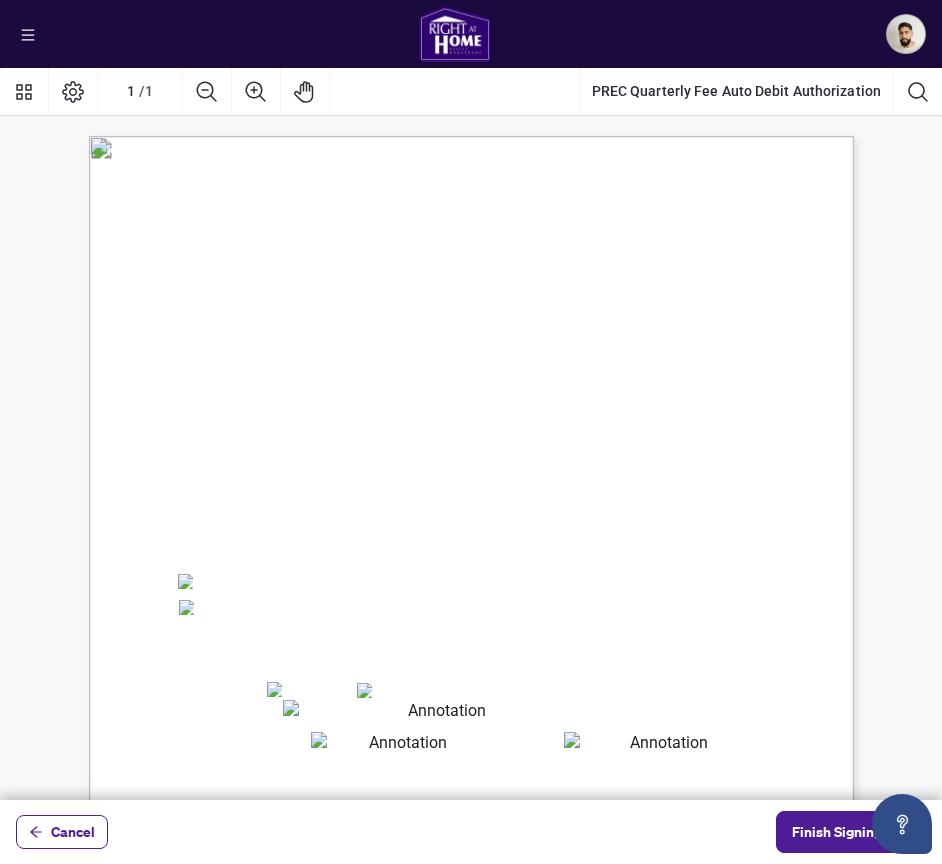 scroll, scrollTop: 346, scrollLeft: 0, axis: vertical 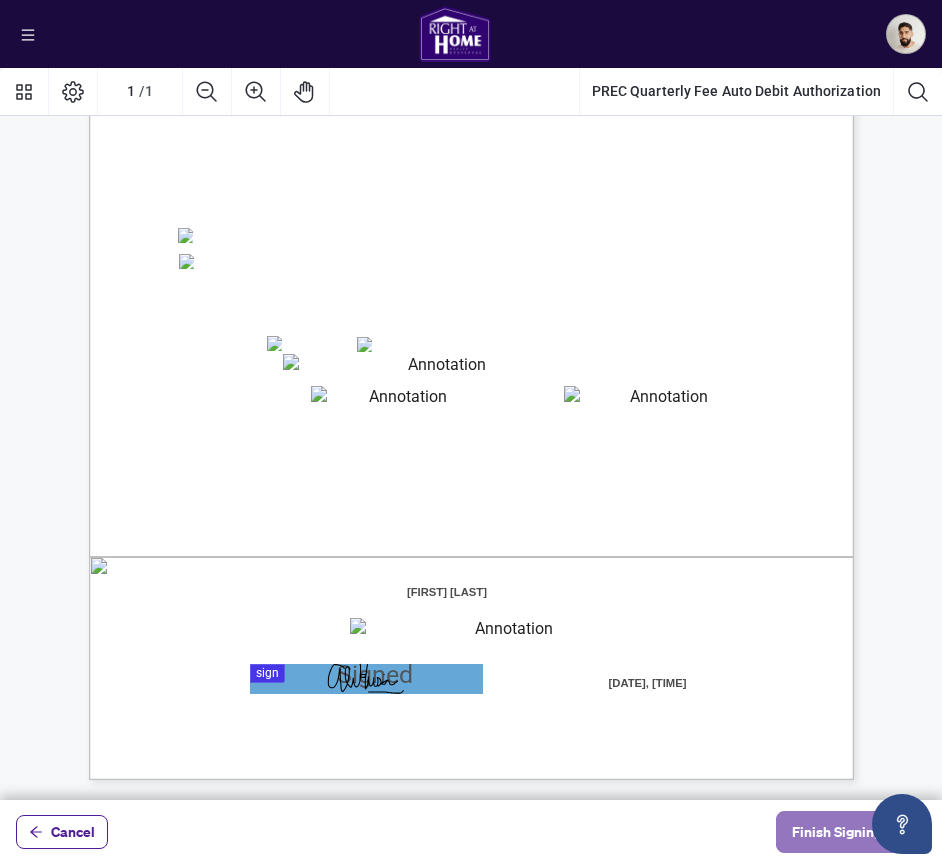 click on "Finish Signing" at bounding box center (837, 832) 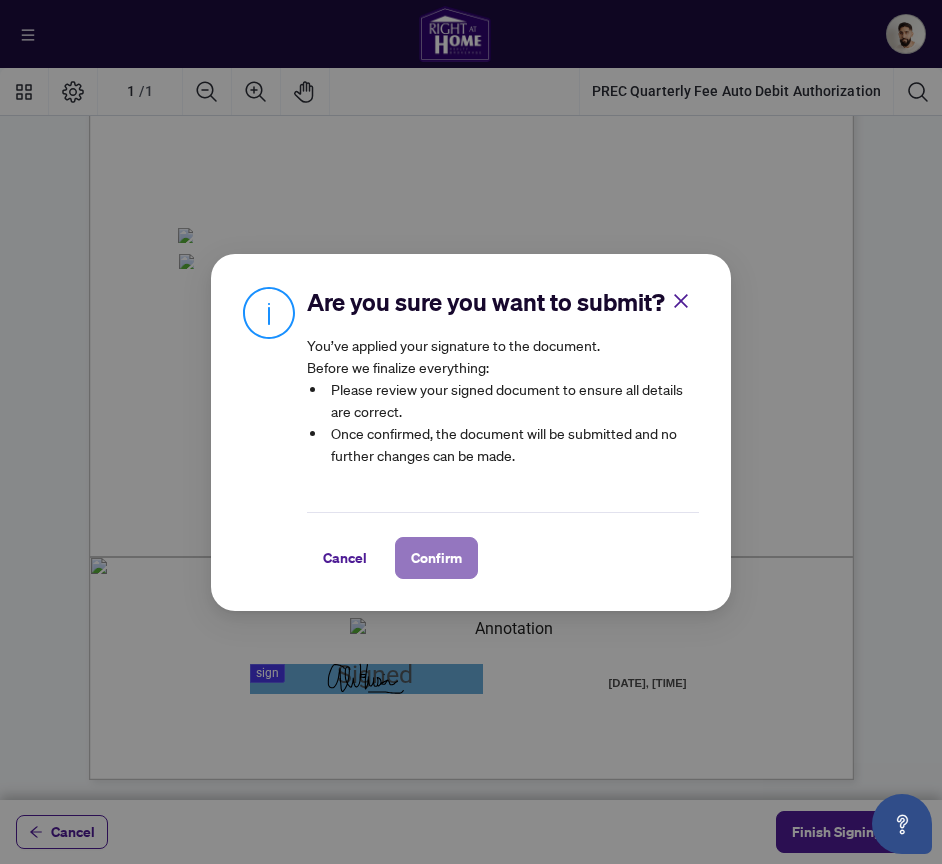 click on "Confirm" at bounding box center (436, 558) 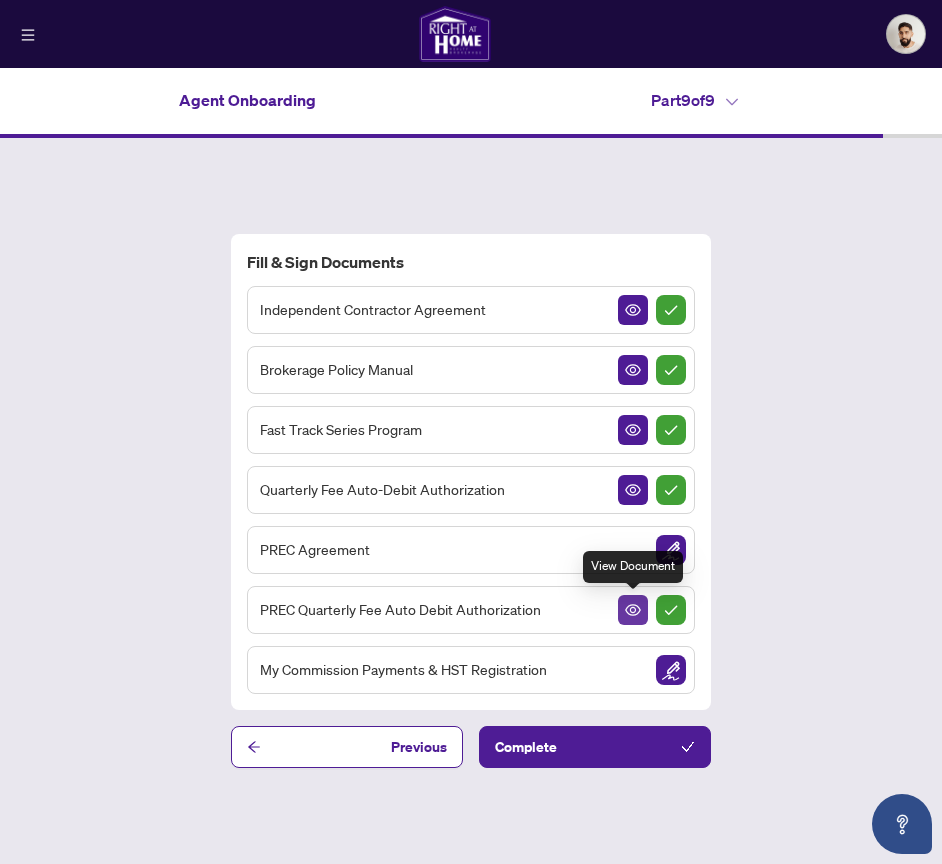 click 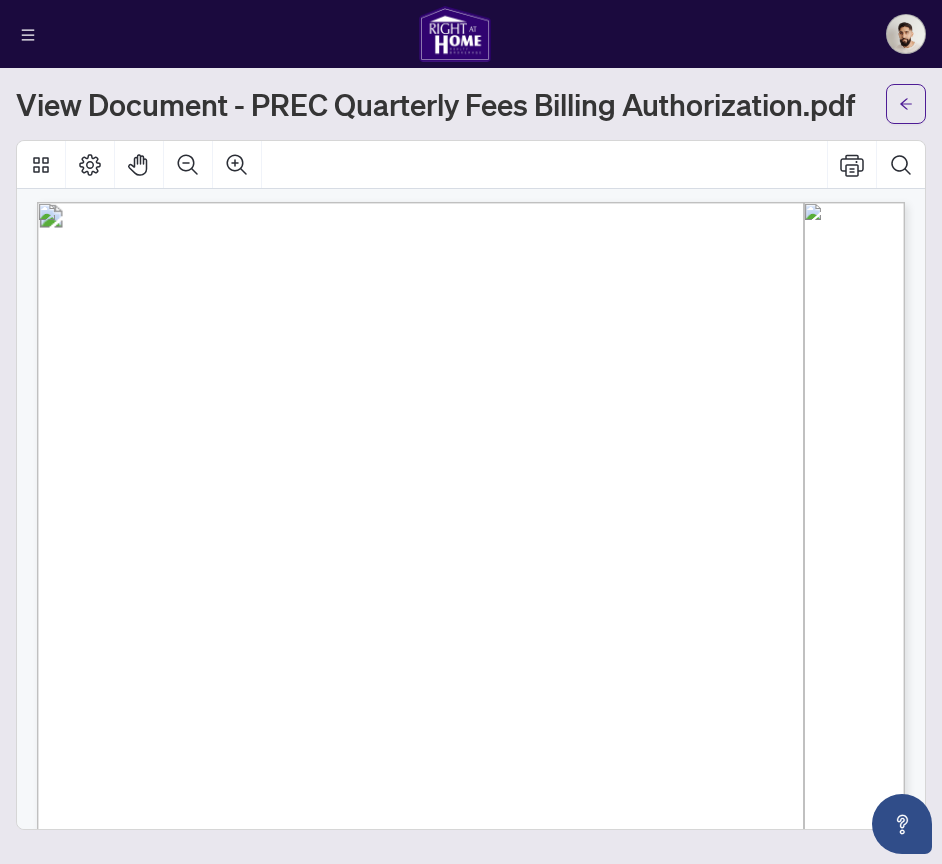 scroll, scrollTop: 0, scrollLeft: 0, axis: both 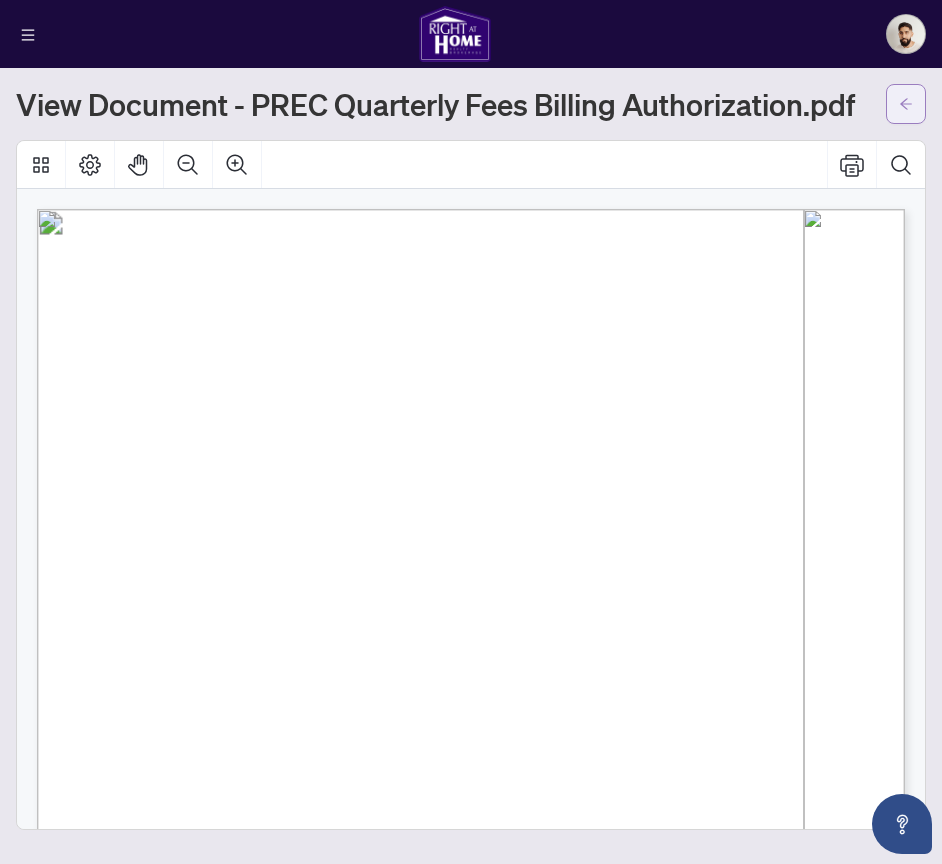 click 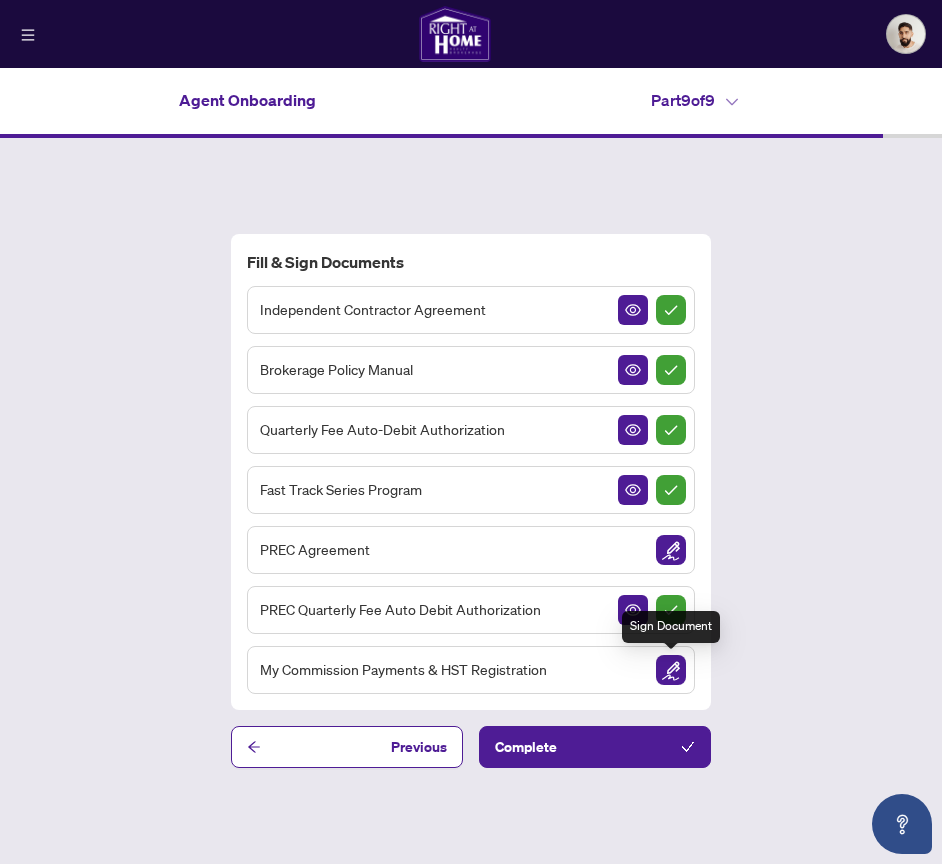 click at bounding box center [671, 670] 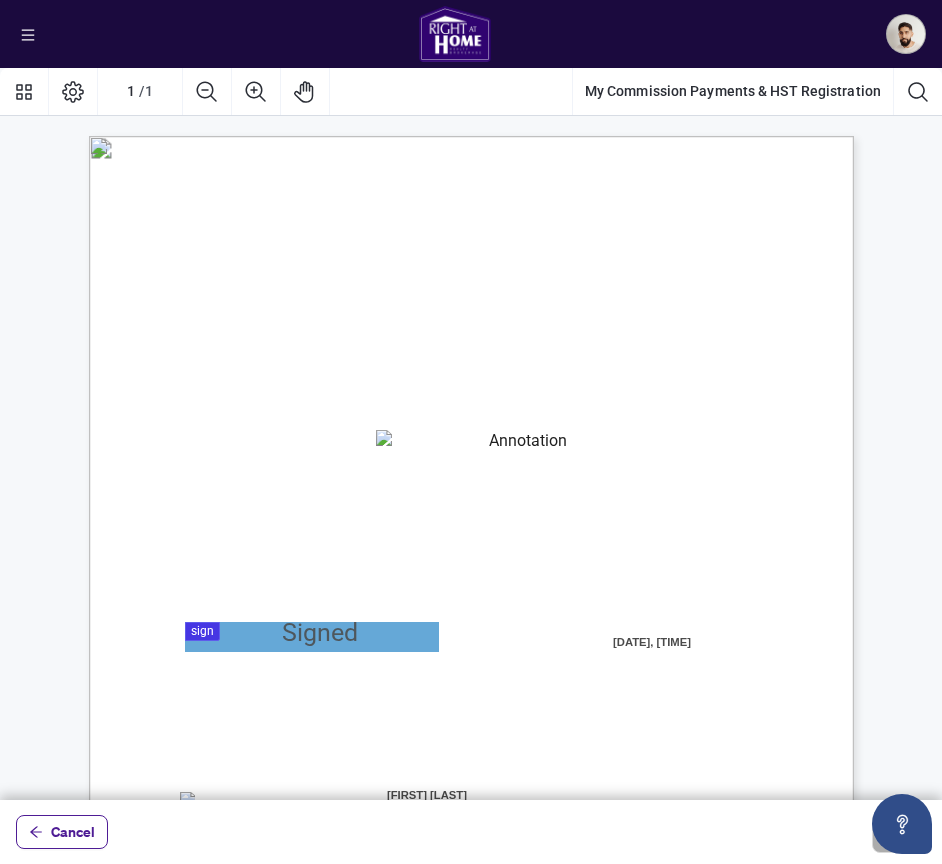 click at bounding box center (519, 445) 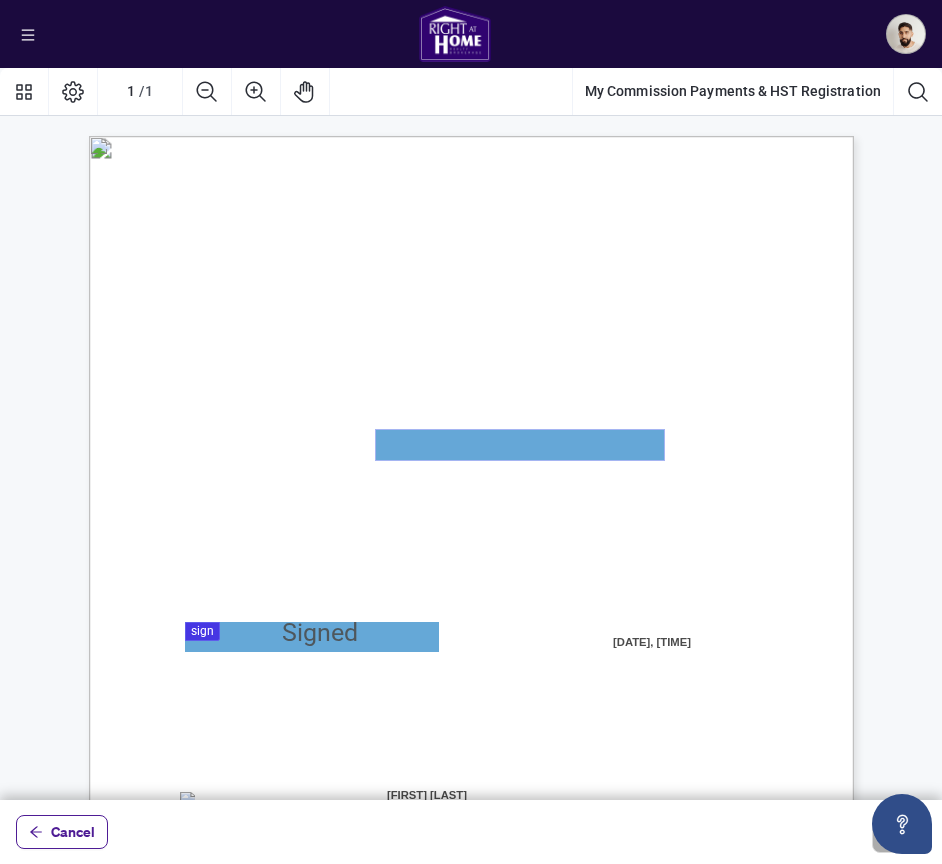 click at bounding box center (520, 445) 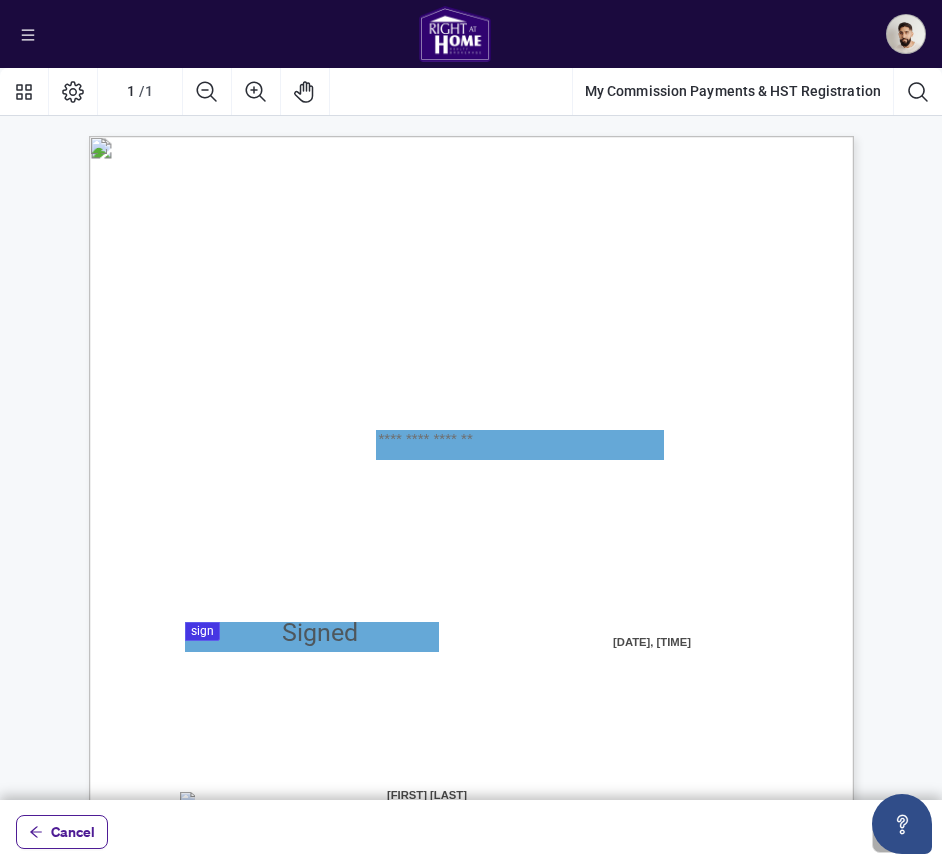 type on "**********" 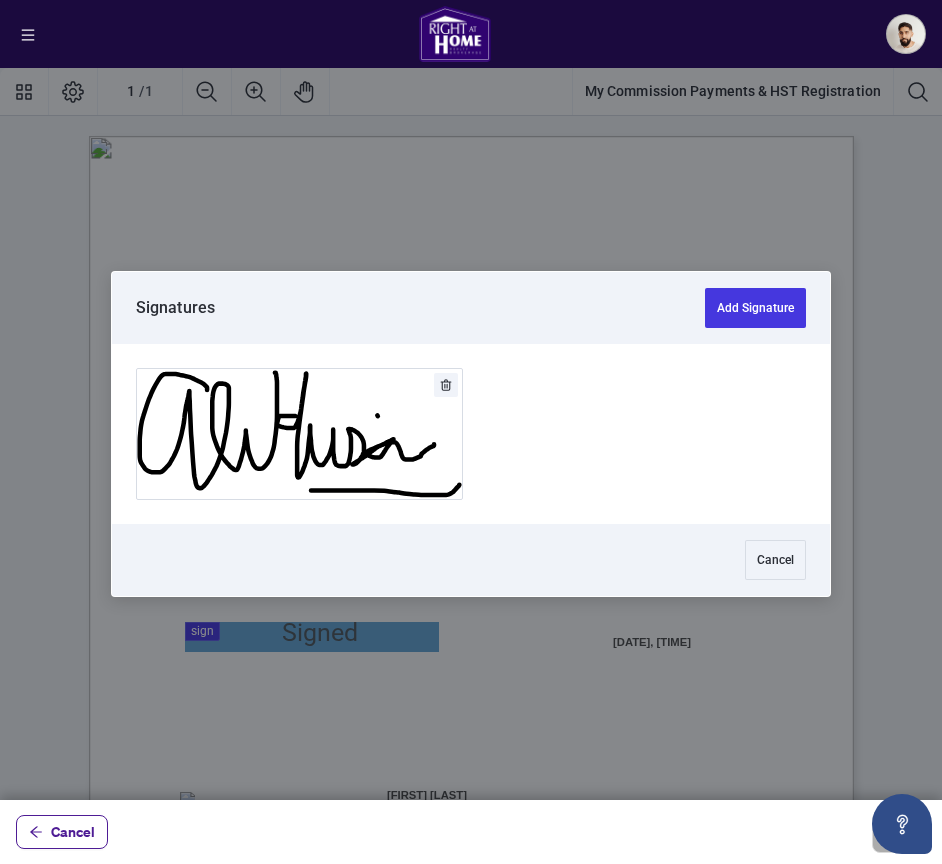 click at bounding box center [471, 434] 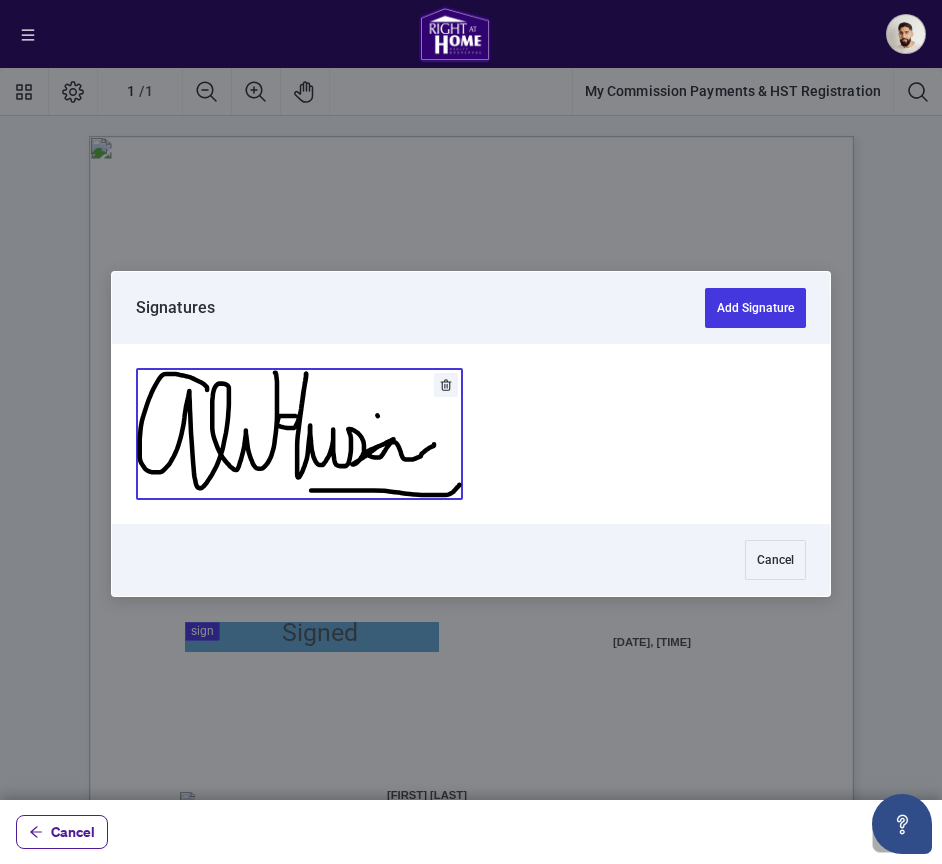click at bounding box center (299, 434) 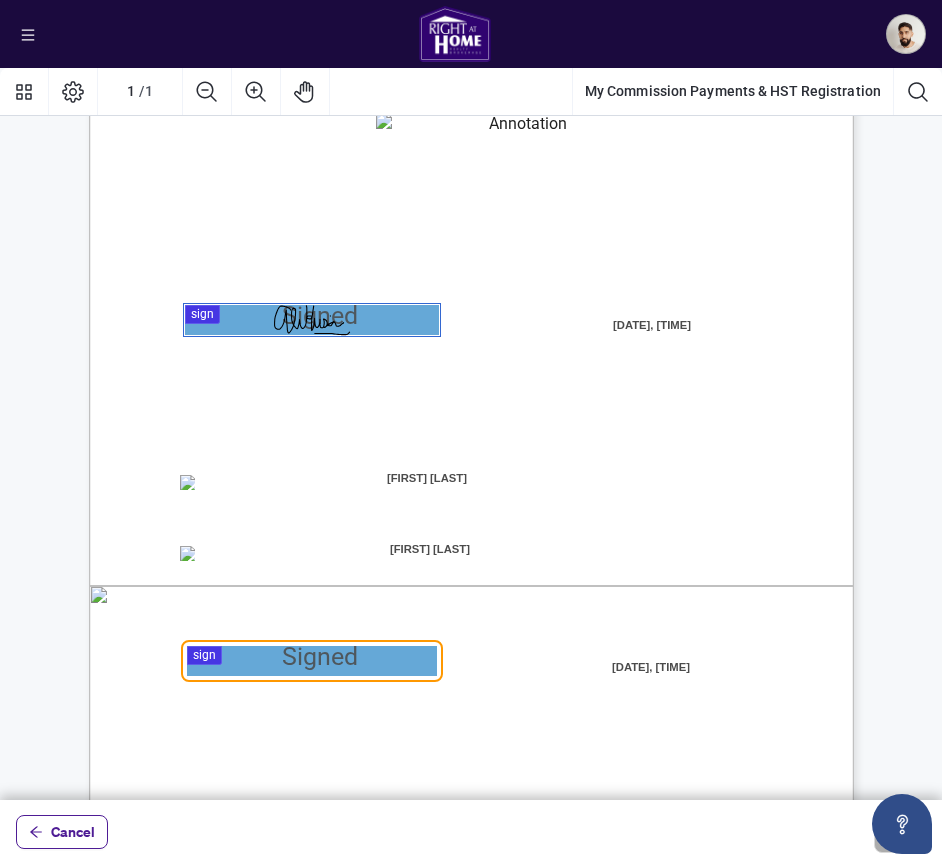 scroll, scrollTop: 346, scrollLeft: 0, axis: vertical 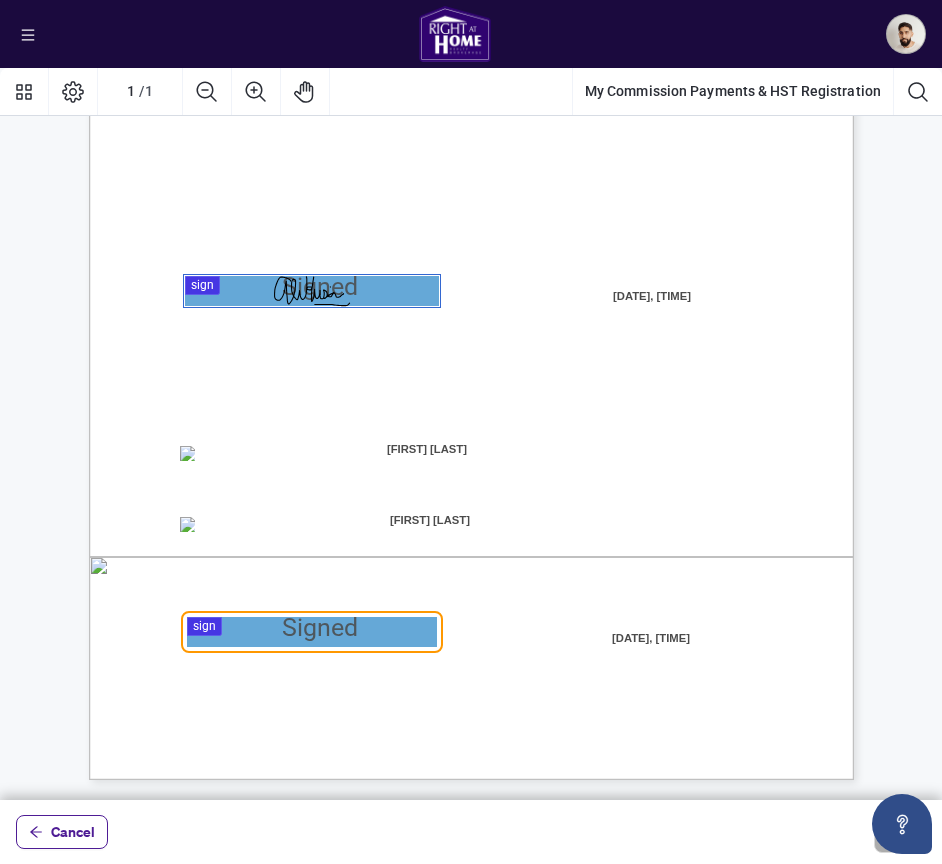 click at bounding box center [471, 434] 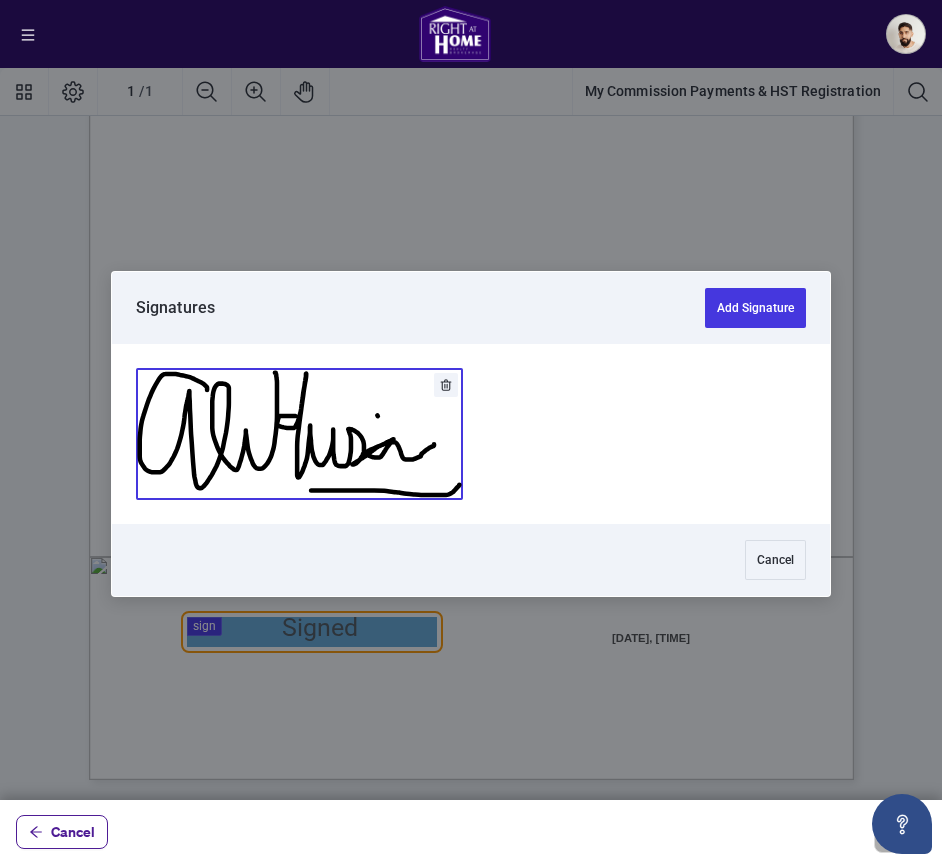 click at bounding box center (299, 434) 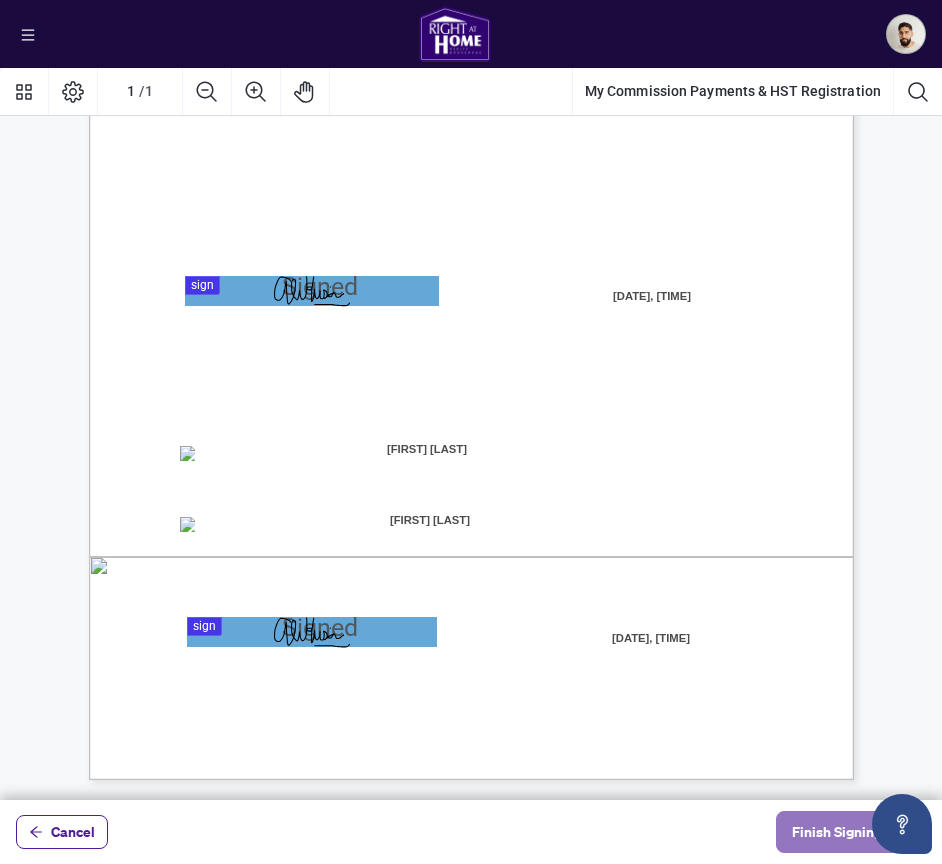click on "Finish Signing" at bounding box center [837, 832] 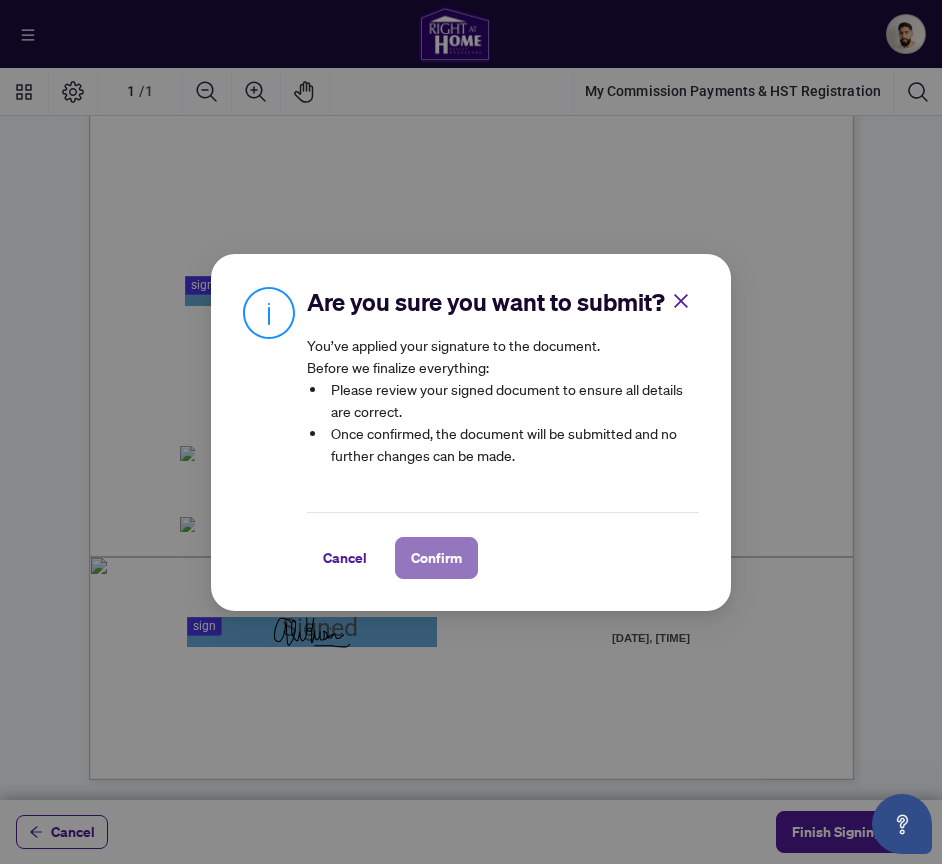 click on "Confirm" at bounding box center [436, 558] 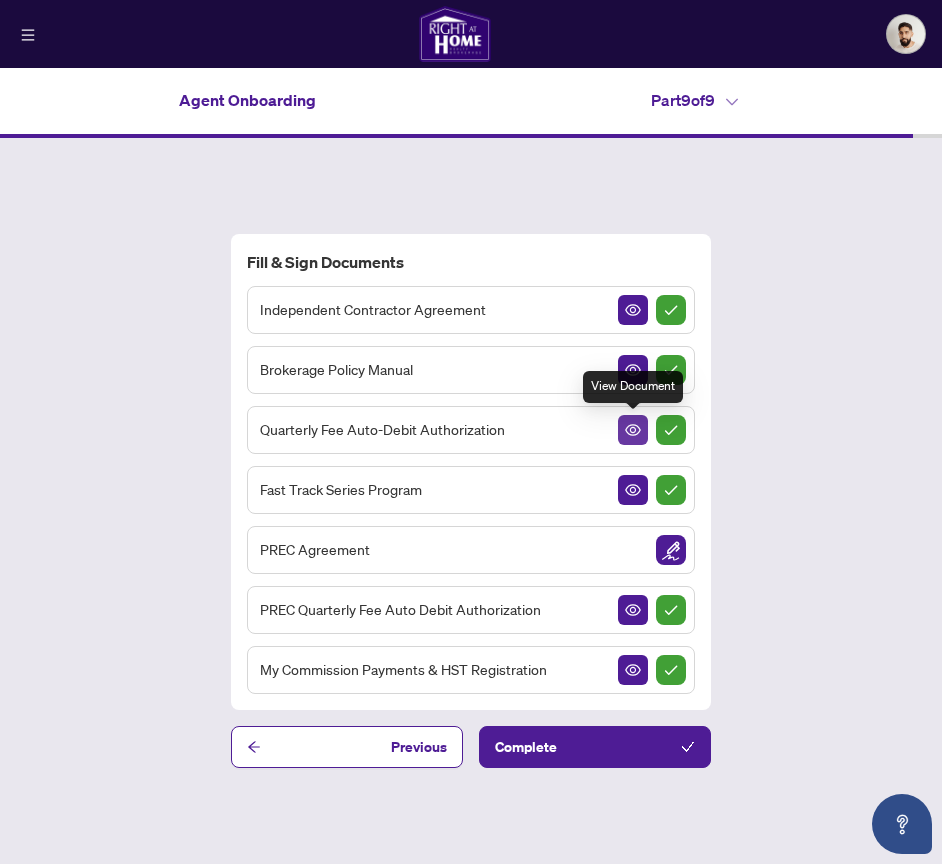click 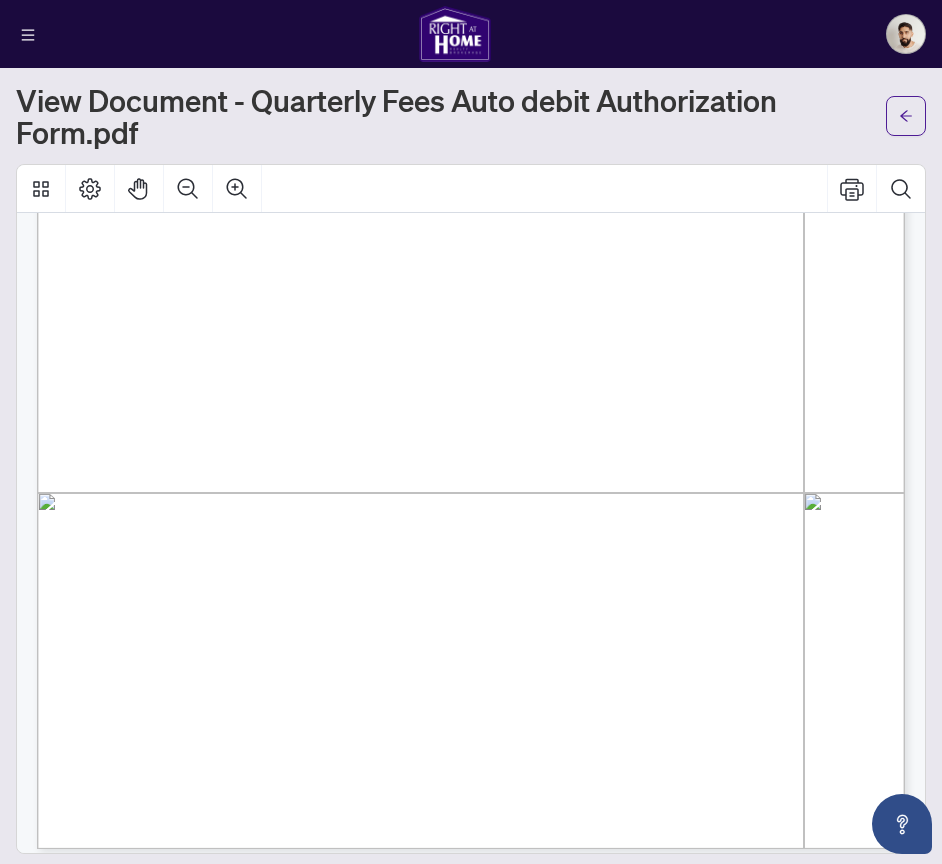 scroll, scrollTop: 523, scrollLeft: 0, axis: vertical 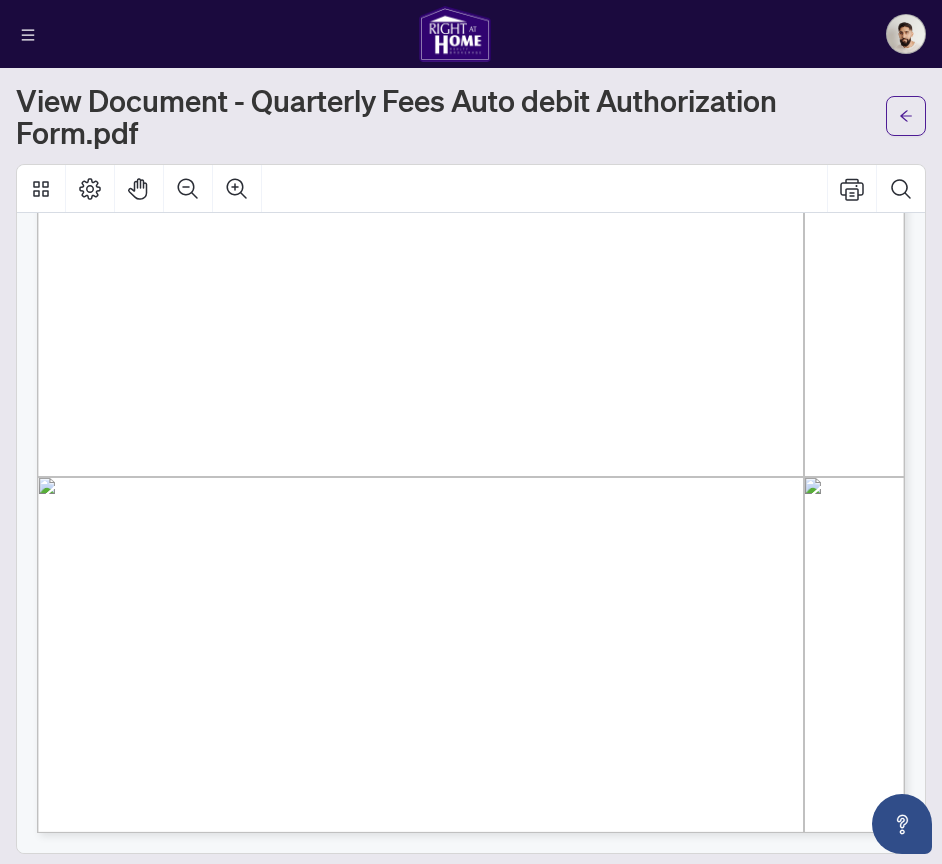 click on "Signature: Authorized signature provided via checkbox completion" at bounding box center [276, 506] 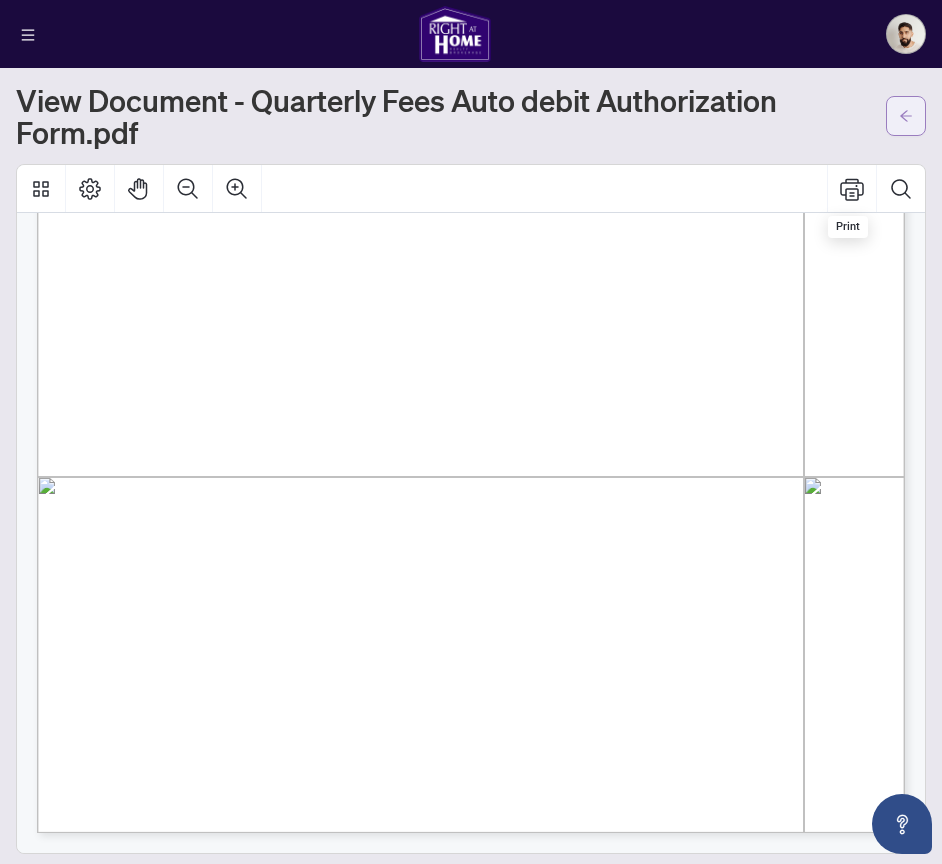 click 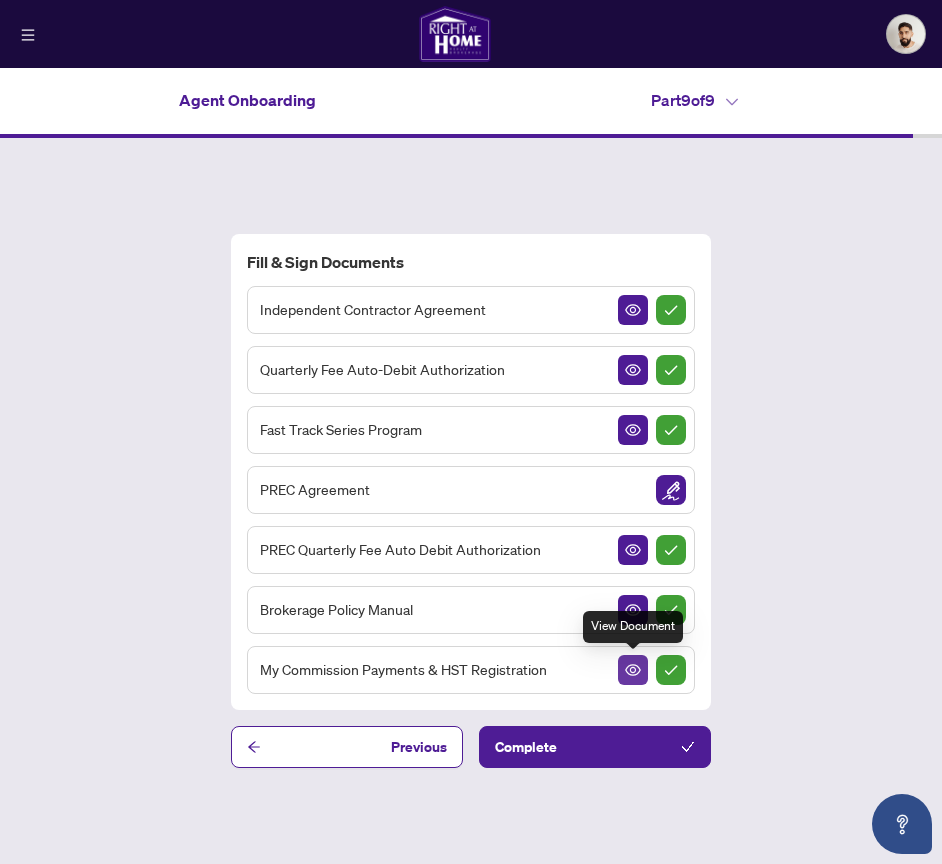 click 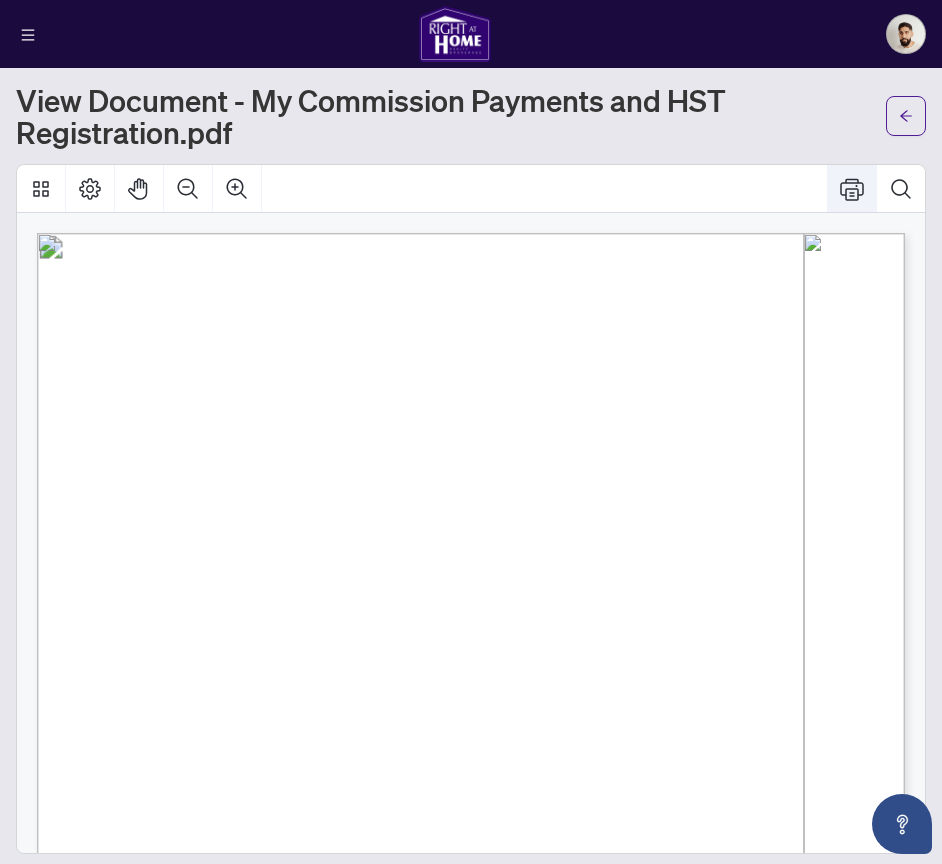 click 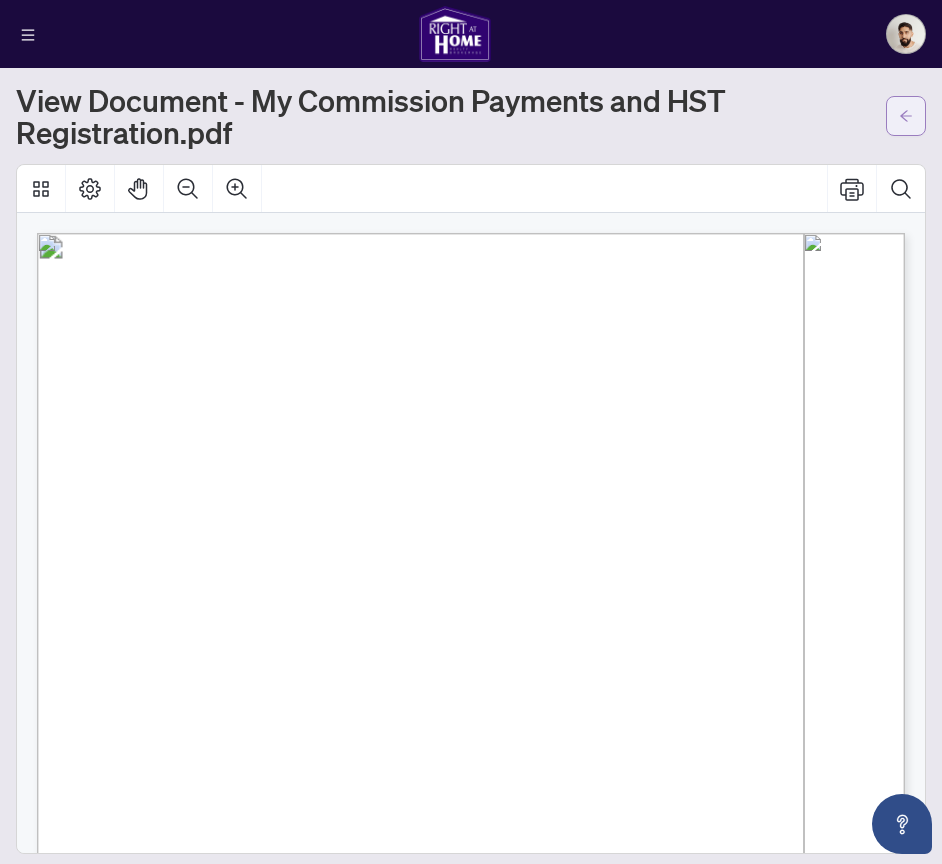 click 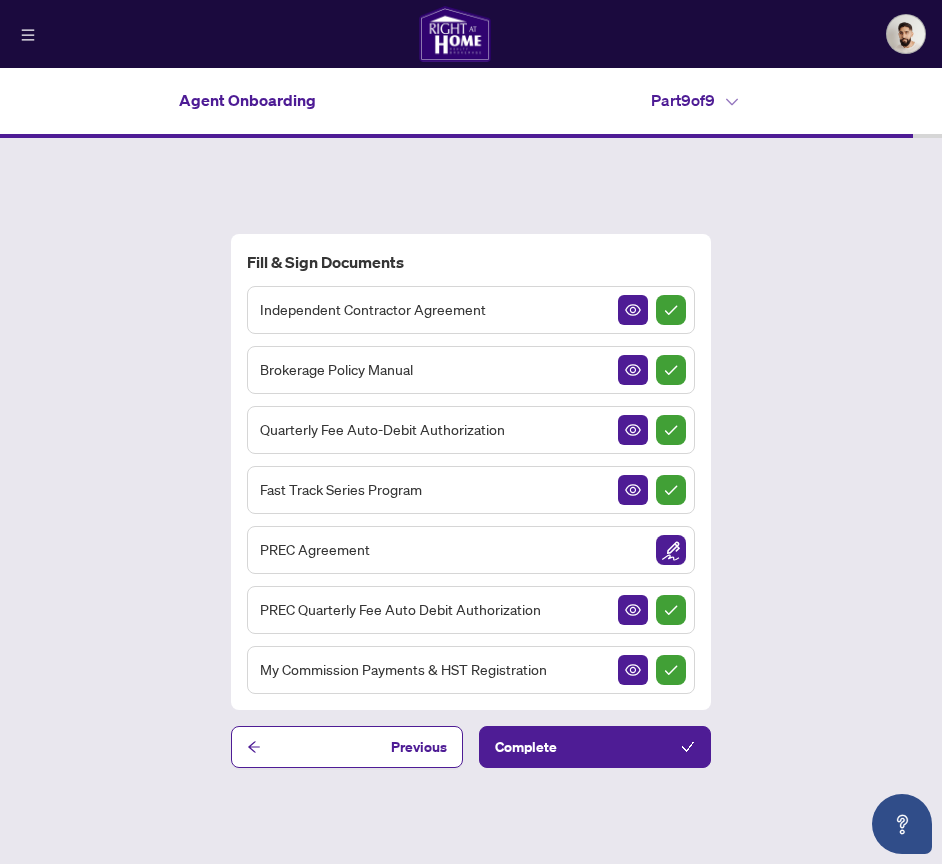 click at bounding box center (671, 550) 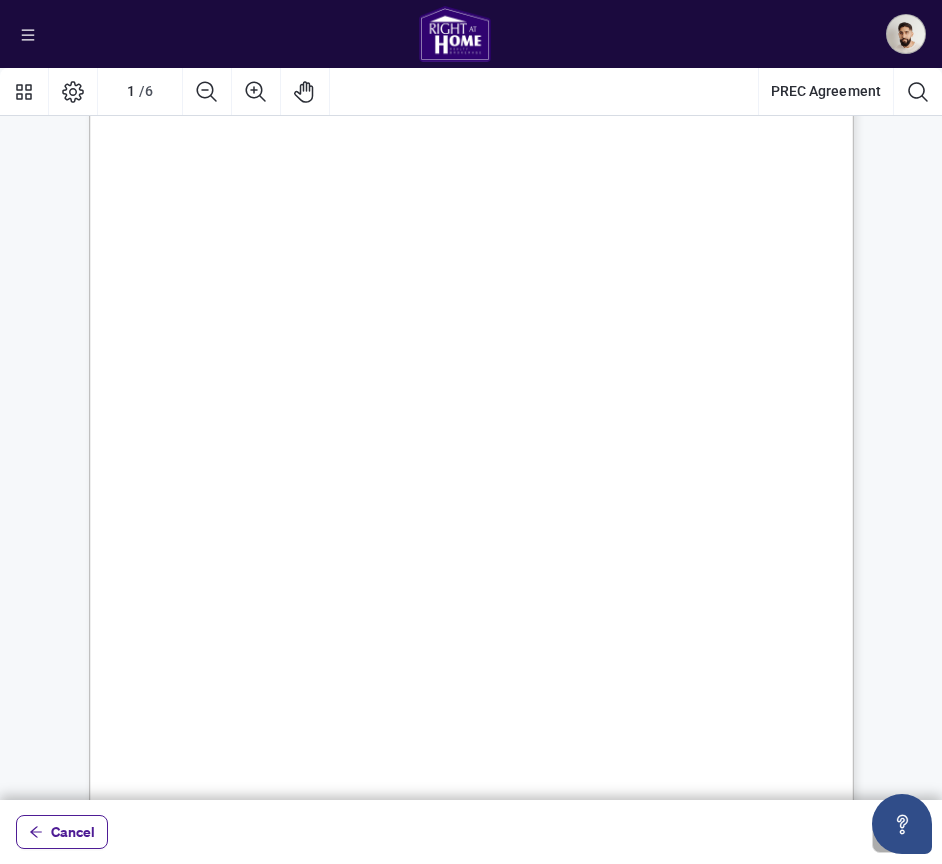 scroll, scrollTop: 0, scrollLeft: 0, axis: both 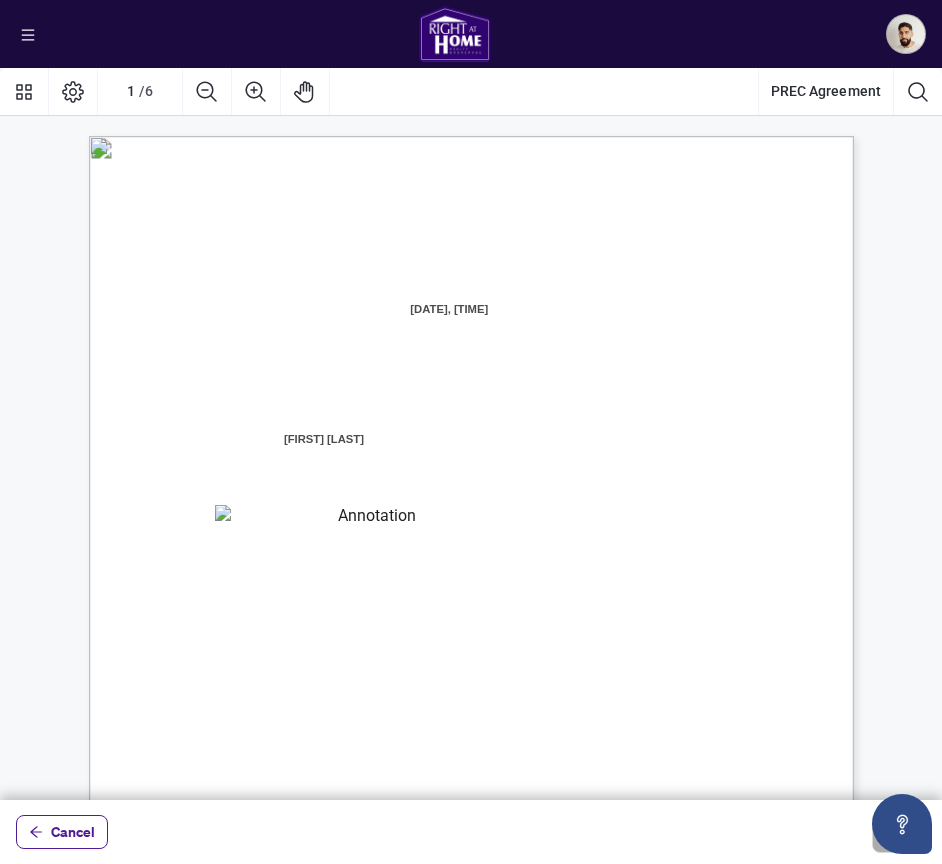 drag, startPoint x: 182, startPoint y: 234, endPoint x: 587, endPoint y: 297, distance: 409.8707 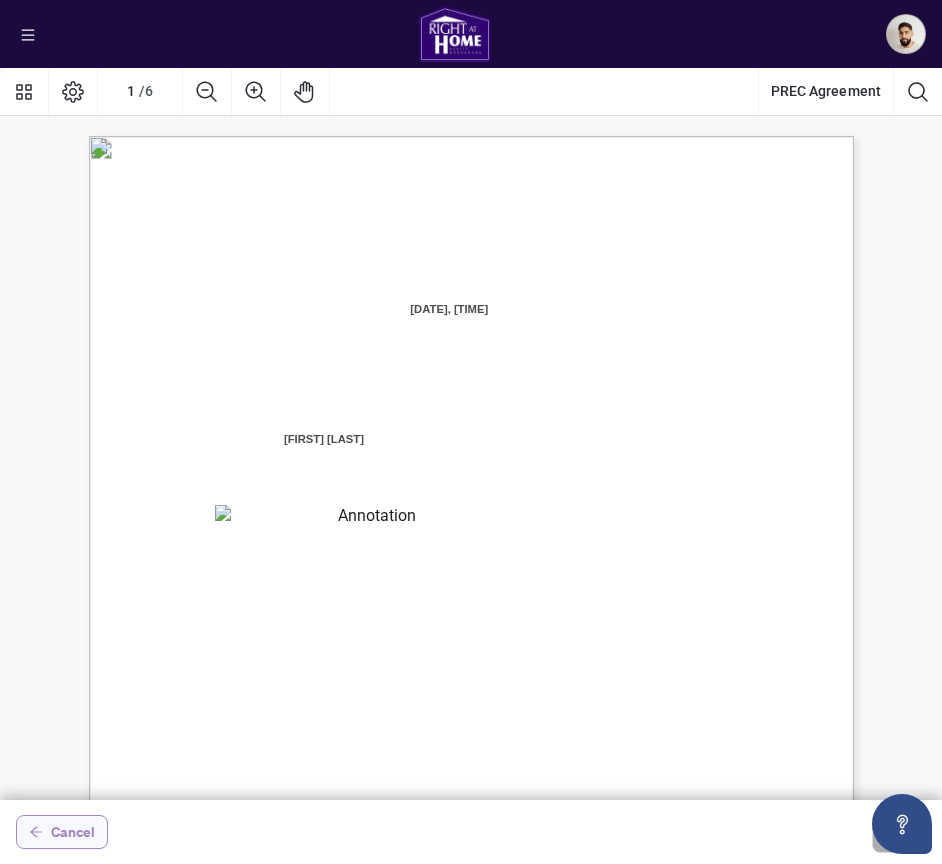 click on "Cancel" at bounding box center (62, 832) 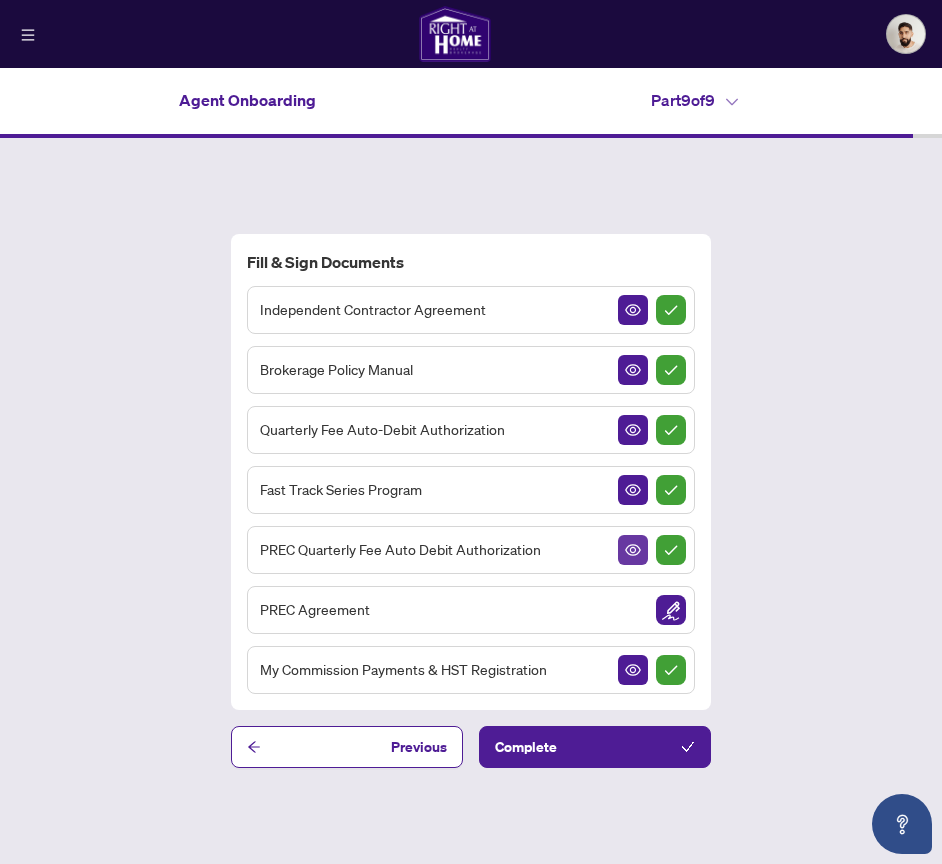 click at bounding box center (633, 550) 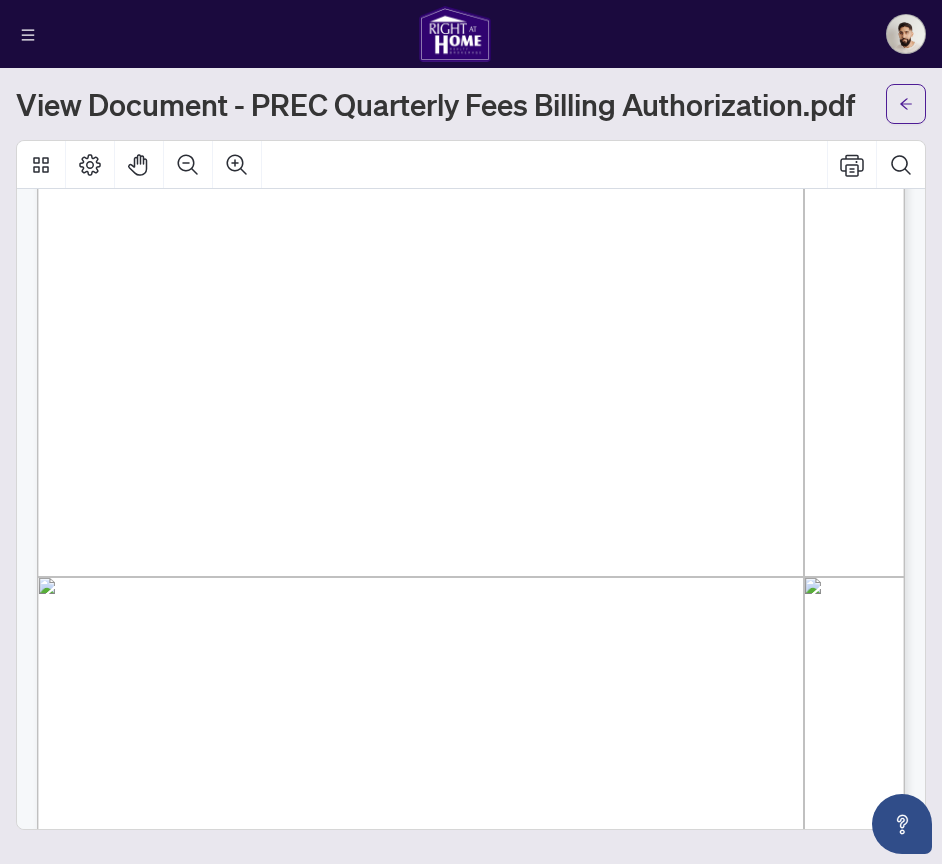 scroll, scrollTop: 523, scrollLeft: 0, axis: vertical 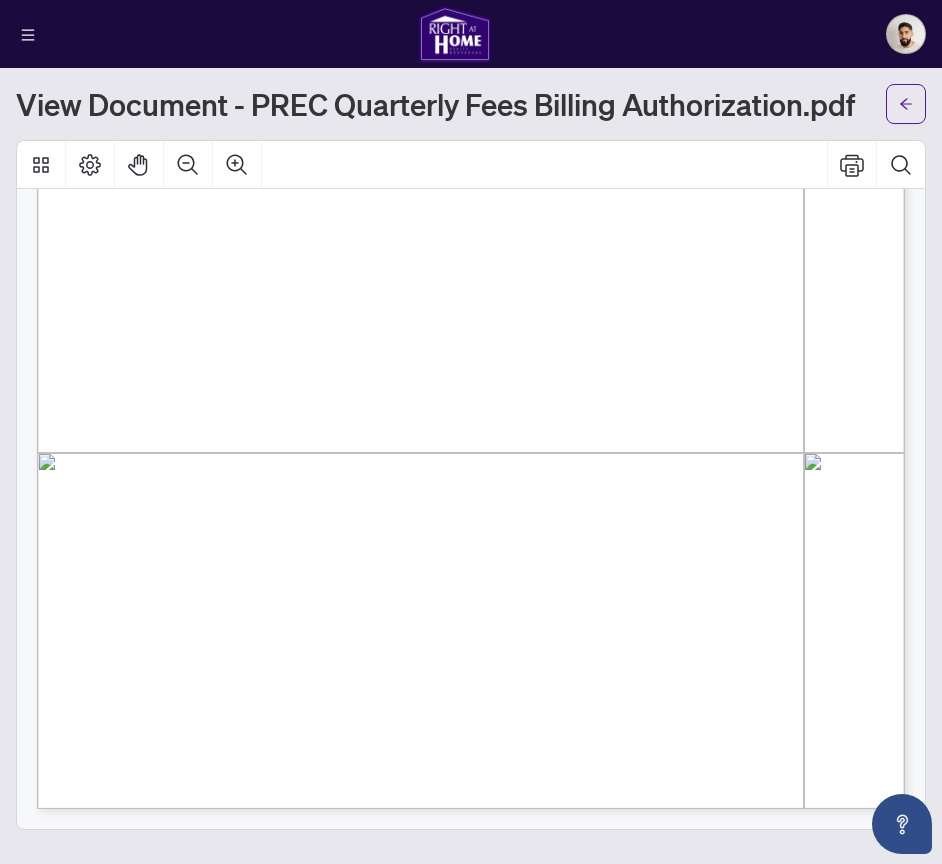 click on "Right at Home Realty, Brokerage
PREC Quarterly Fees Billing Authorization
Quarterly fees will be charged on the first business day of each quarter (January, April, July and
October). If at any time you are leaving the Brokerage, you must complete the resignation process
set out in your Independent Contractor Agreement at least 3 business days prior to the billing date.
Failure to follow this procedure will result in the fees being charged to your account.
A statement of account will be sent to your email on file from [EMAIL] a
minimum of 10 days prior to the billing date.
For pre-authorized debit, where there are insufficient funds resulting in a failed payment, the
Brokerage will process the fees from the credit card provided. Right at Home Realty is not
responsible for any NSF charges incurred and late payments are subject to a $75+HST late fee, or
as otherwise described in the Brokerage Policy Manual.
Payment Set Up:
☐  Pre-Authorized Debit  ☐  Credit Card" at bounding box center (652, 482) 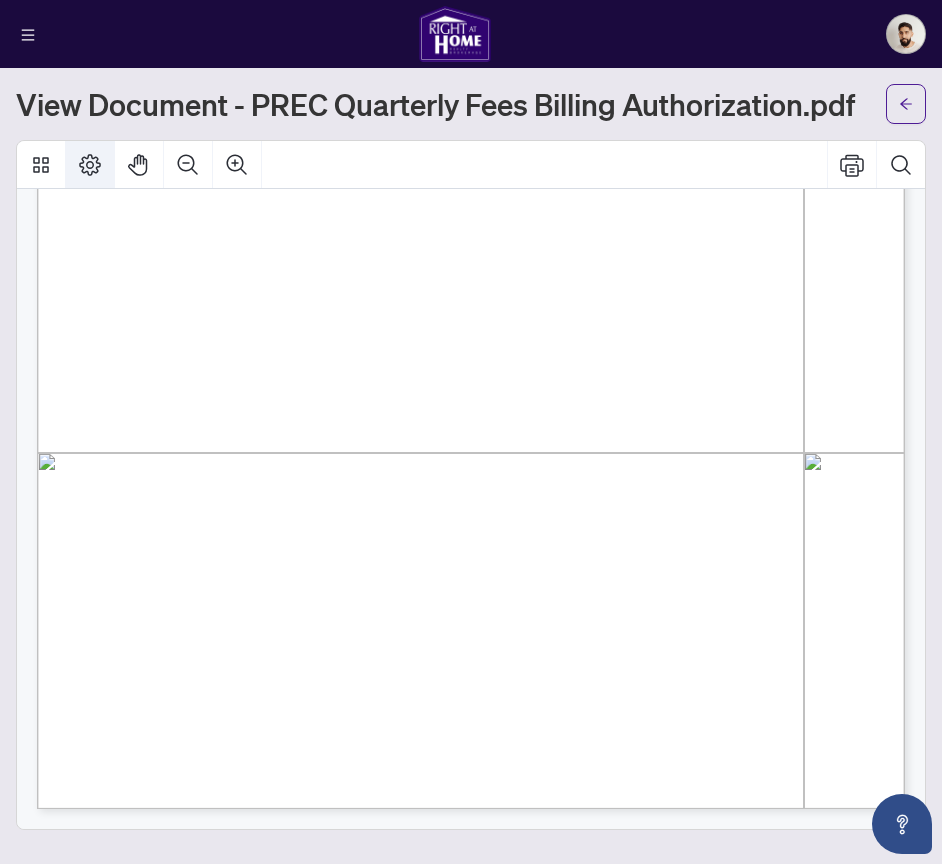 click at bounding box center [90, 165] 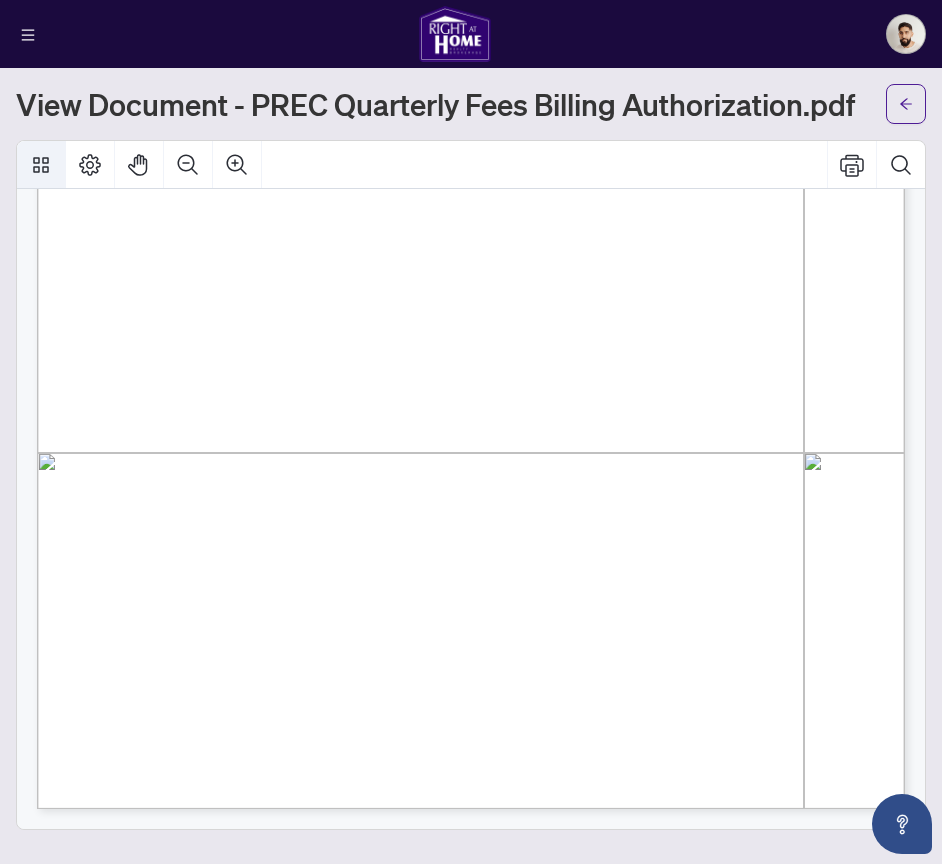 click 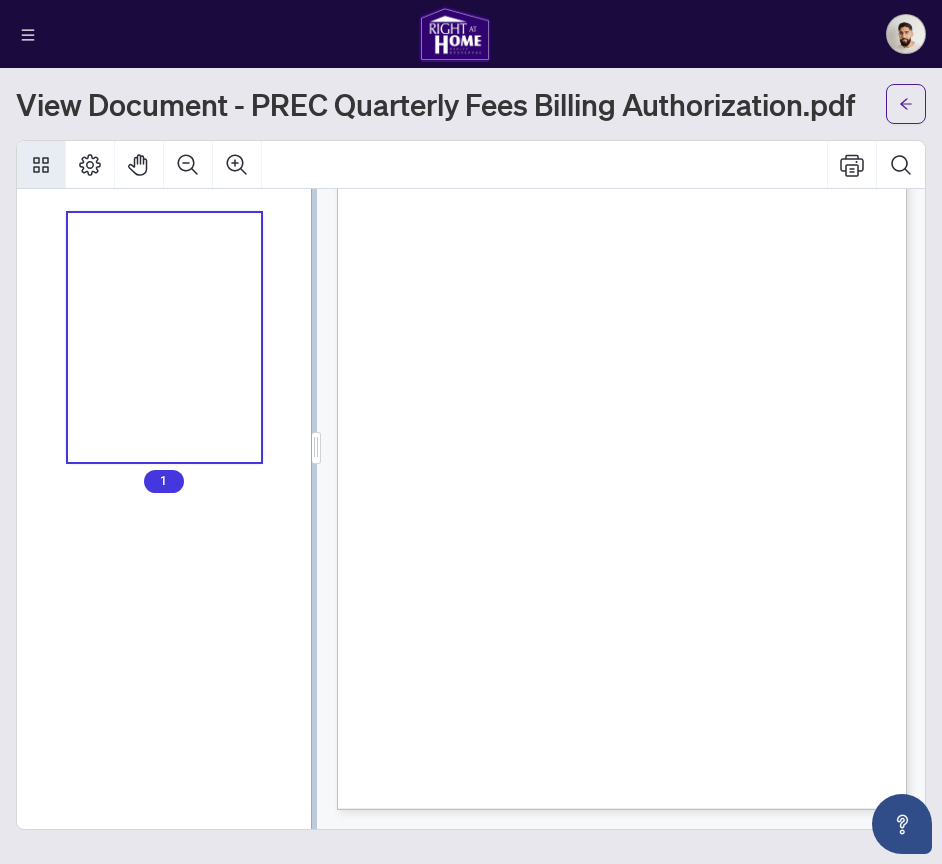 click 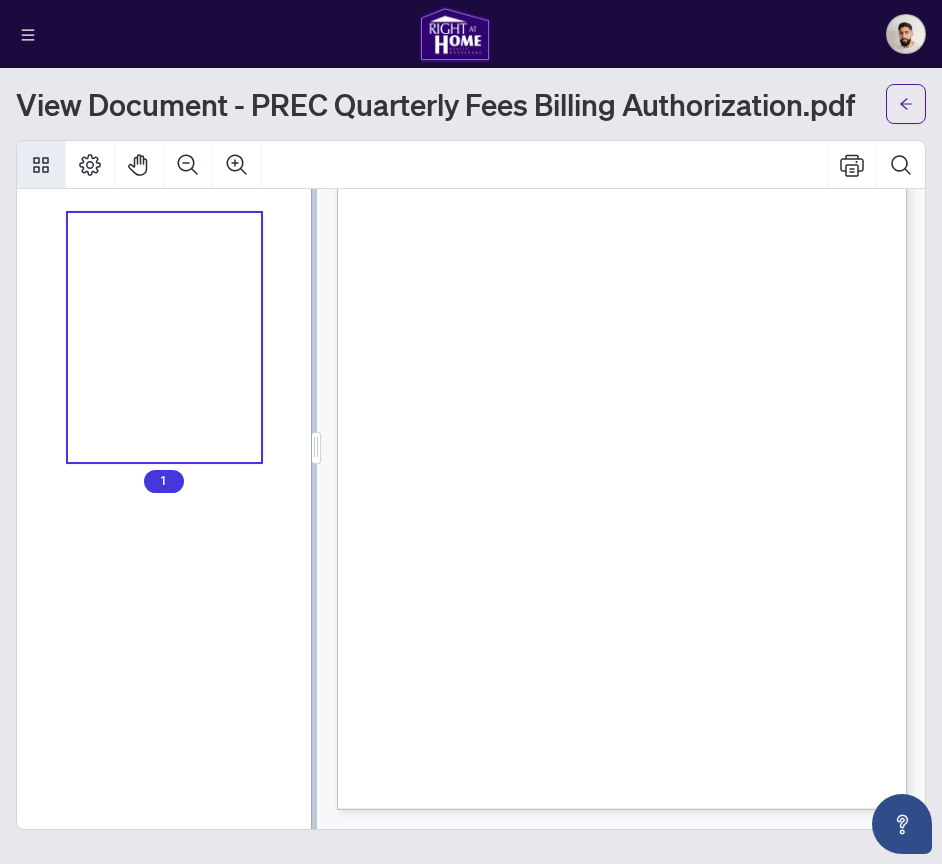 scroll, scrollTop: 210, scrollLeft: 0, axis: vertical 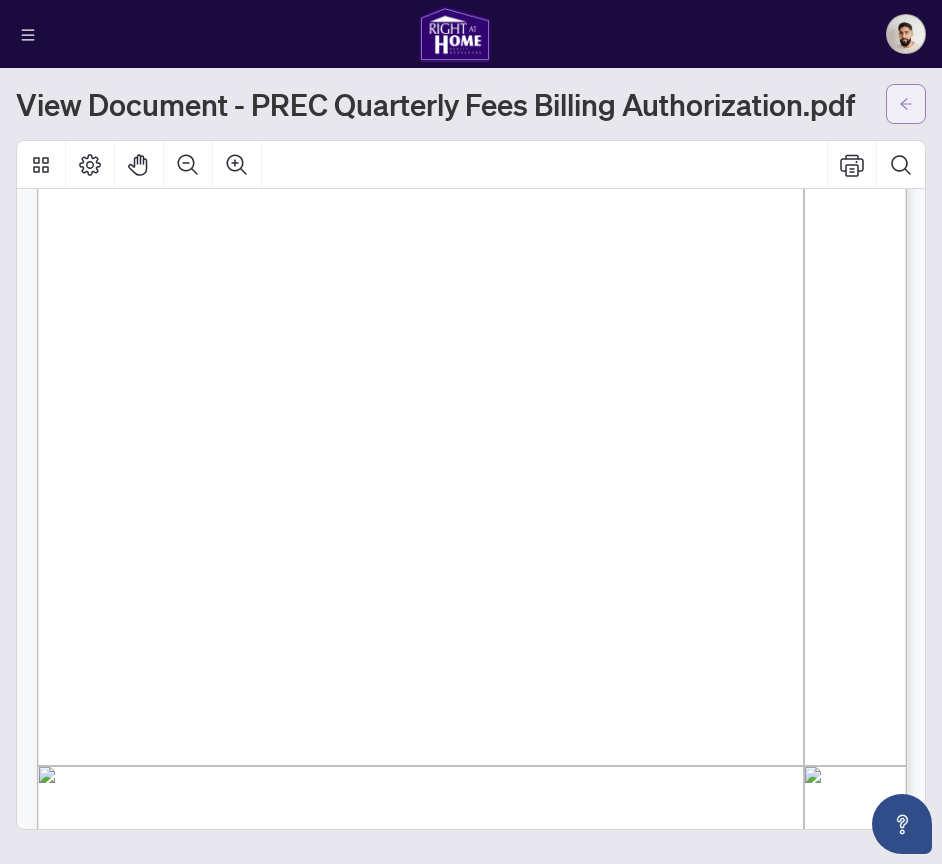 click 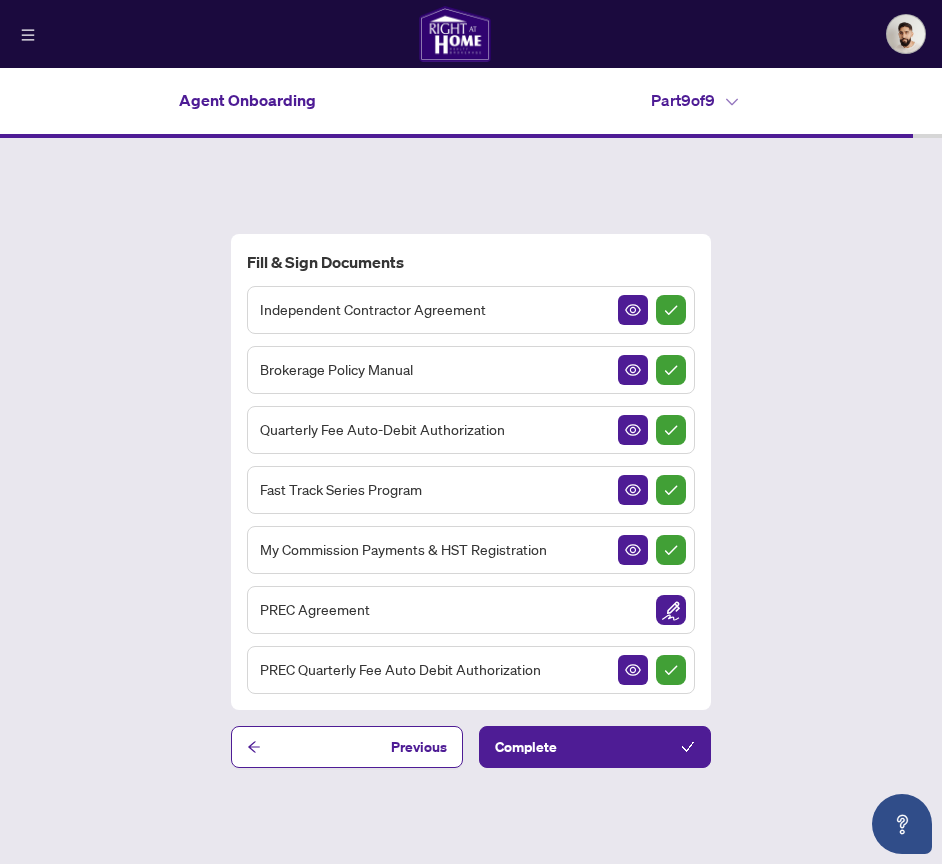 click on "PREC Quarterly Fee Auto Debit Authorization" at bounding box center (400, 669) 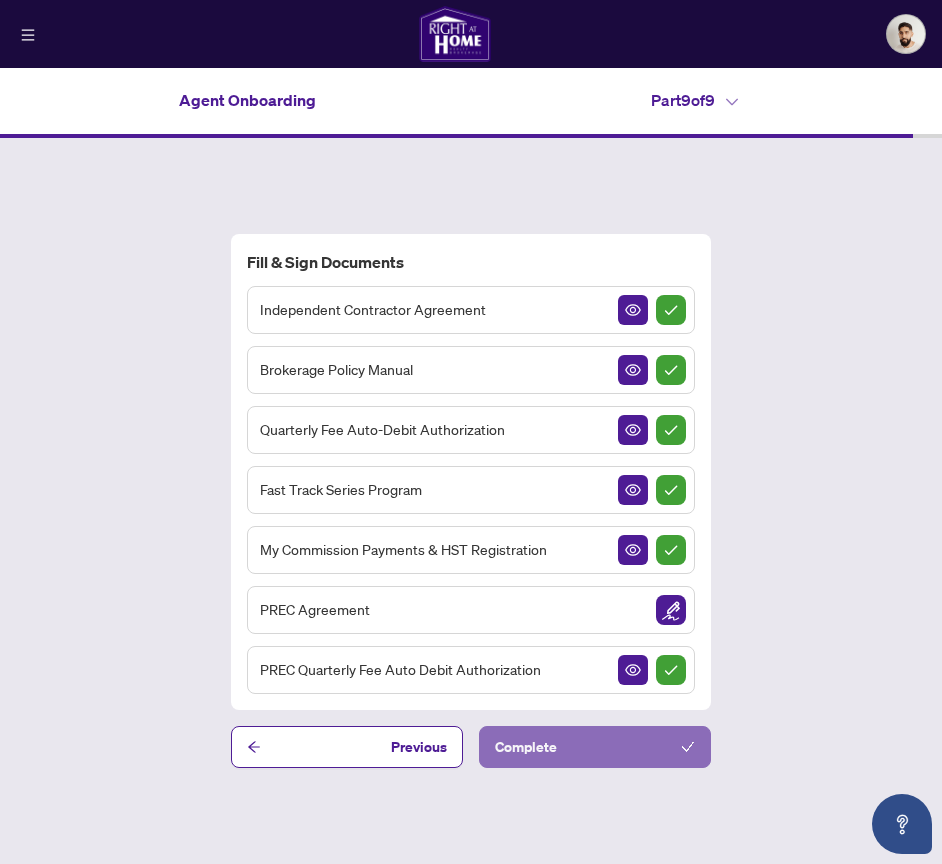 click on "Complete" at bounding box center (595, 747) 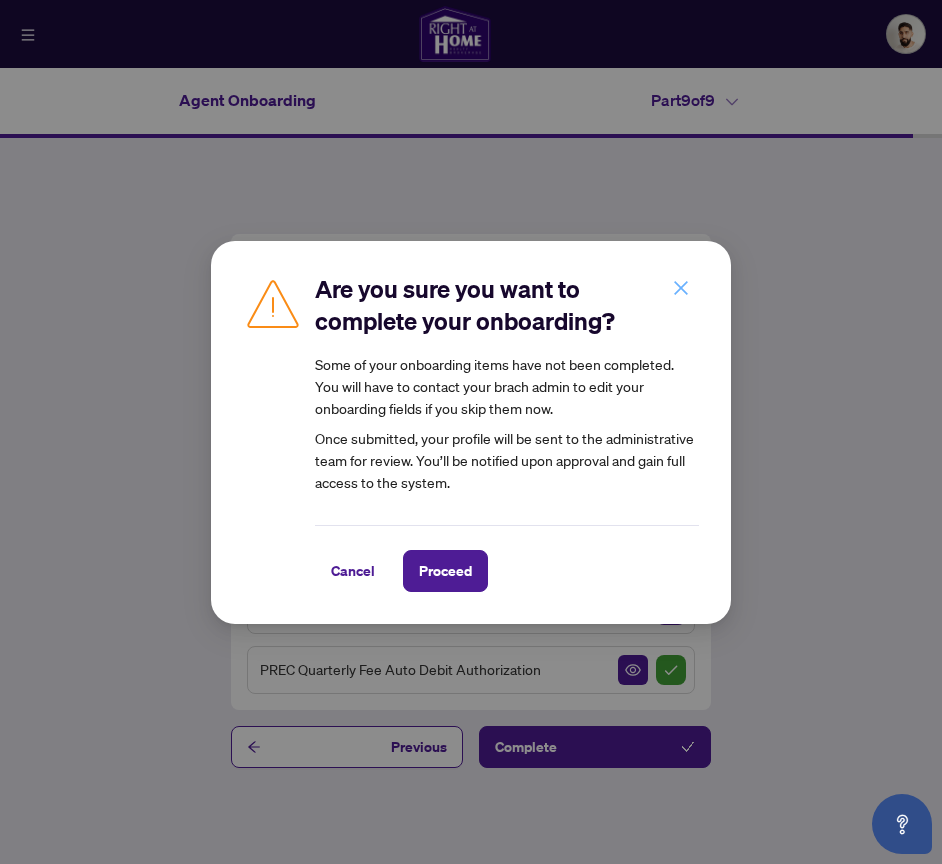 click 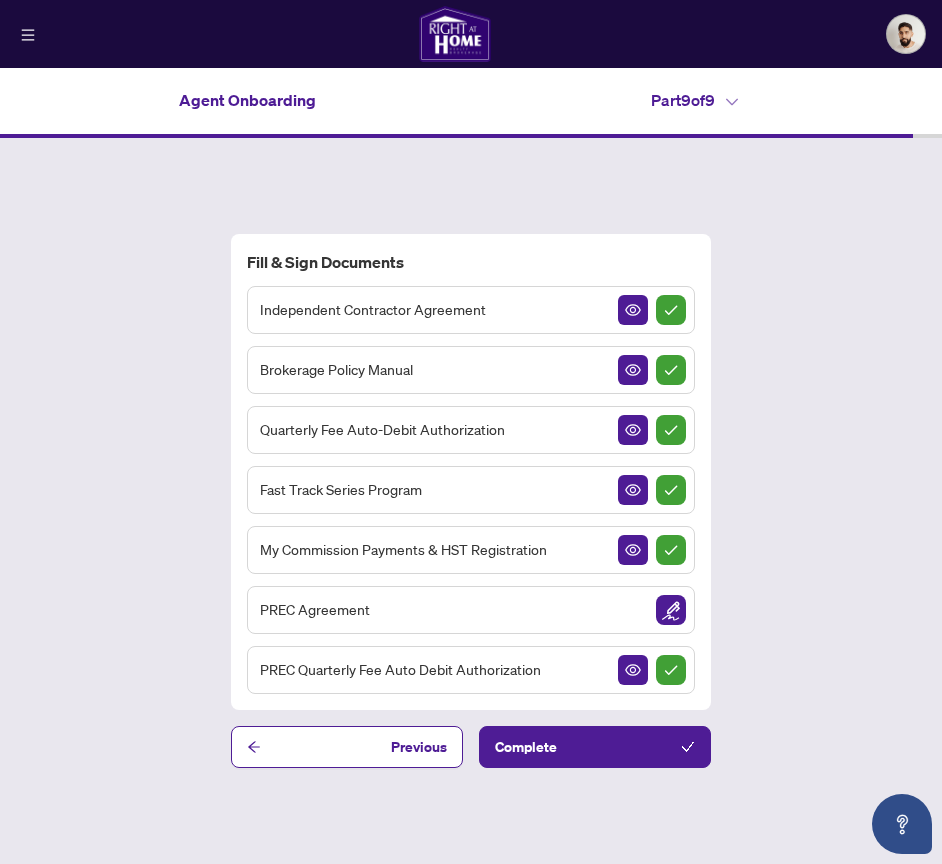 click on "Agent Onboarding Part  9  of  9" at bounding box center [471, 100] 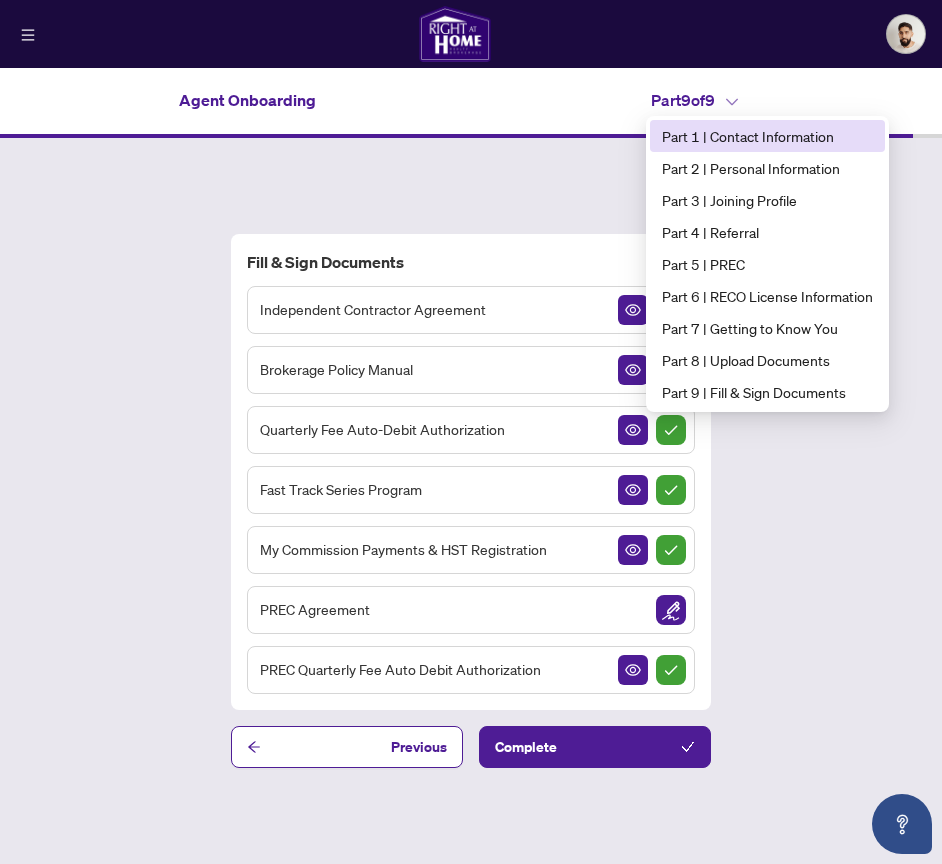 click on "Part 1 | Contact Information" at bounding box center [767, 136] 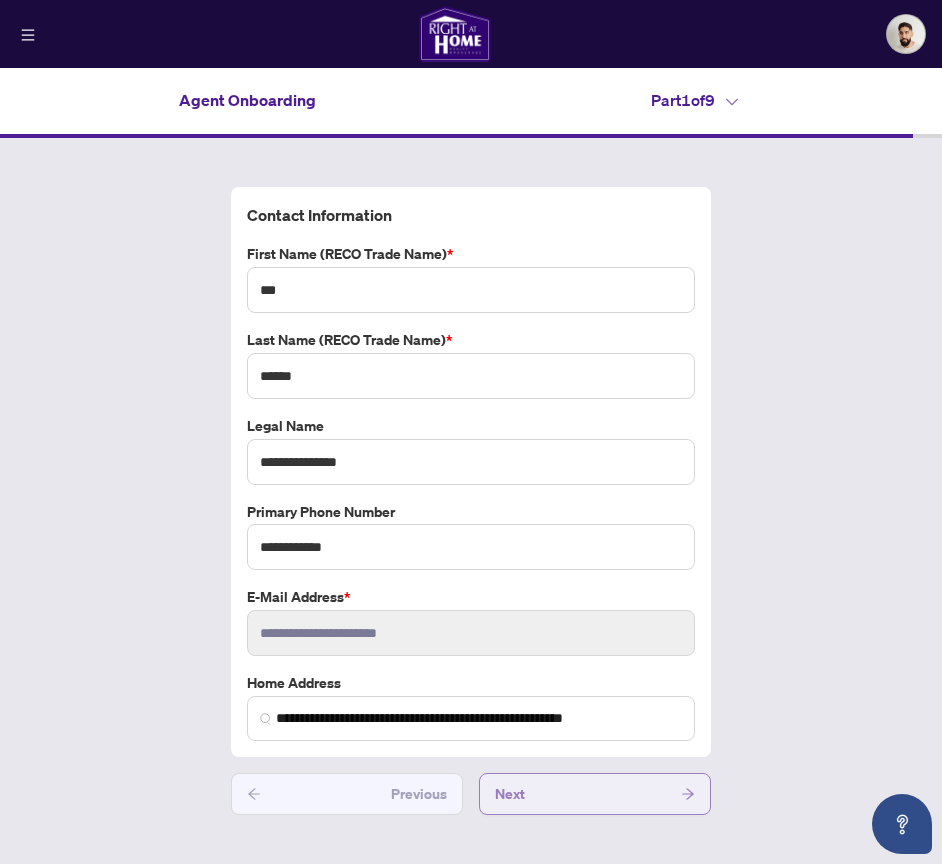 click on "Next" at bounding box center (595, 794) 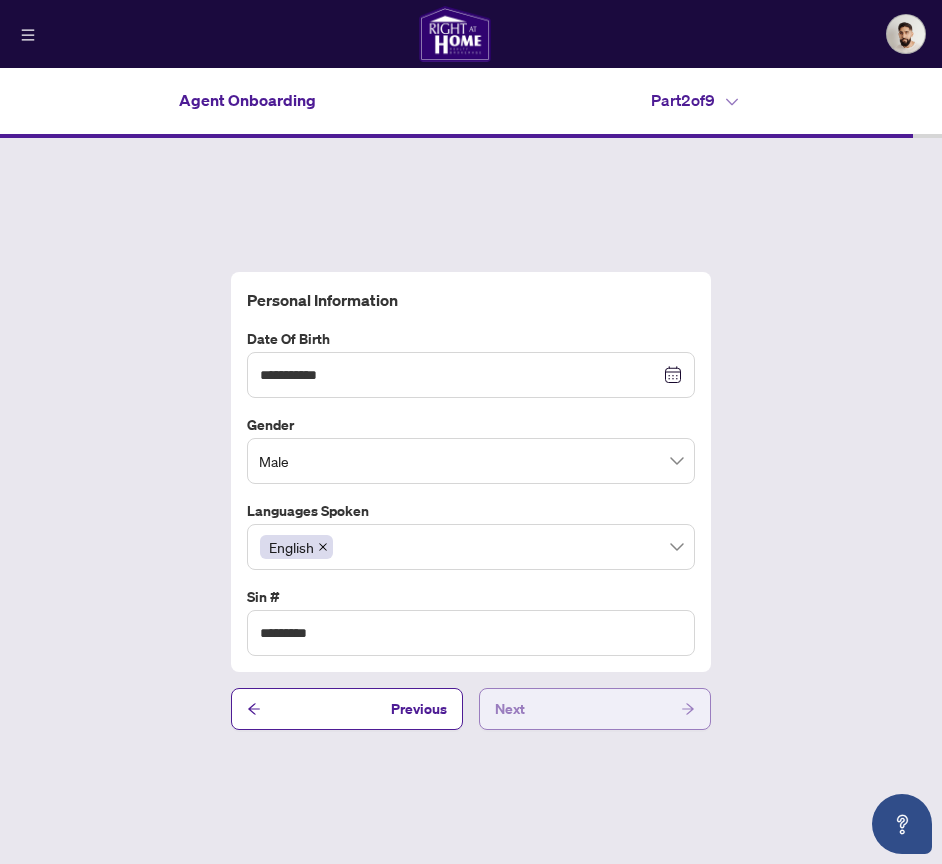 click on "Next" at bounding box center [510, 709] 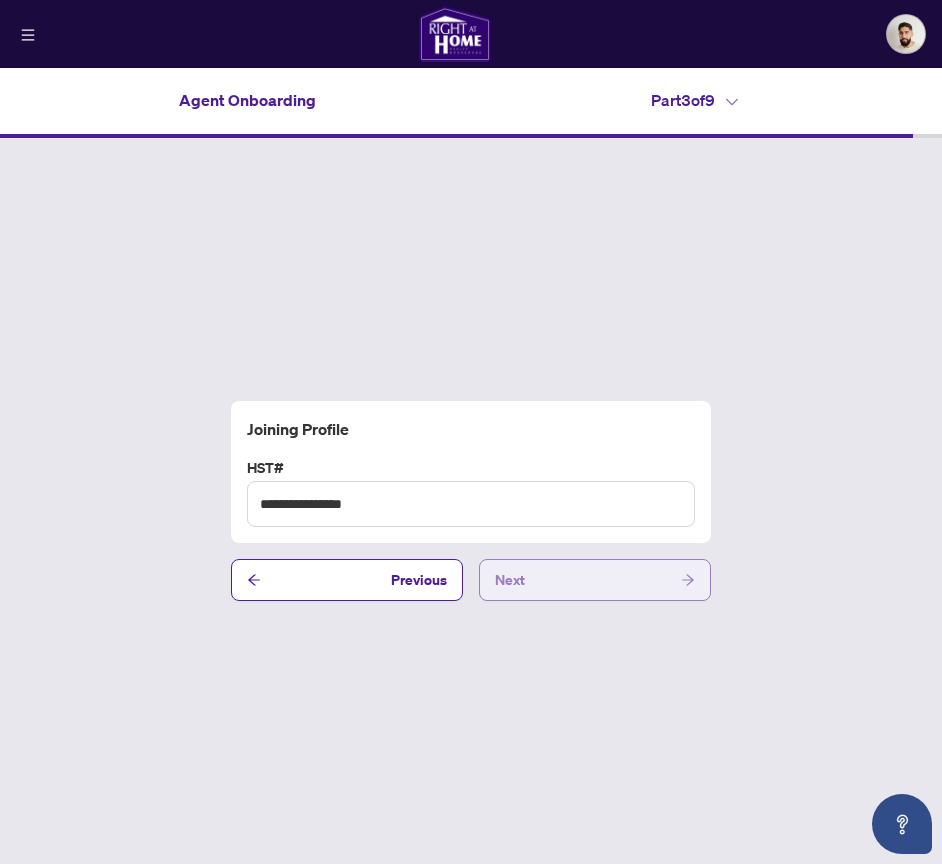 click on "Next" at bounding box center (595, 580) 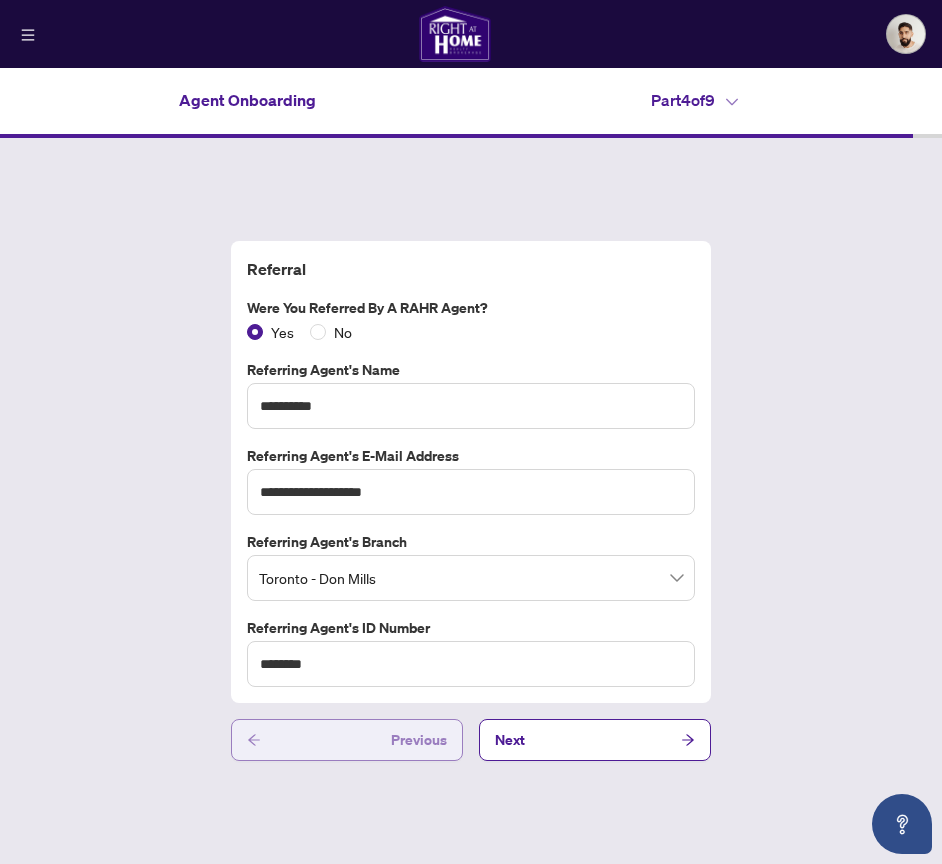 click on "Previous" at bounding box center (347, 740) 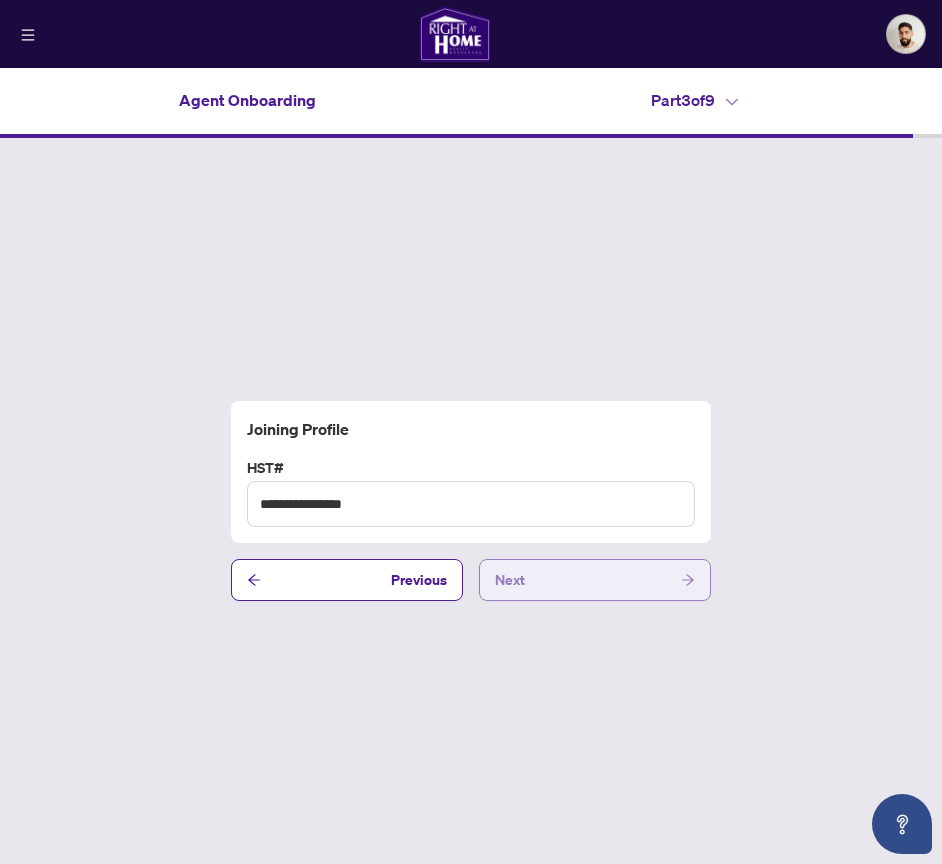 click on "Next" at bounding box center (595, 580) 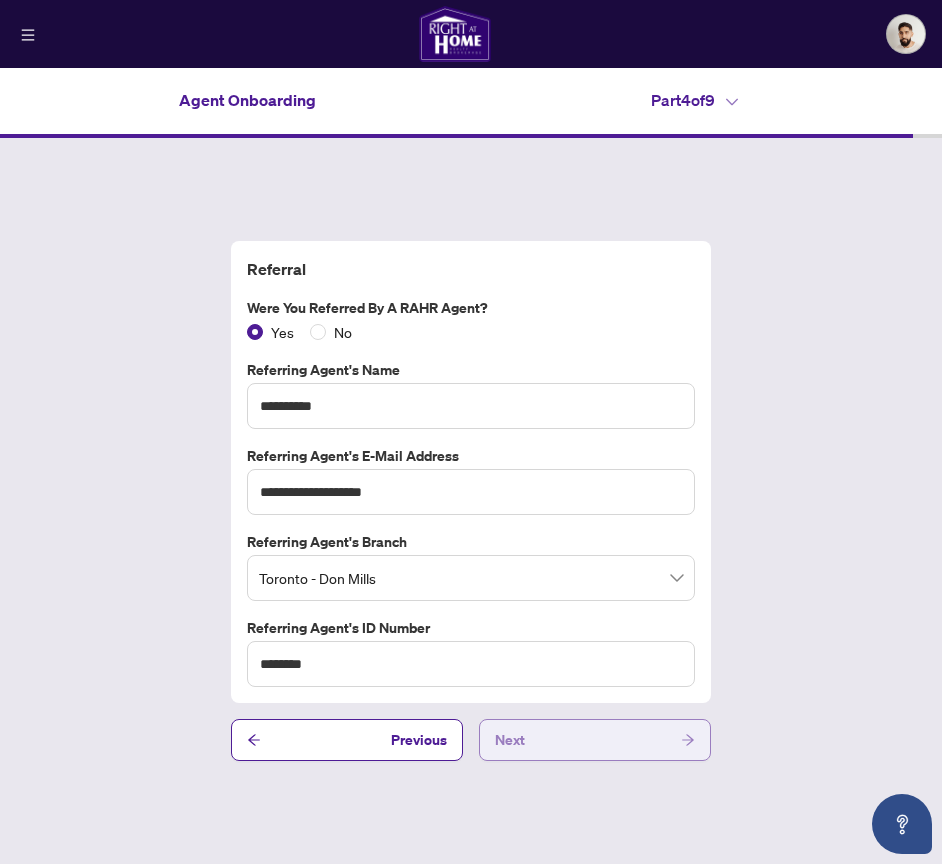 click on "Next" at bounding box center [595, 740] 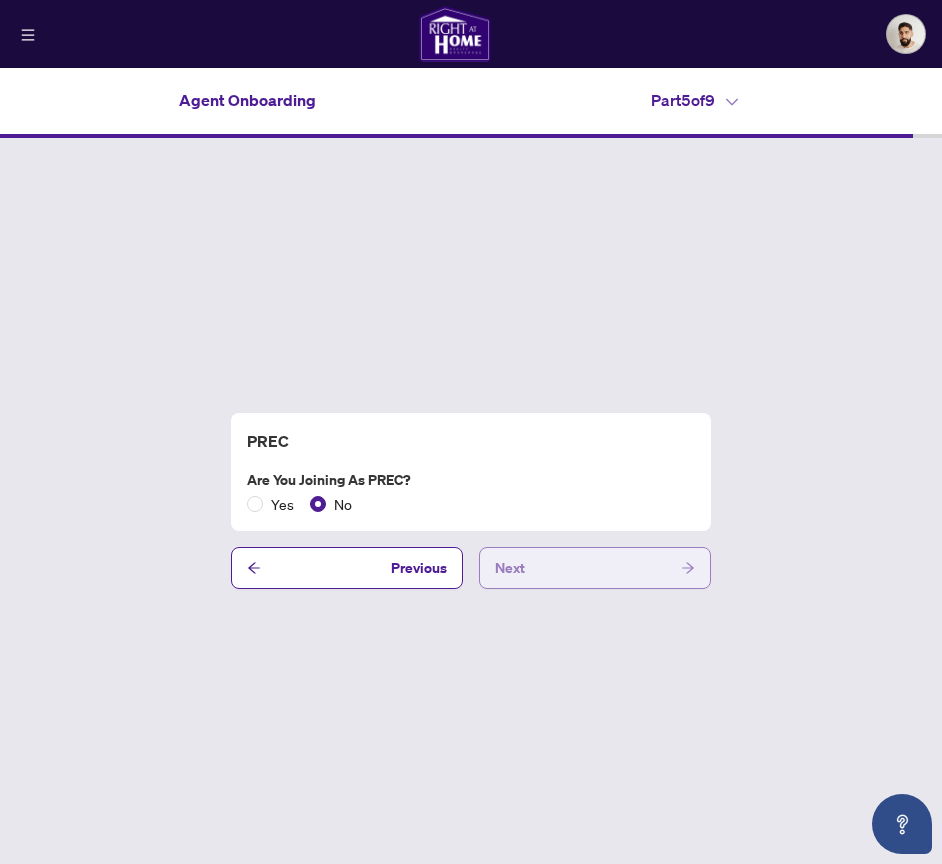 click on "Next" at bounding box center (595, 568) 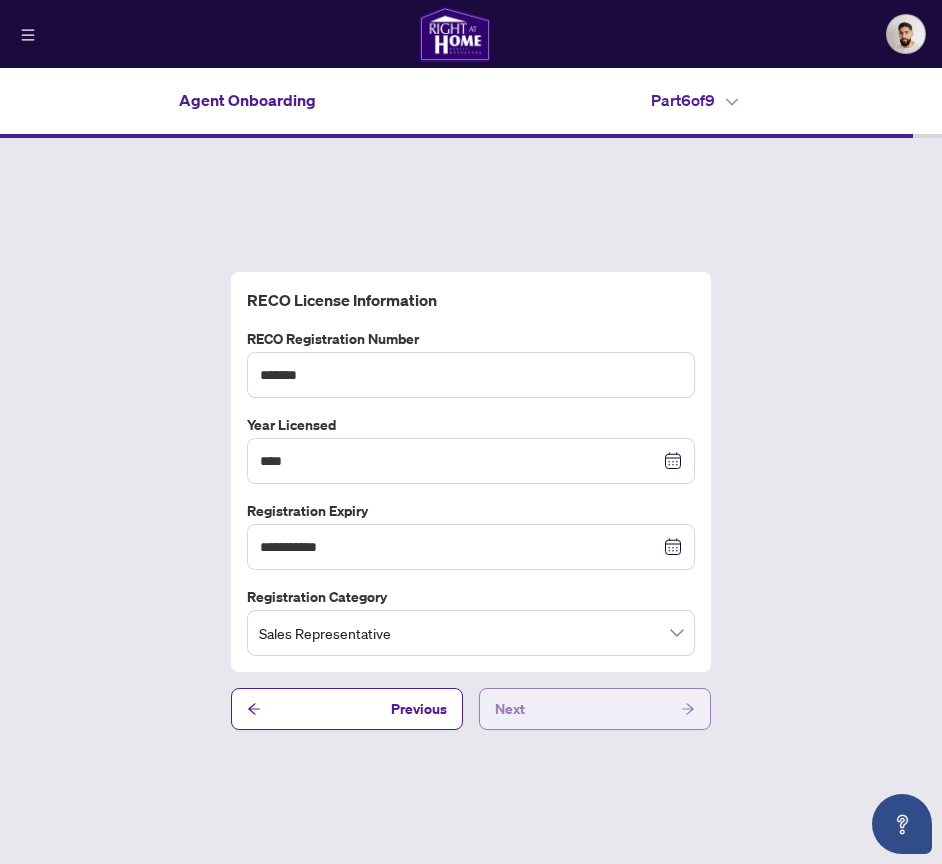 click on "Next" at bounding box center (595, 709) 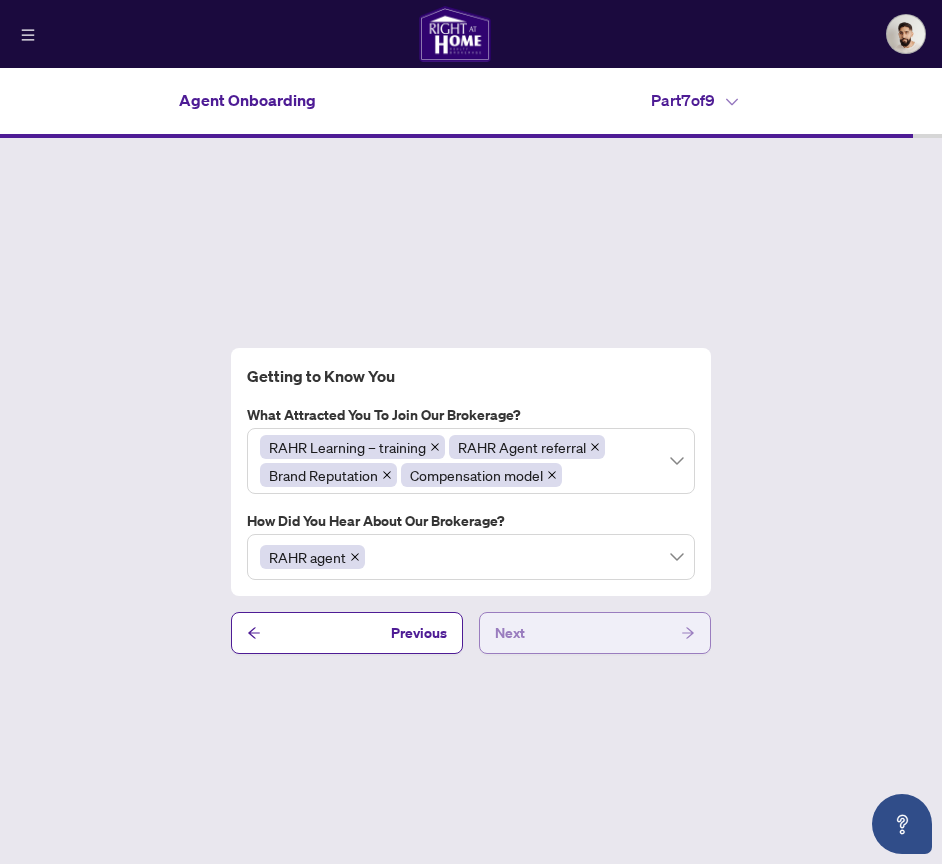 click on "Next" at bounding box center [595, 633] 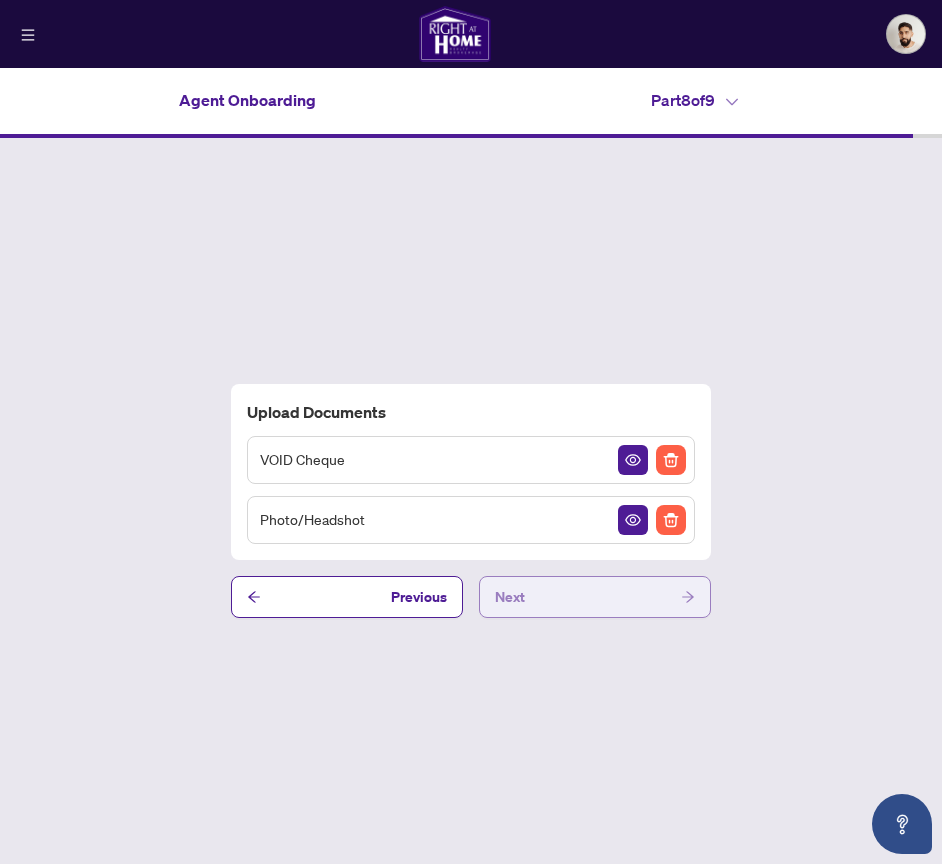 click on "Next" at bounding box center [595, 597] 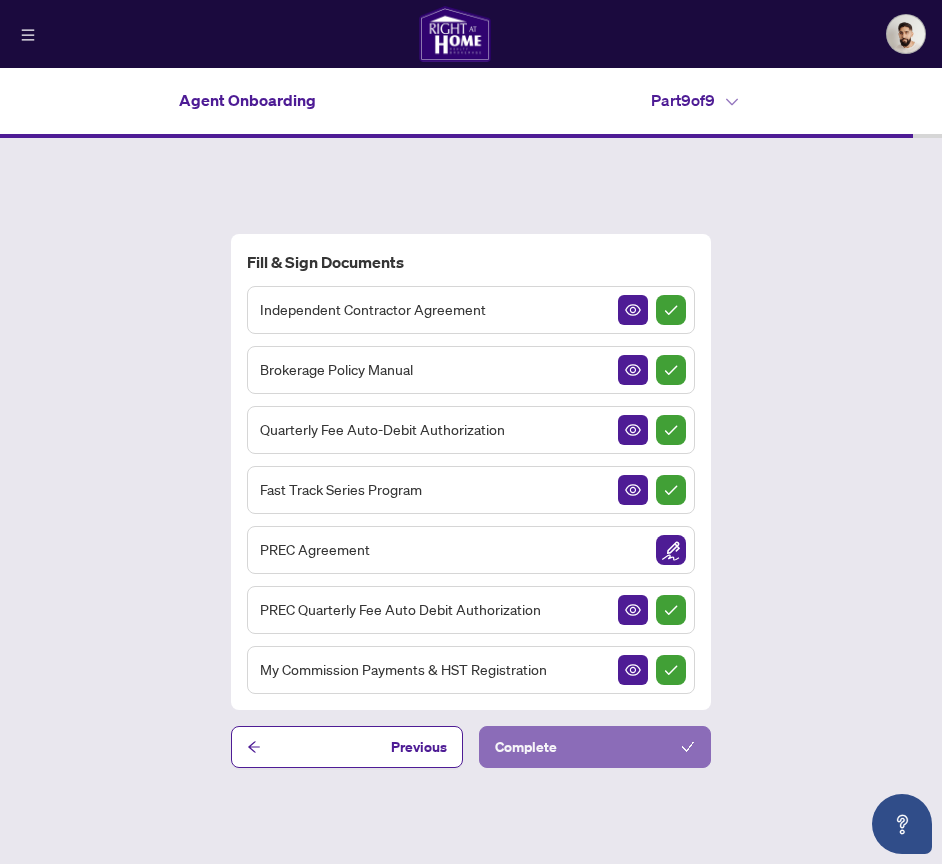click on "Complete" at bounding box center [595, 747] 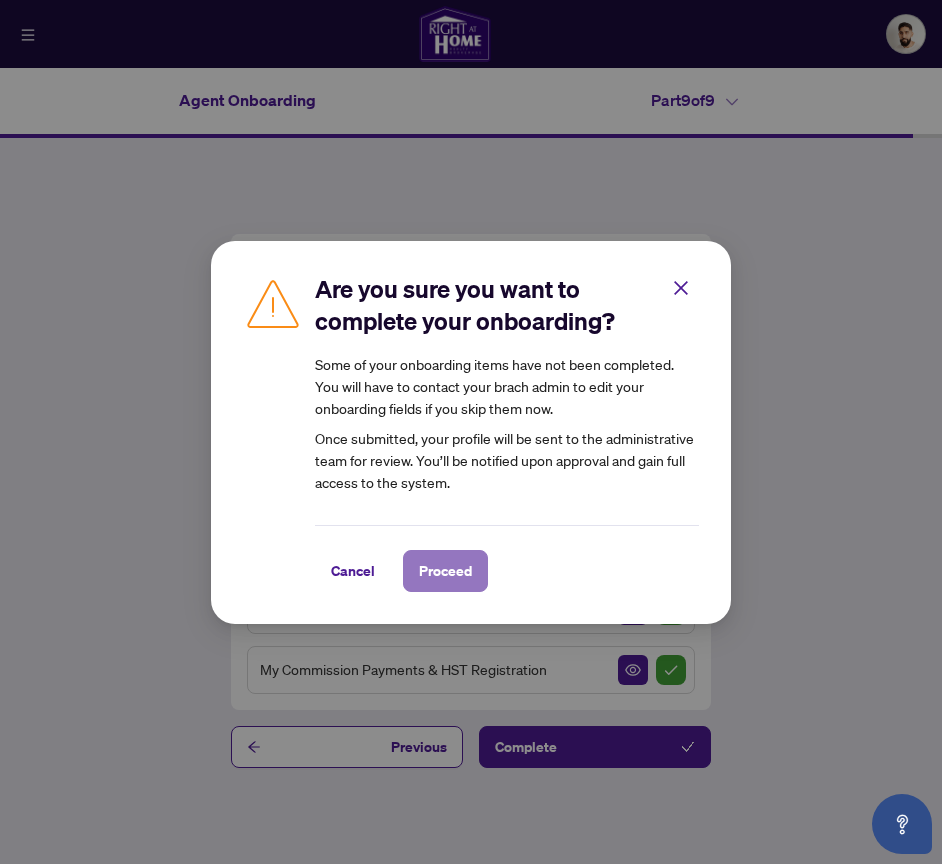 click on "Proceed" at bounding box center [445, 571] 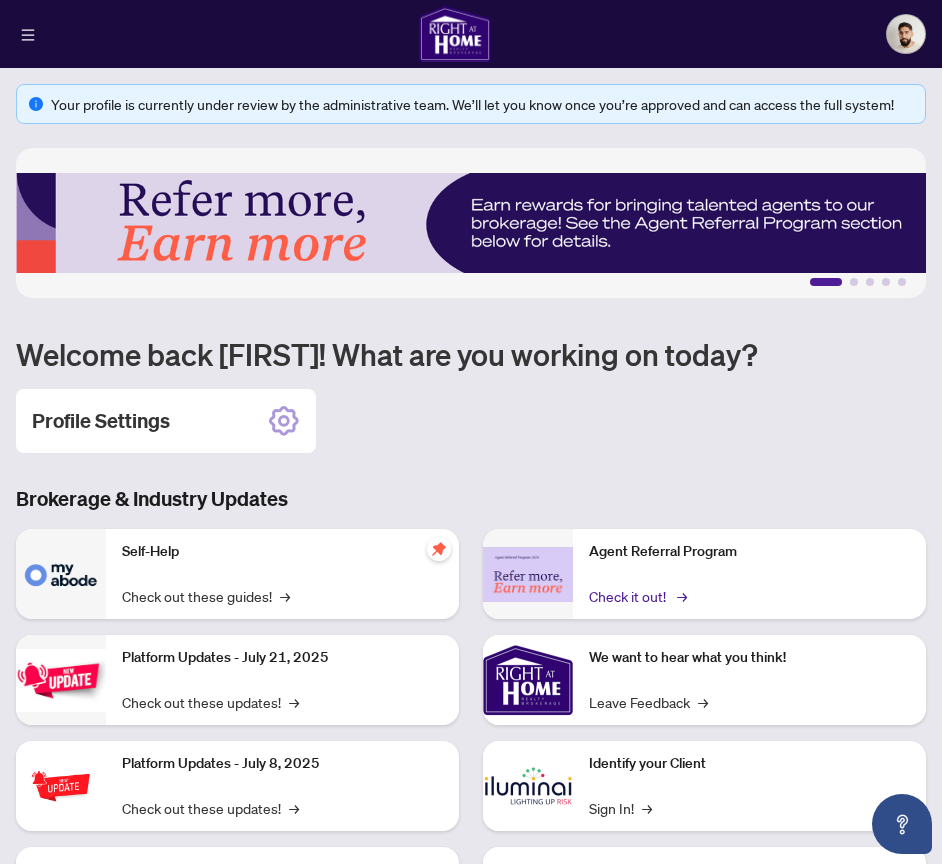 click on "Check it out! →" at bounding box center (636, 596) 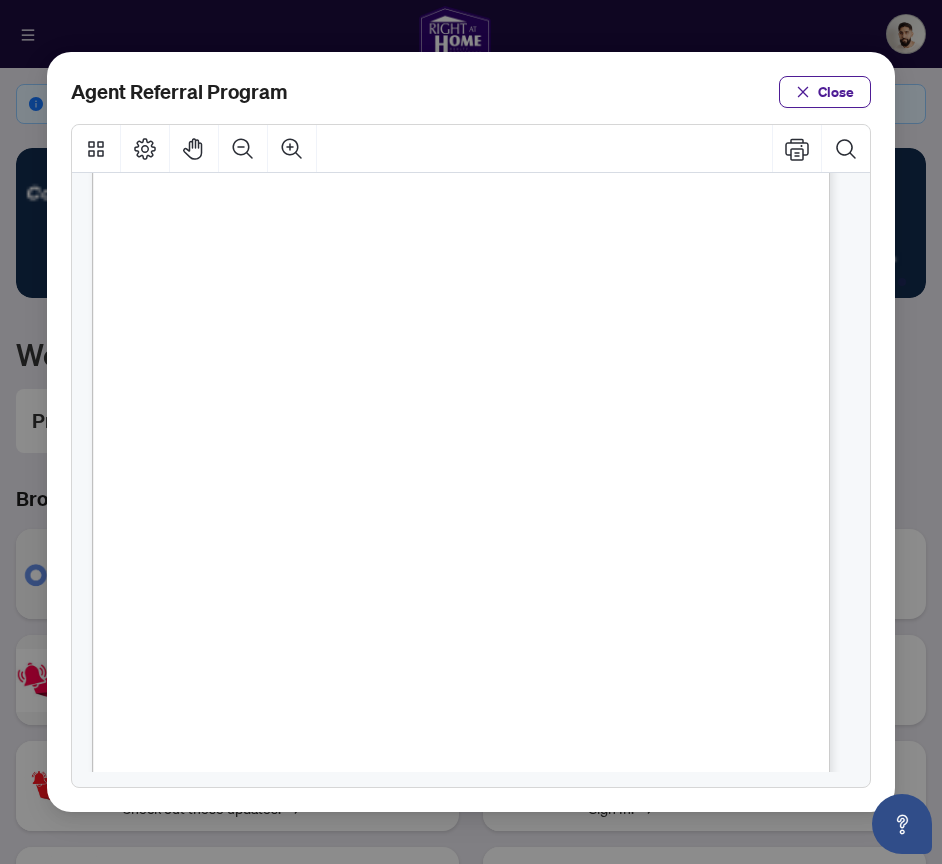 scroll, scrollTop: 0, scrollLeft: 0, axis: both 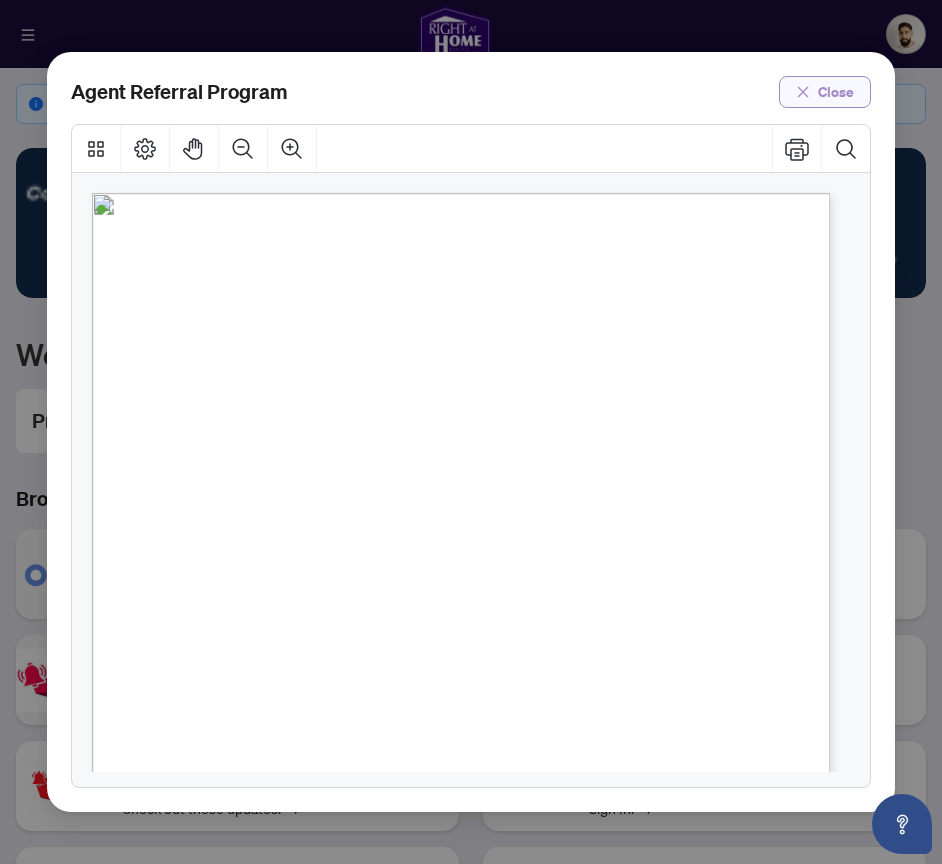 click 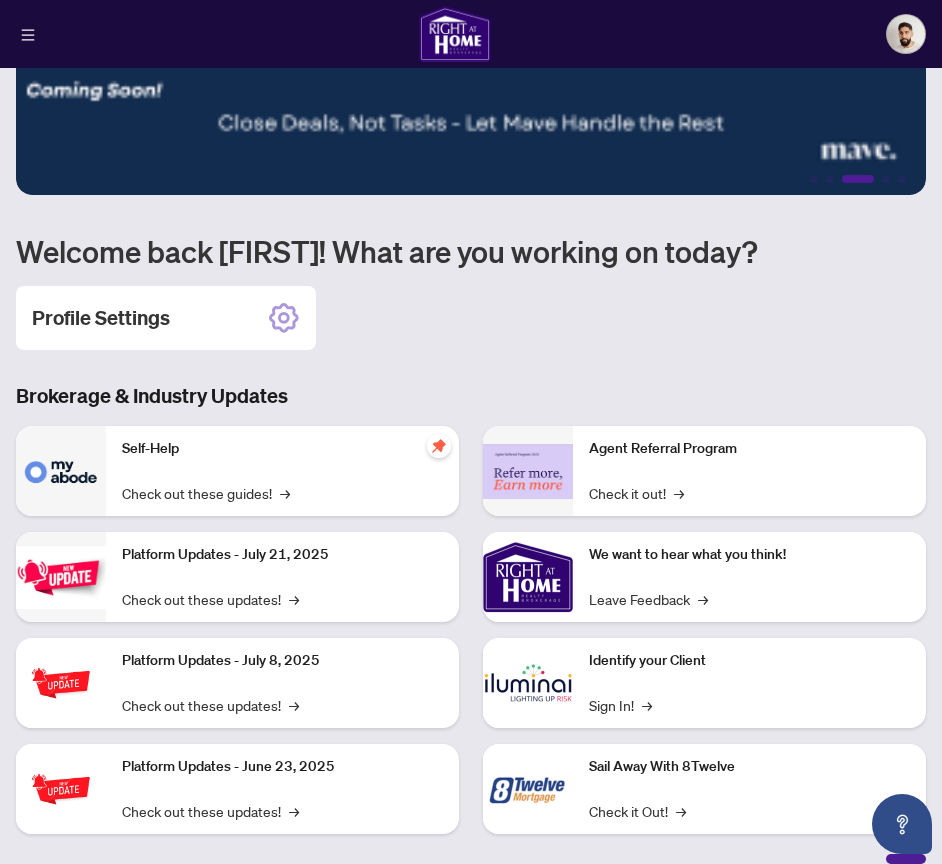 scroll, scrollTop: 119, scrollLeft: 0, axis: vertical 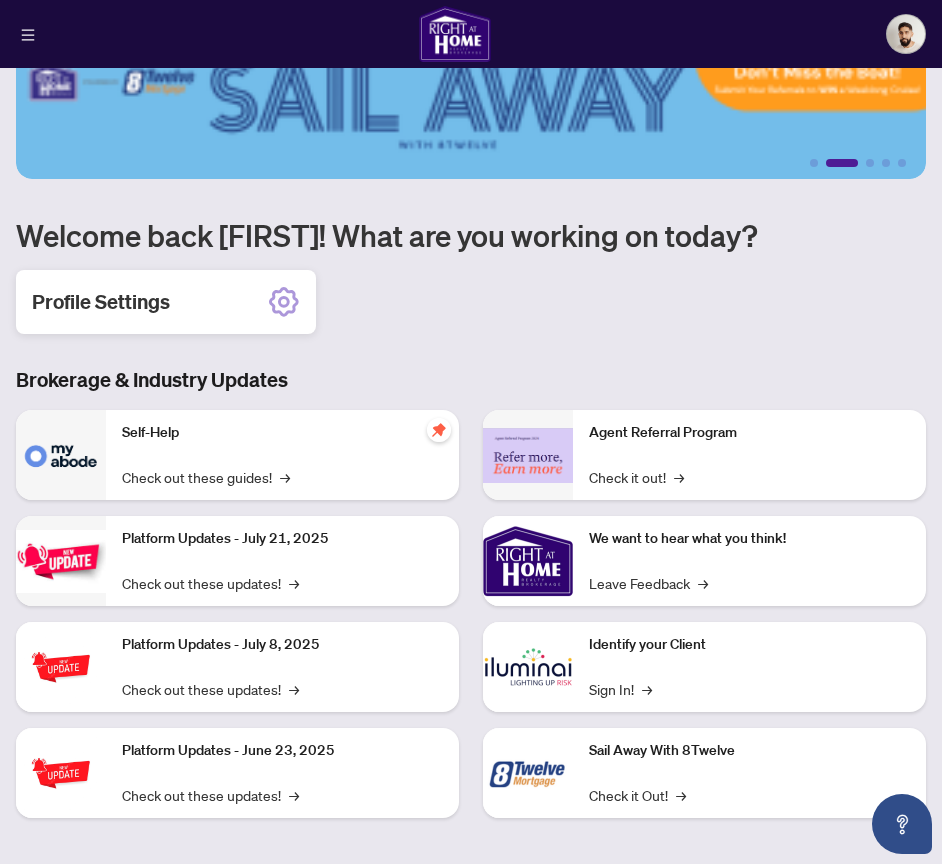 click on "Profile Settings" at bounding box center (166, 302) 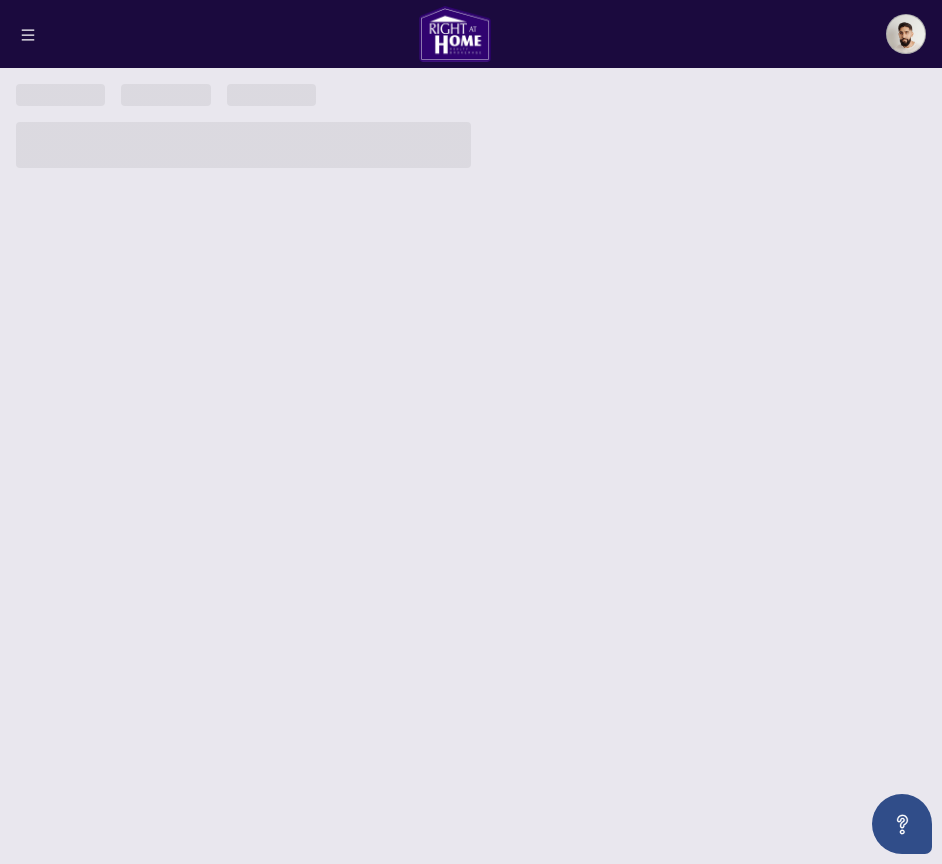 scroll, scrollTop: 0, scrollLeft: 0, axis: both 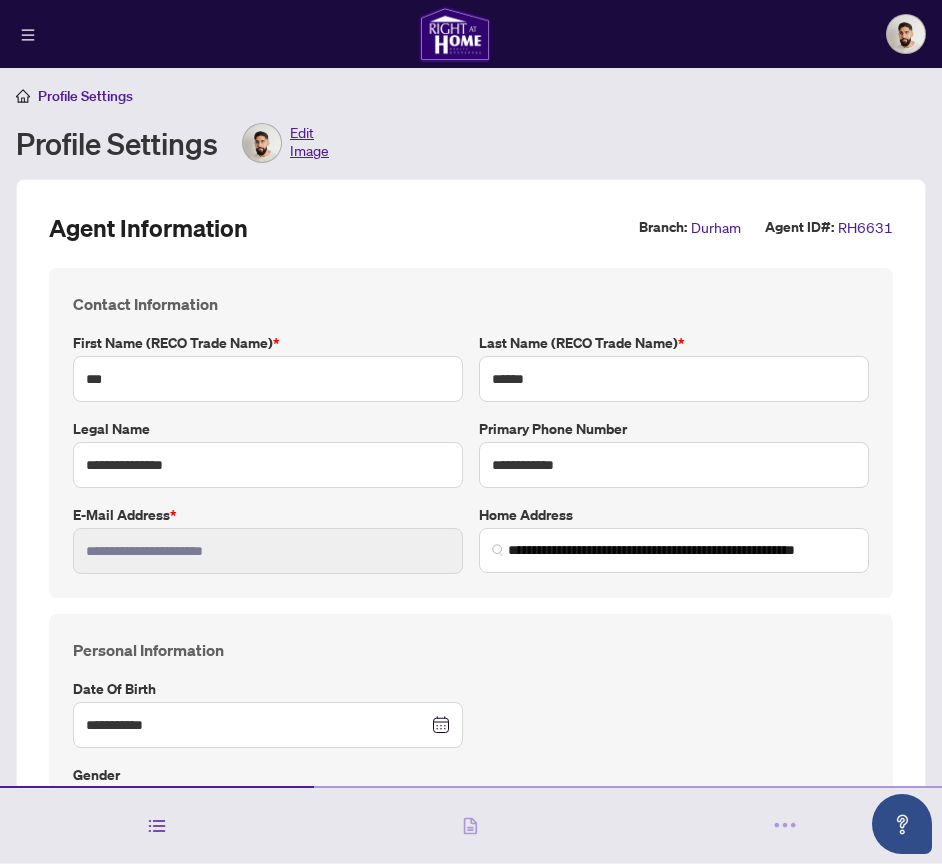 click 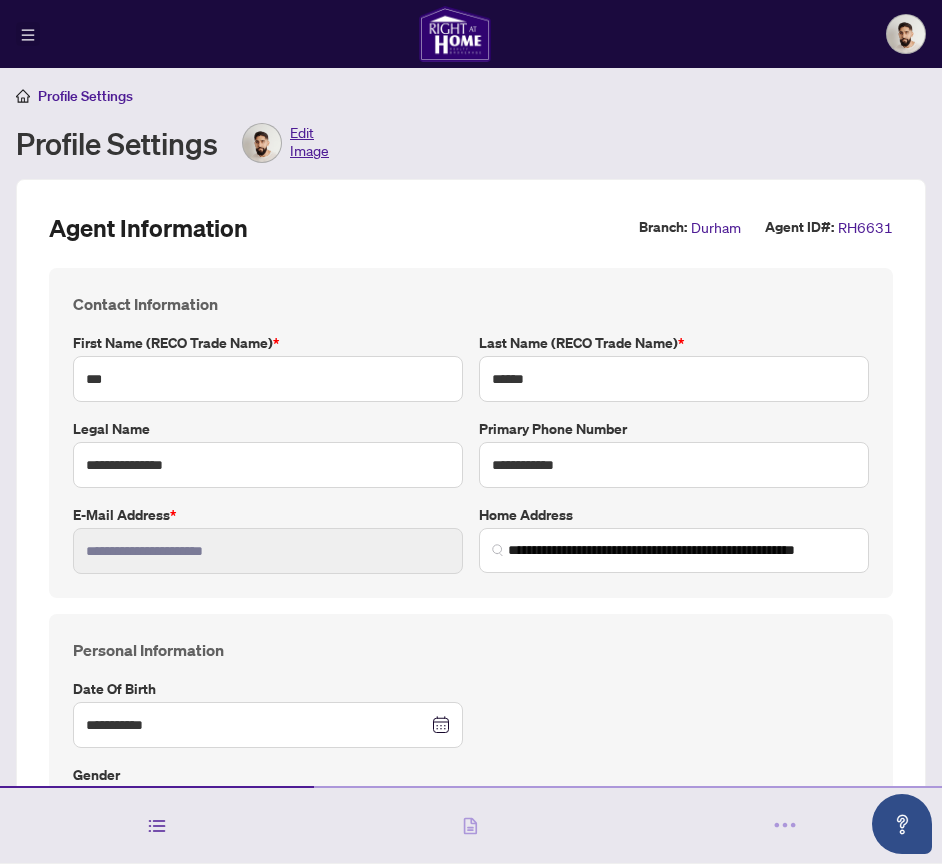 click at bounding box center [28, 34] 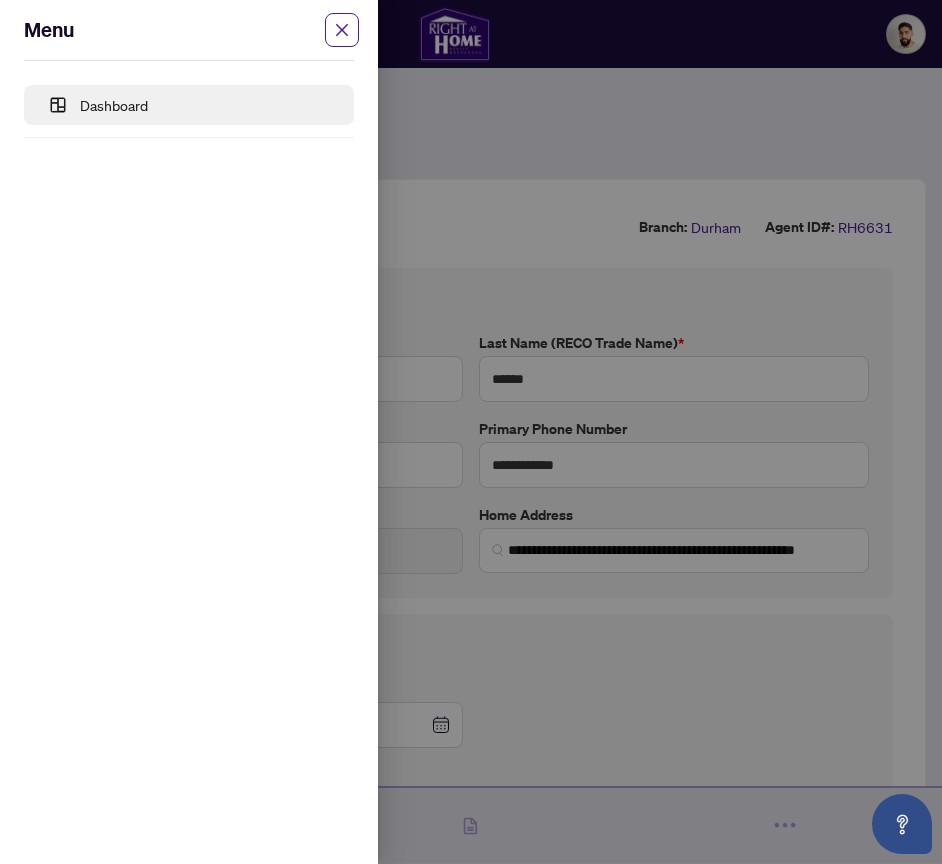 click on "Dashboard" at bounding box center (114, 105) 